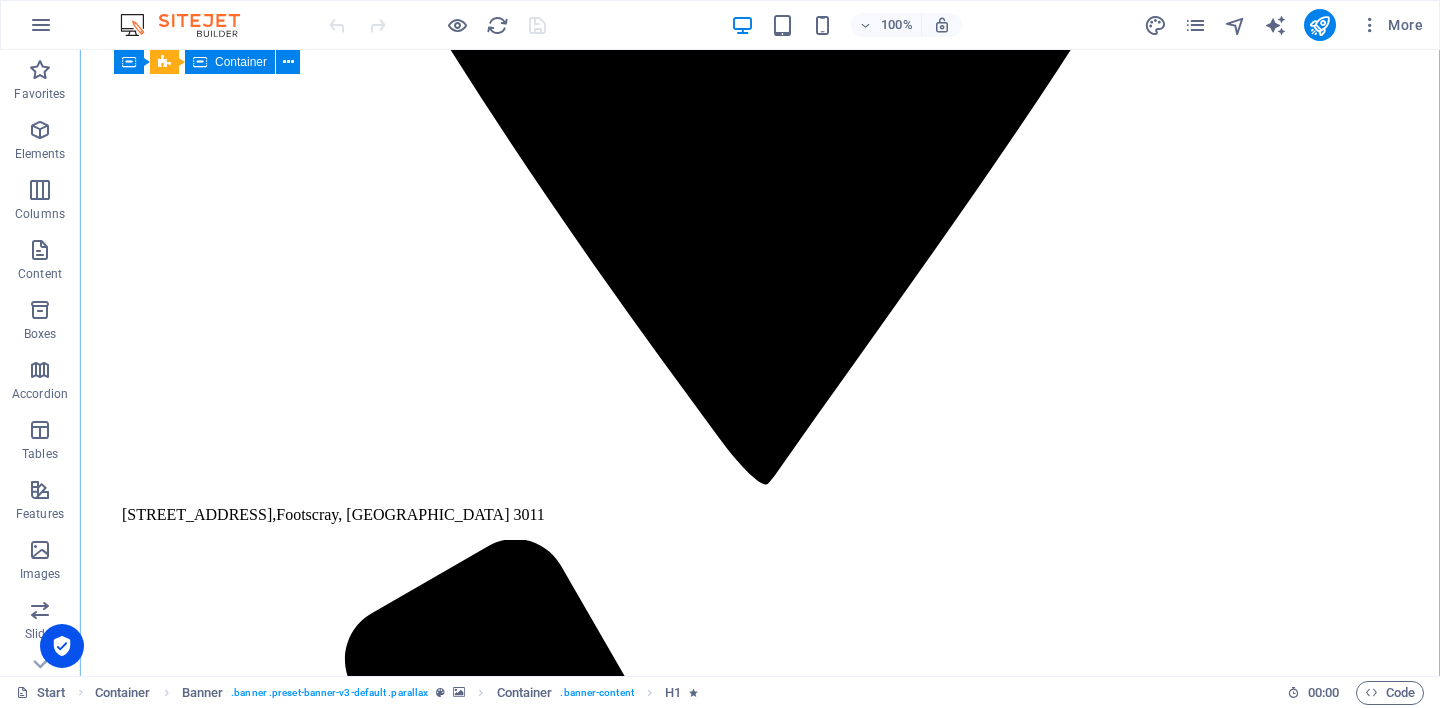 scroll, scrollTop: 2575, scrollLeft: 0, axis: vertical 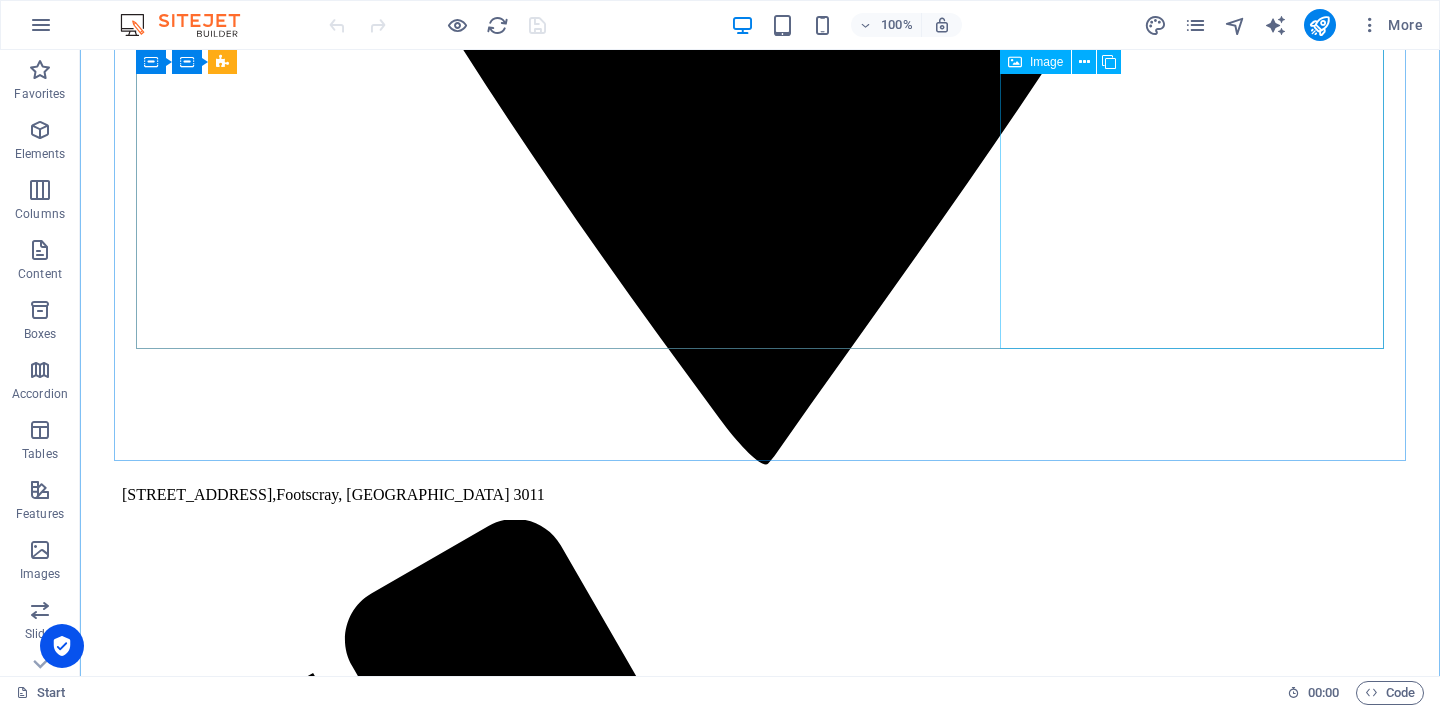 click at bounding box center [313, 8714] 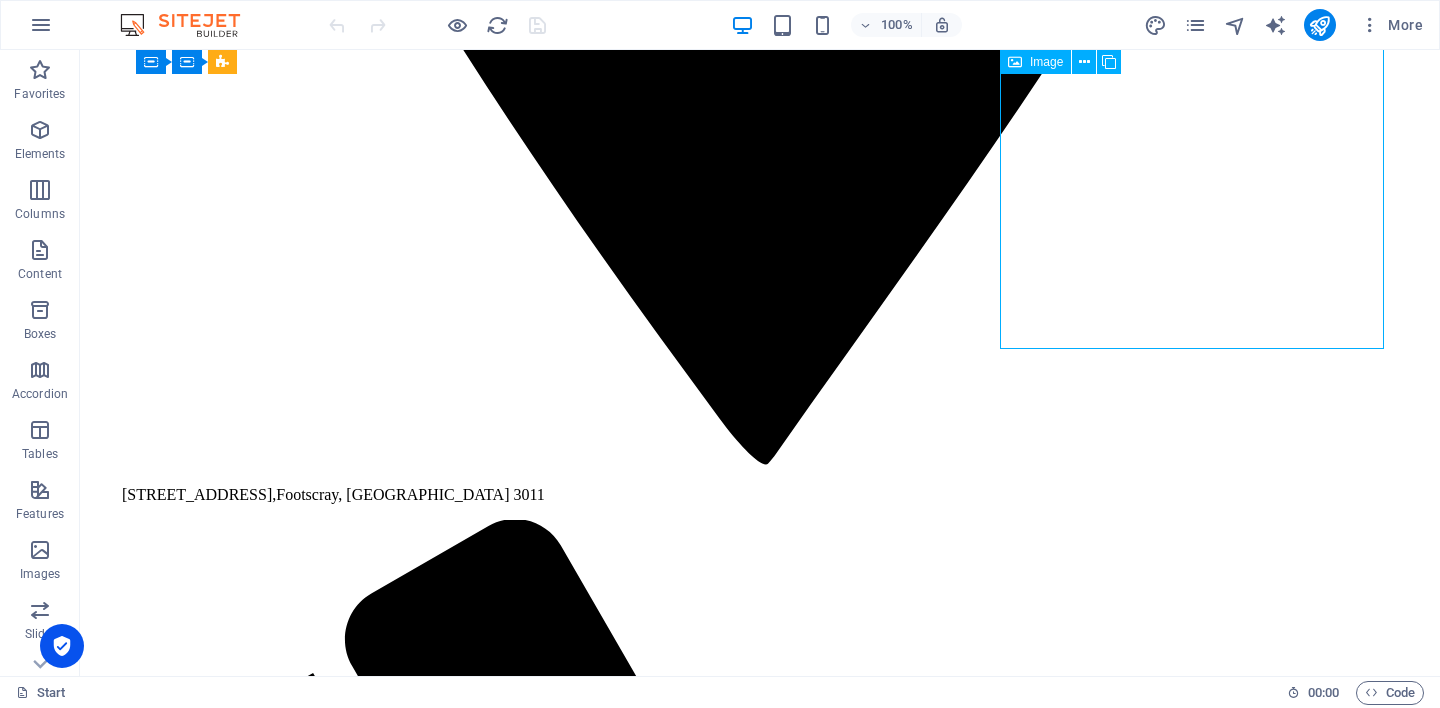 click at bounding box center [313, 8714] 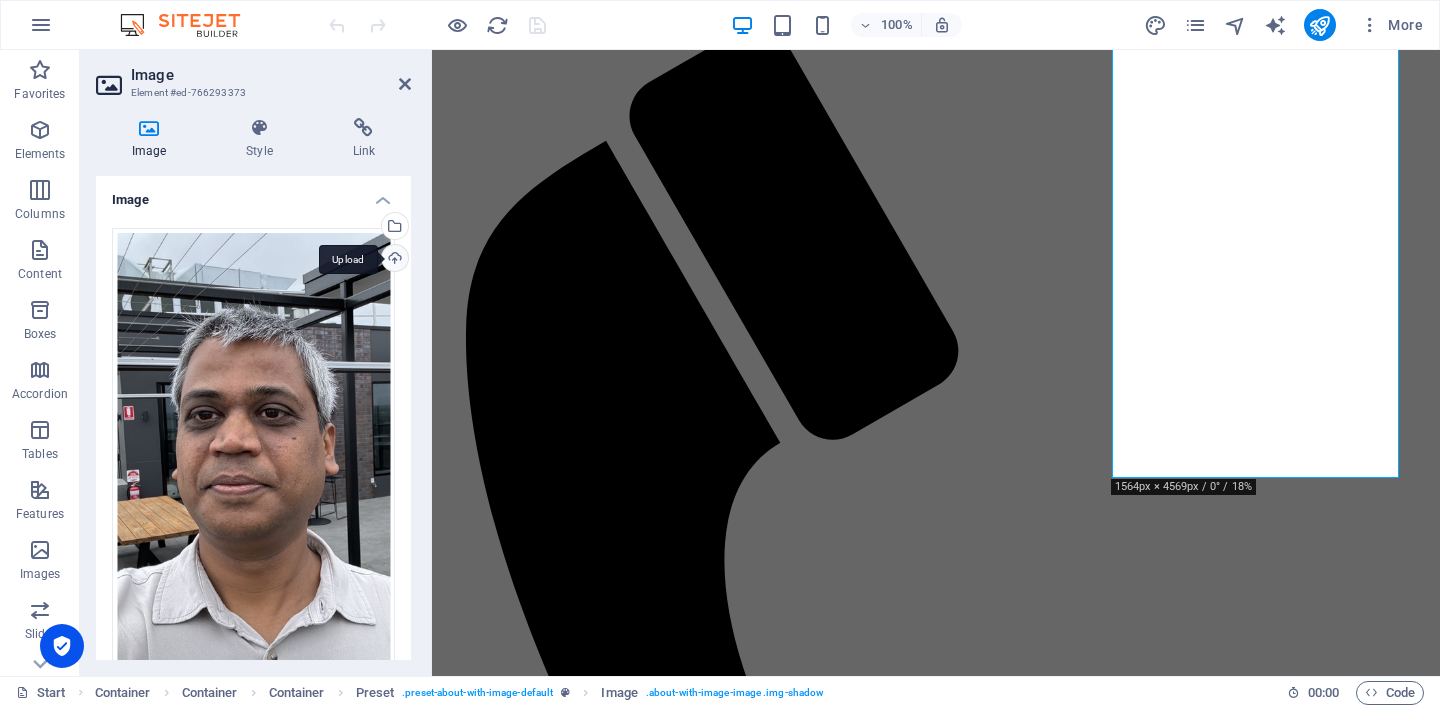 click on "Upload" at bounding box center (393, 260) 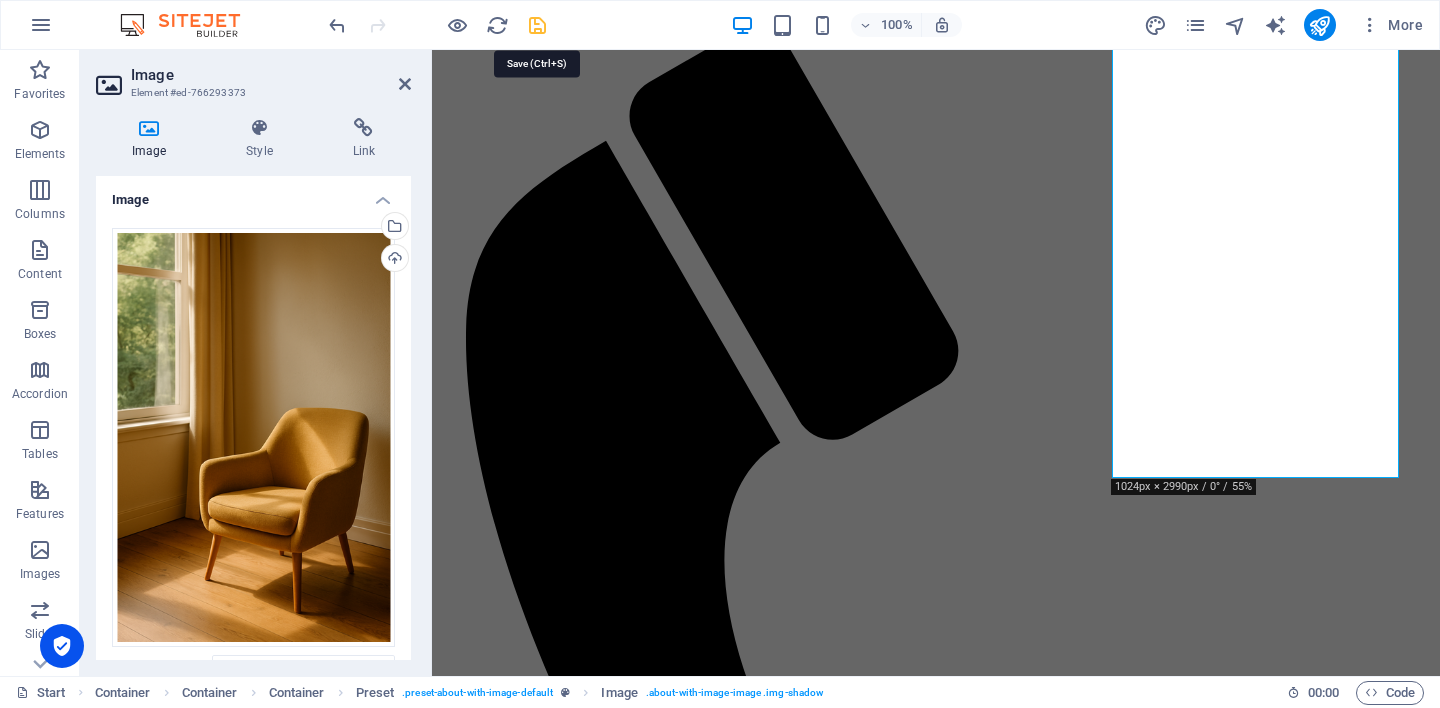 click at bounding box center [537, 25] 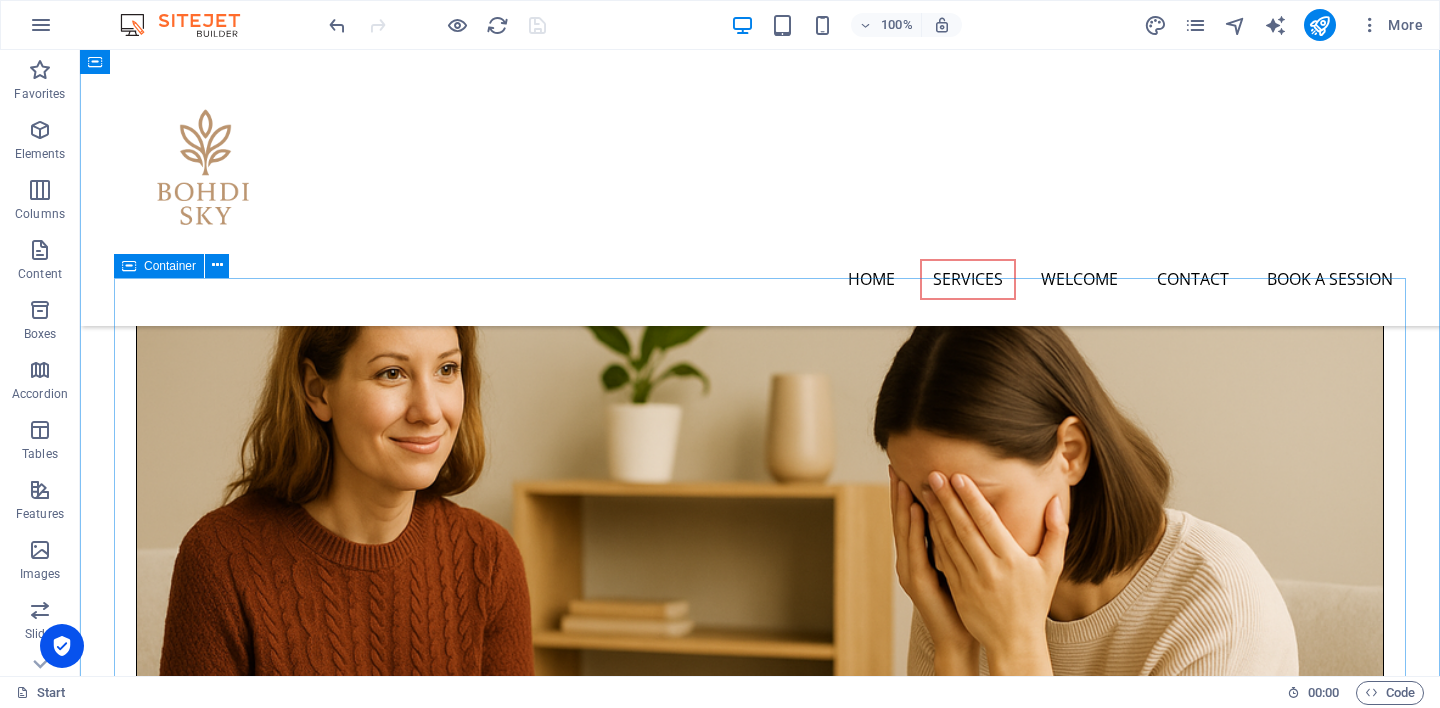 scroll, scrollTop: 1641, scrollLeft: 0, axis: vertical 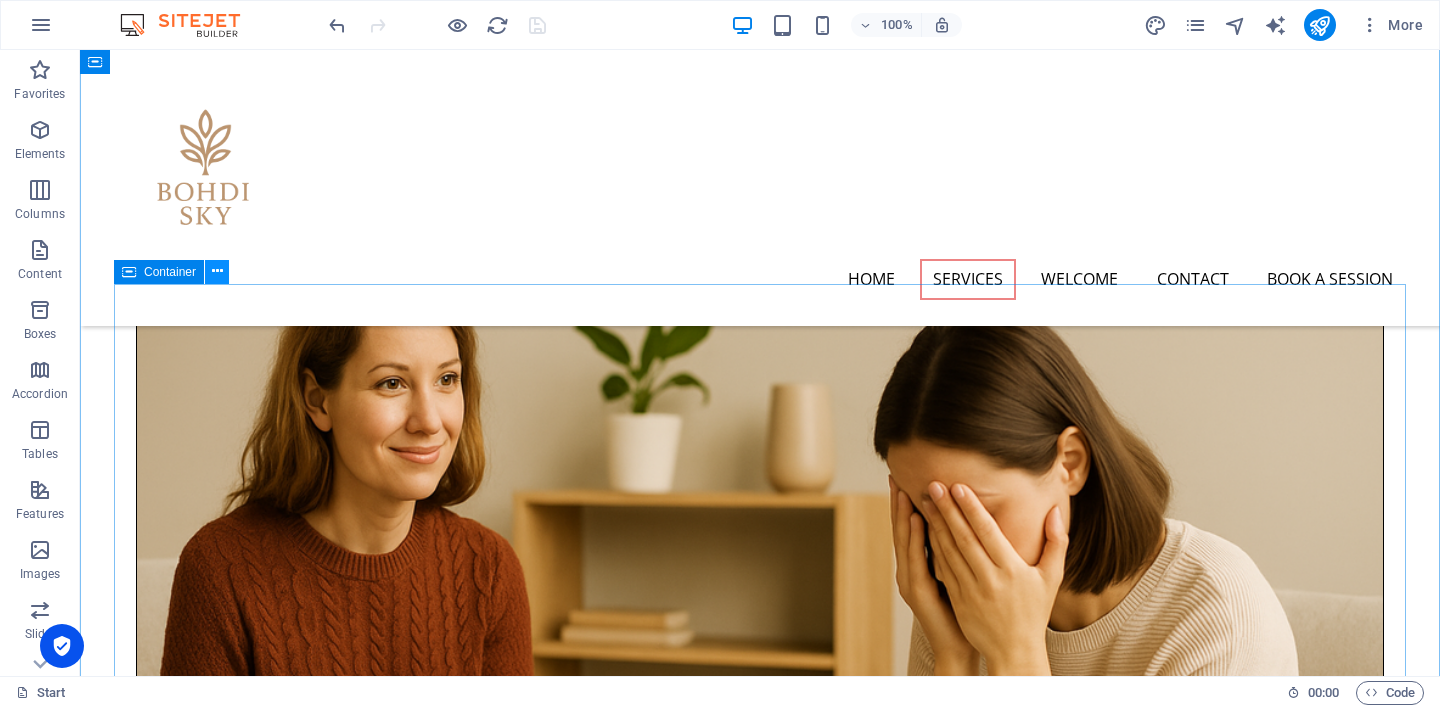 click at bounding box center (217, 271) 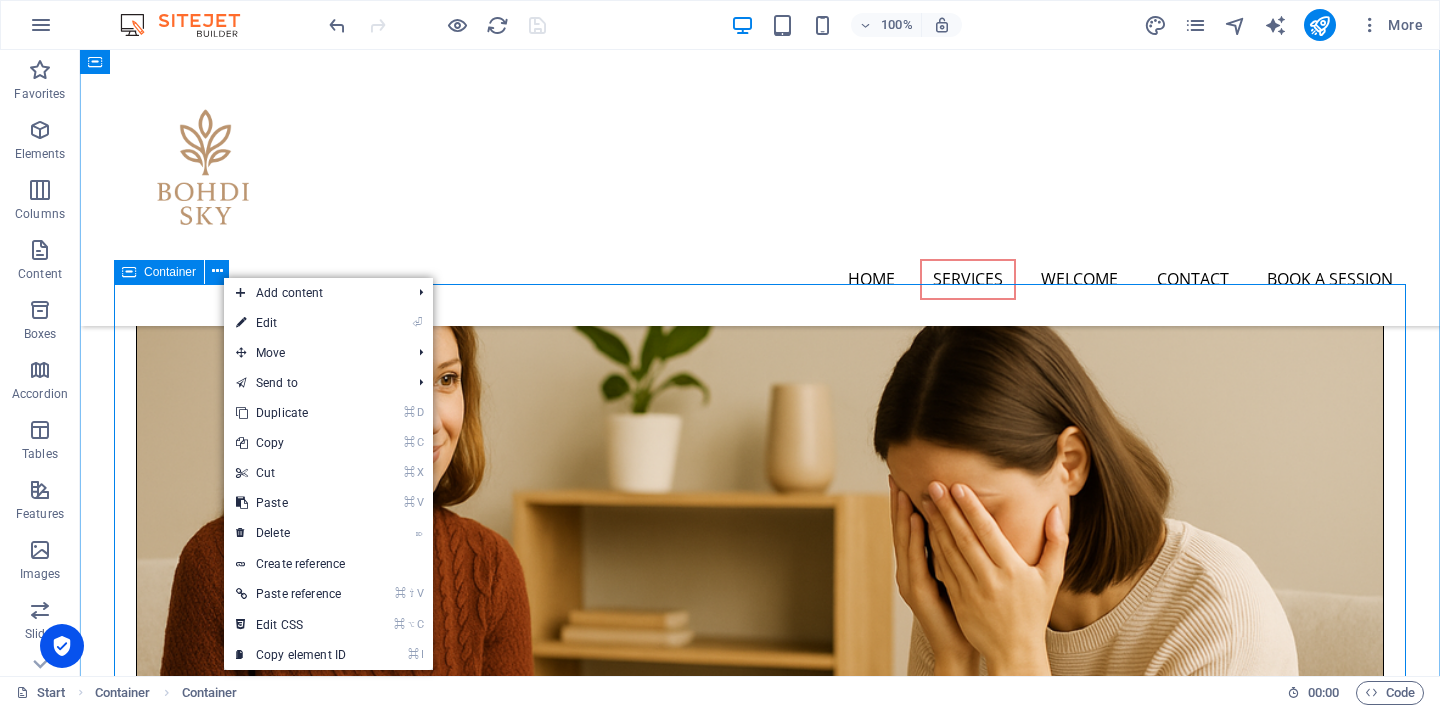 click on "👤 Welcome to My Page Hi, I am [PERSON_NAME]. This space is not about a business — it is about a person. Just me. A fellow human who has lived through change, grief, and healing. I was born in [DEMOGRAPHIC_DATA] and have lived across [GEOGRAPHIC_DATA], [GEOGRAPHIC_DATA], [GEOGRAPHIC_DATA], [GEOGRAPHIC_DATA], and now [GEOGRAPHIC_DATA]. Along the way, I have worked in many different fields — and those experiences have shaped how I understand people: not as roles or diagnoses, but as stories in motion. I lost my first partner, who had [DEMOGRAPHIC_DATA] ancestry, to [MEDICAL_DATA]. At the time, I was emotionally overwhelmed and not in a place to care for our daughter in the way I had hoped. Since then, life has taken many turns. I now share my life with my [DEMOGRAPHIC_DATA] wife and our two children — including a young son who lives with developmental challenges. These relationships — and the moments of love, loss, and care they bring — continue to shape how I show up for others." at bounding box center [760, 4214] 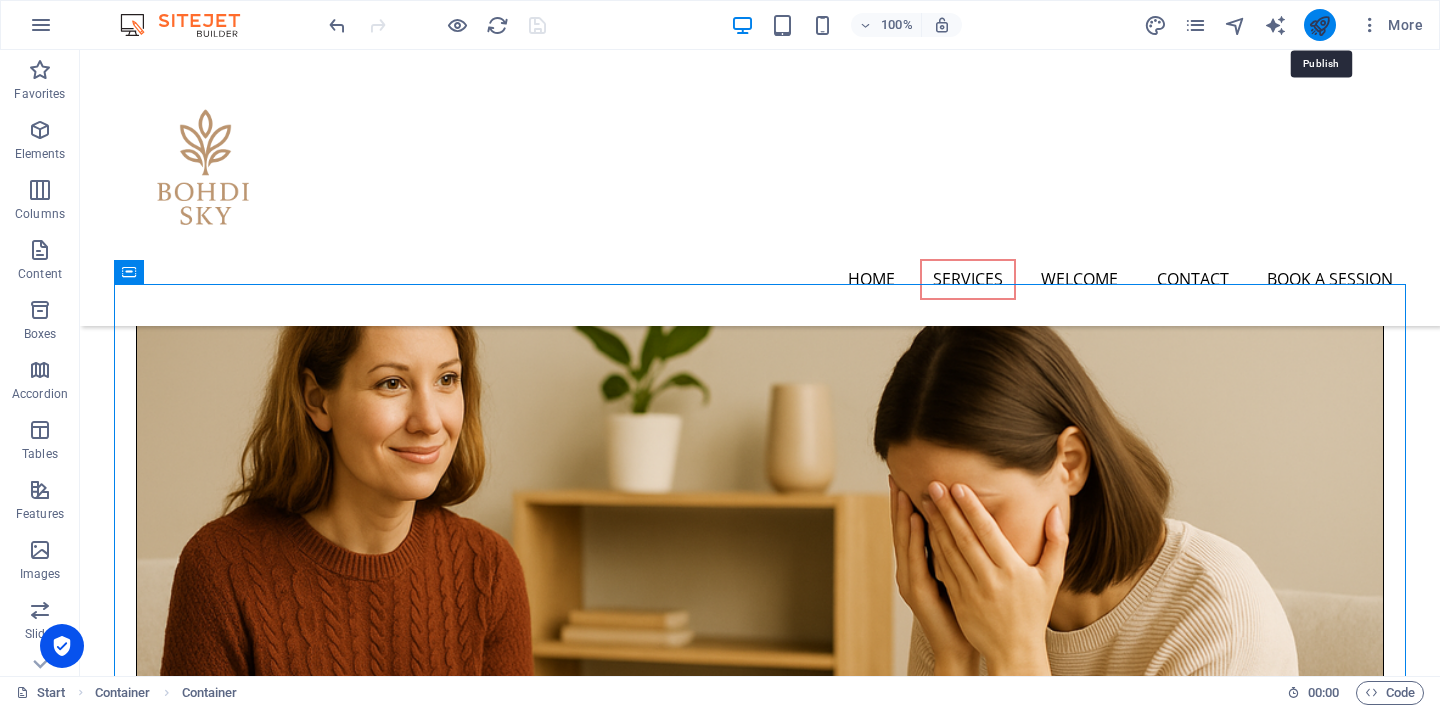 click at bounding box center [1319, 25] 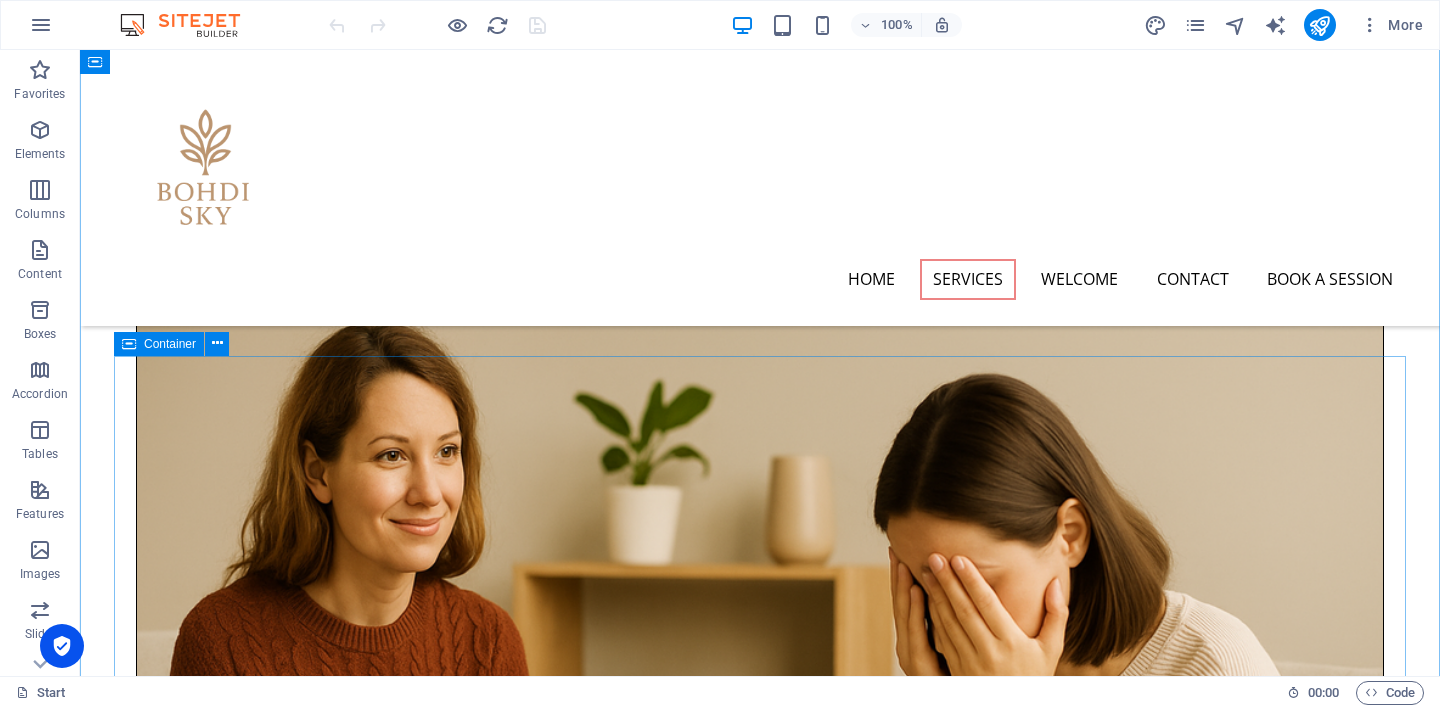 scroll, scrollTop: 1568, scrollLeft: 0, axis: vertical 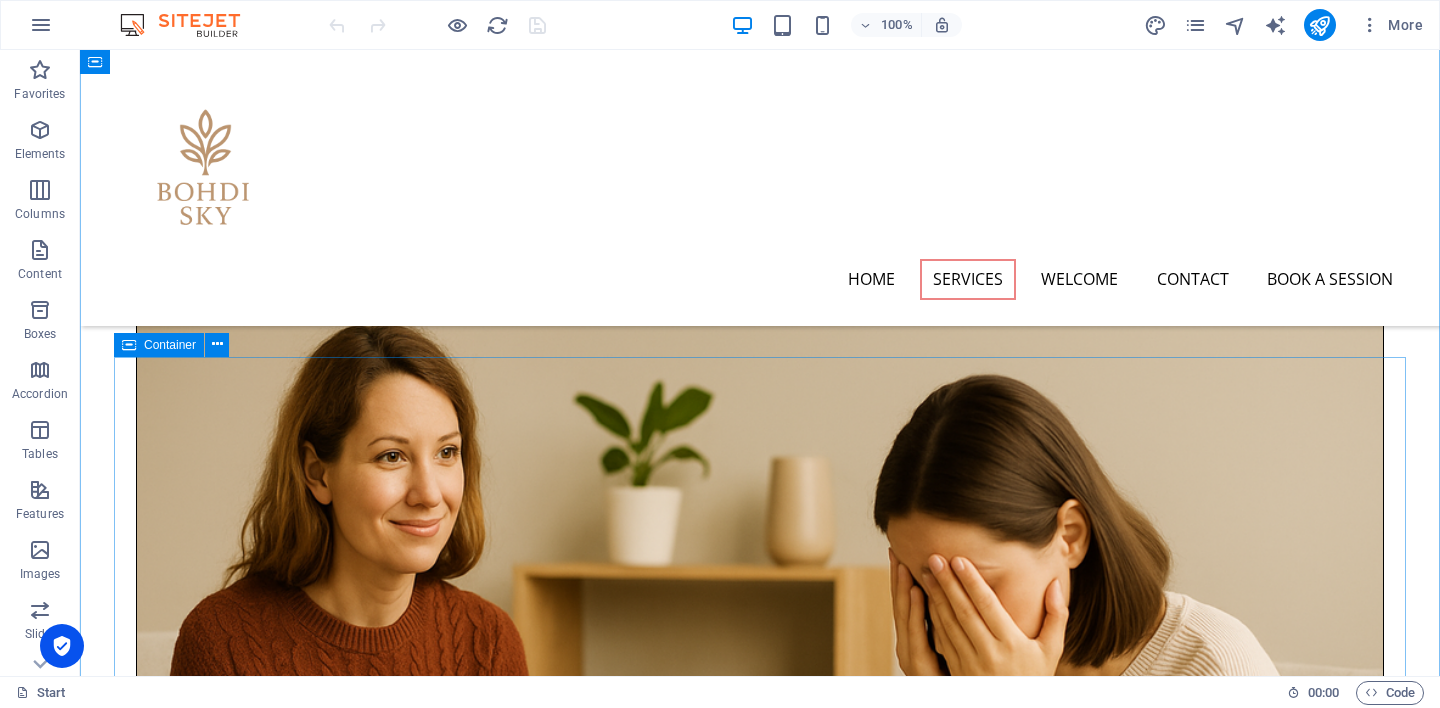 click on "Container" at bounding box center (170, 345) 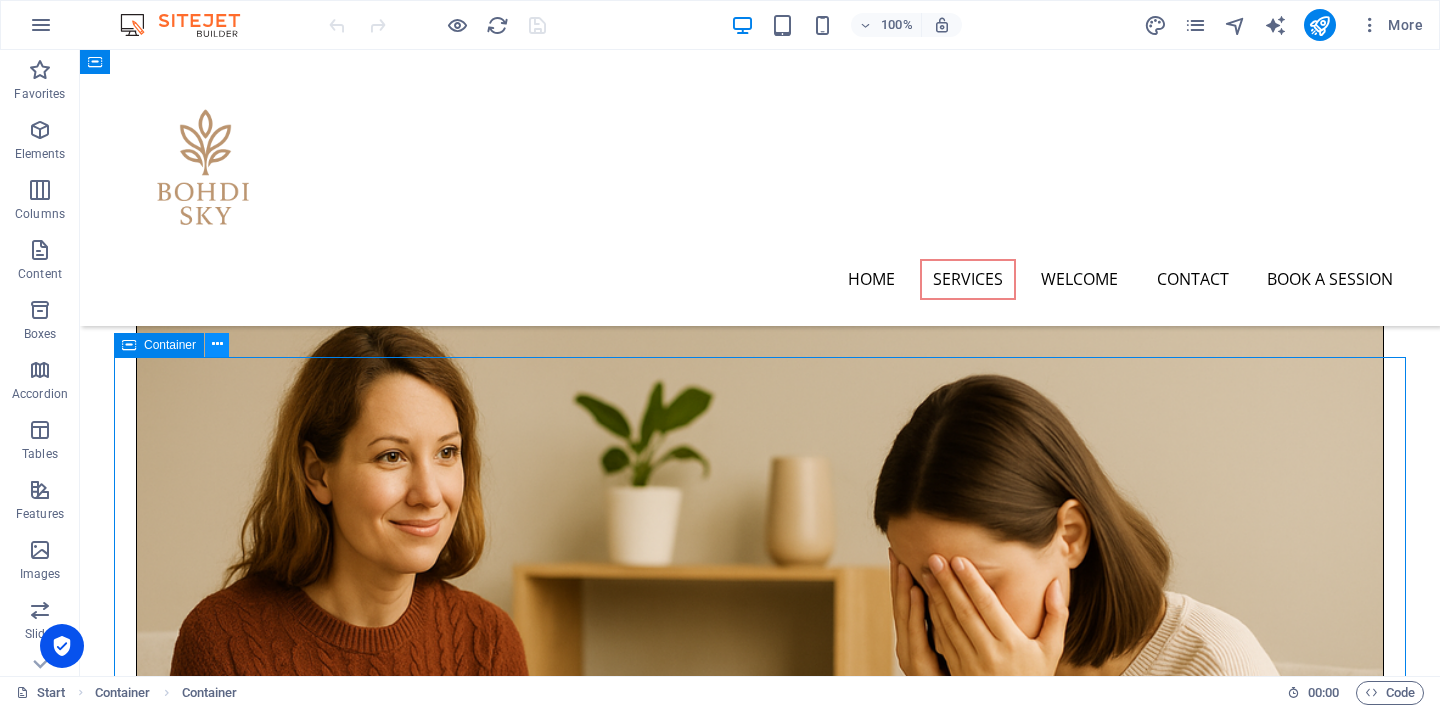 click at bounding box center [217, 344] 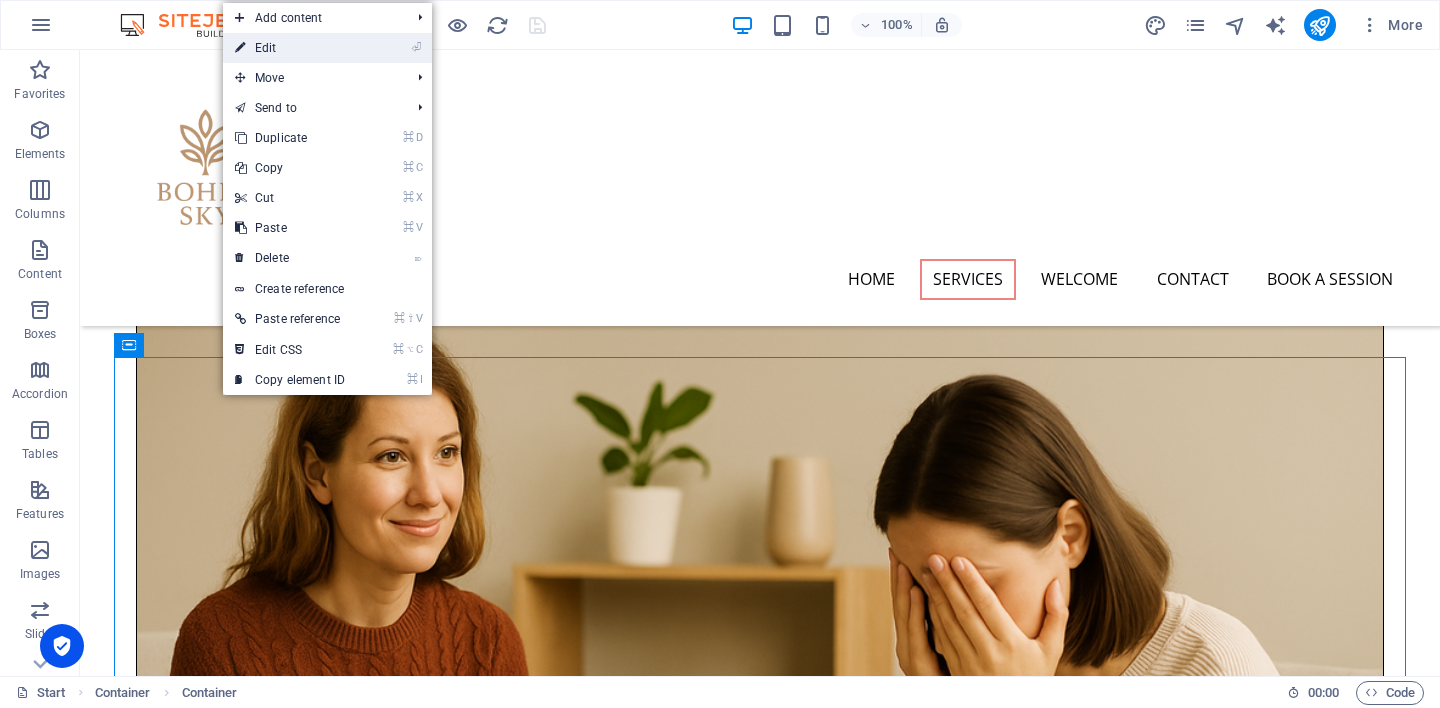 click on "⏎  Edit" at bounding box center (290, 48) 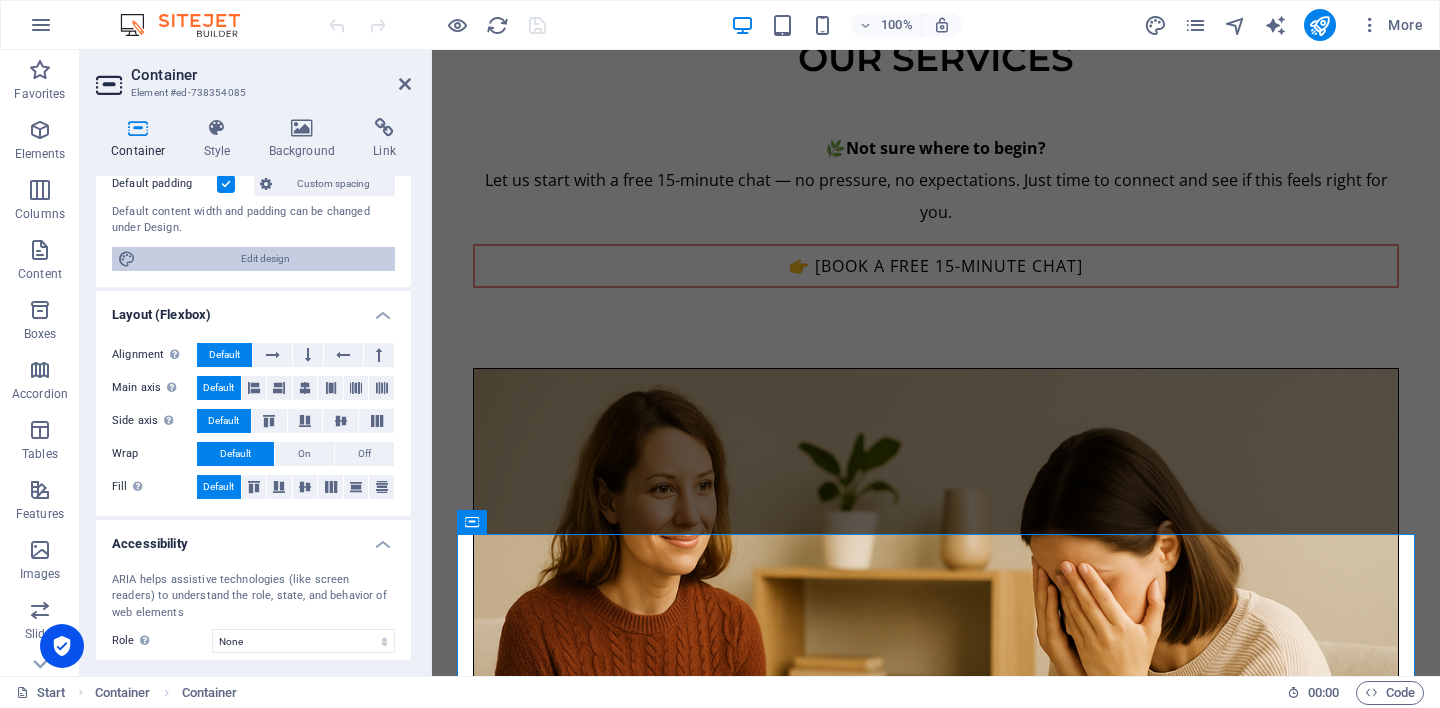 scroll, scrollTop: 139, scrollLeft: 0, axis: vertical 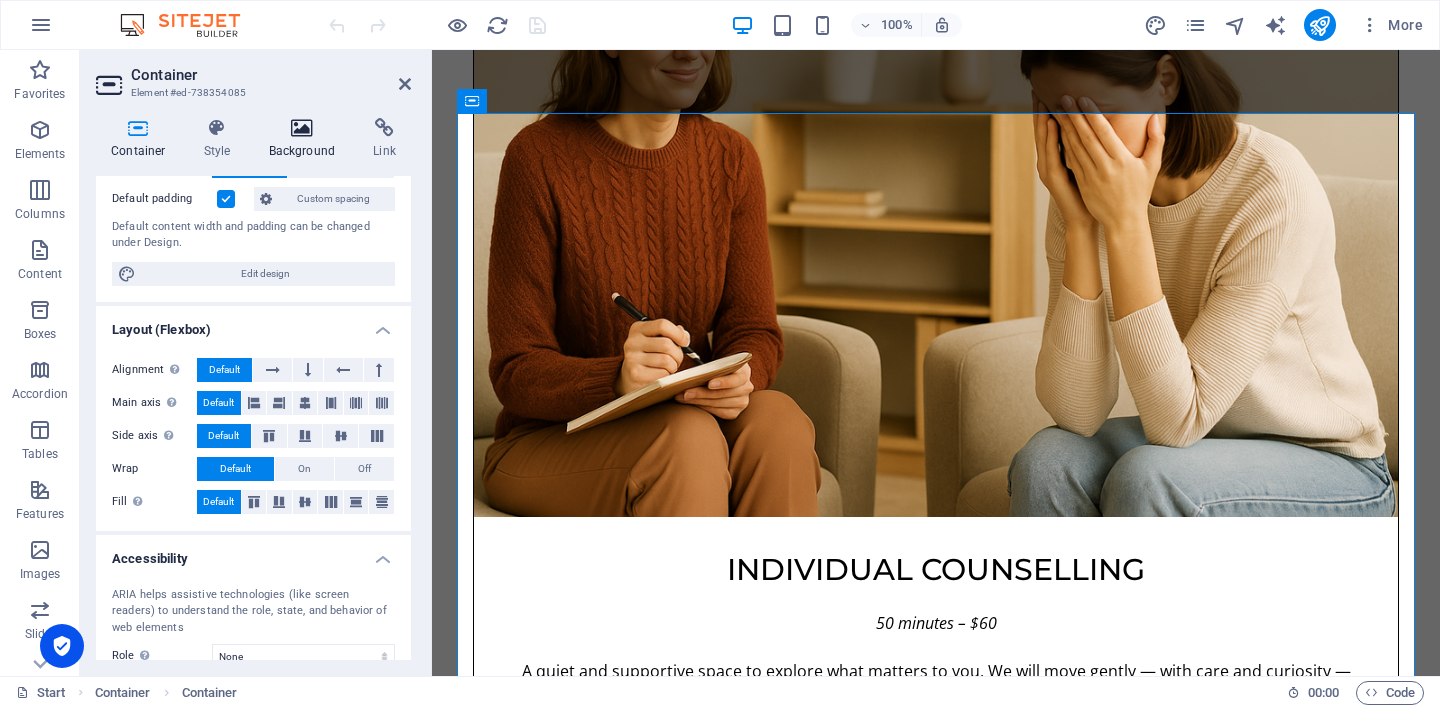 click at bounding box center [302, 128] 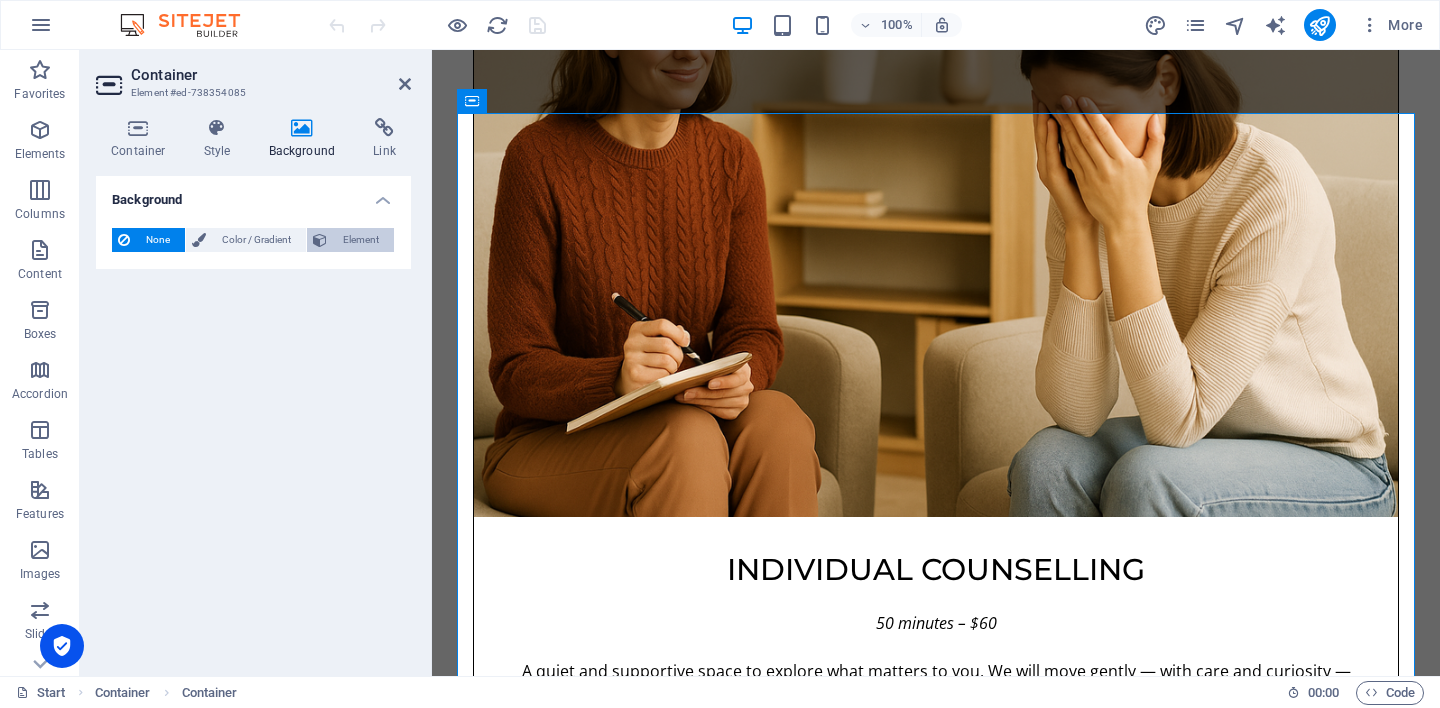 click on "Element" at bounding box center (360, 240) 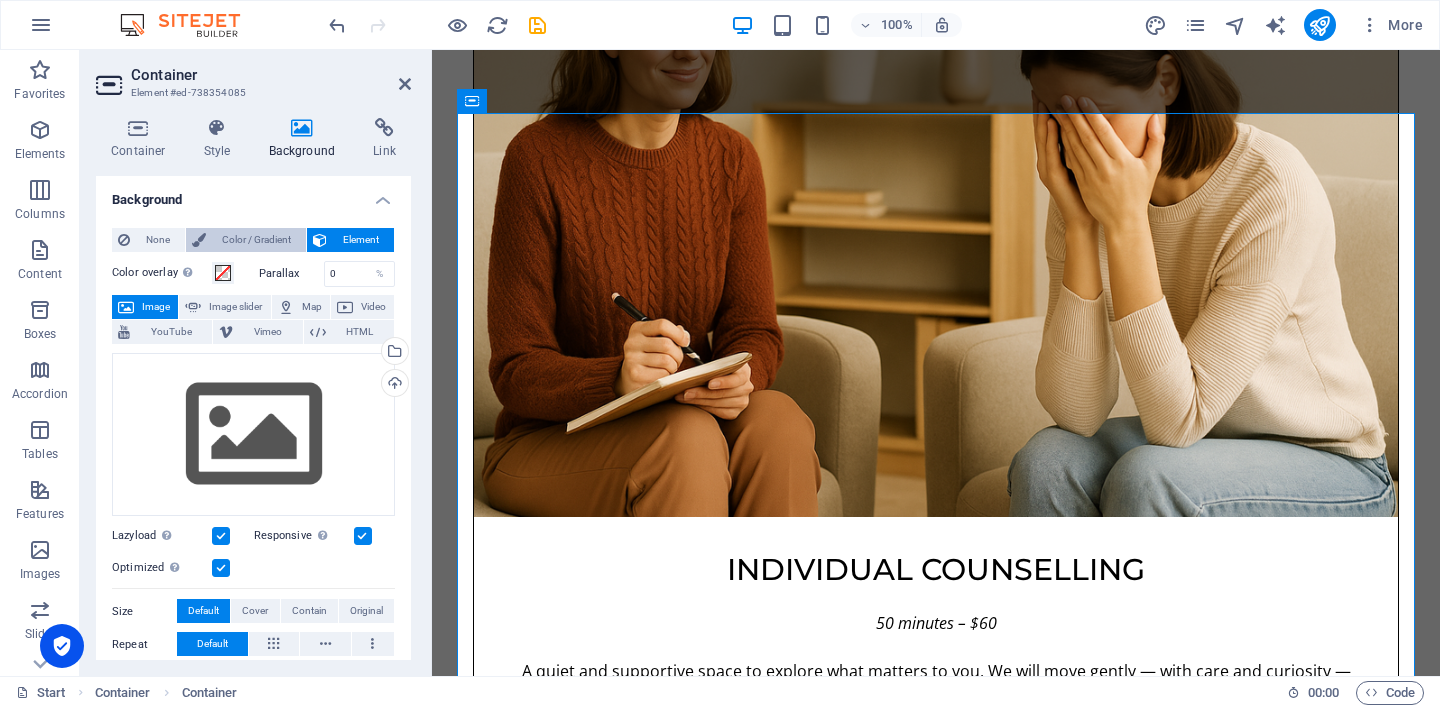 click on "Color / Gradient" at bounding box center [256, 240] 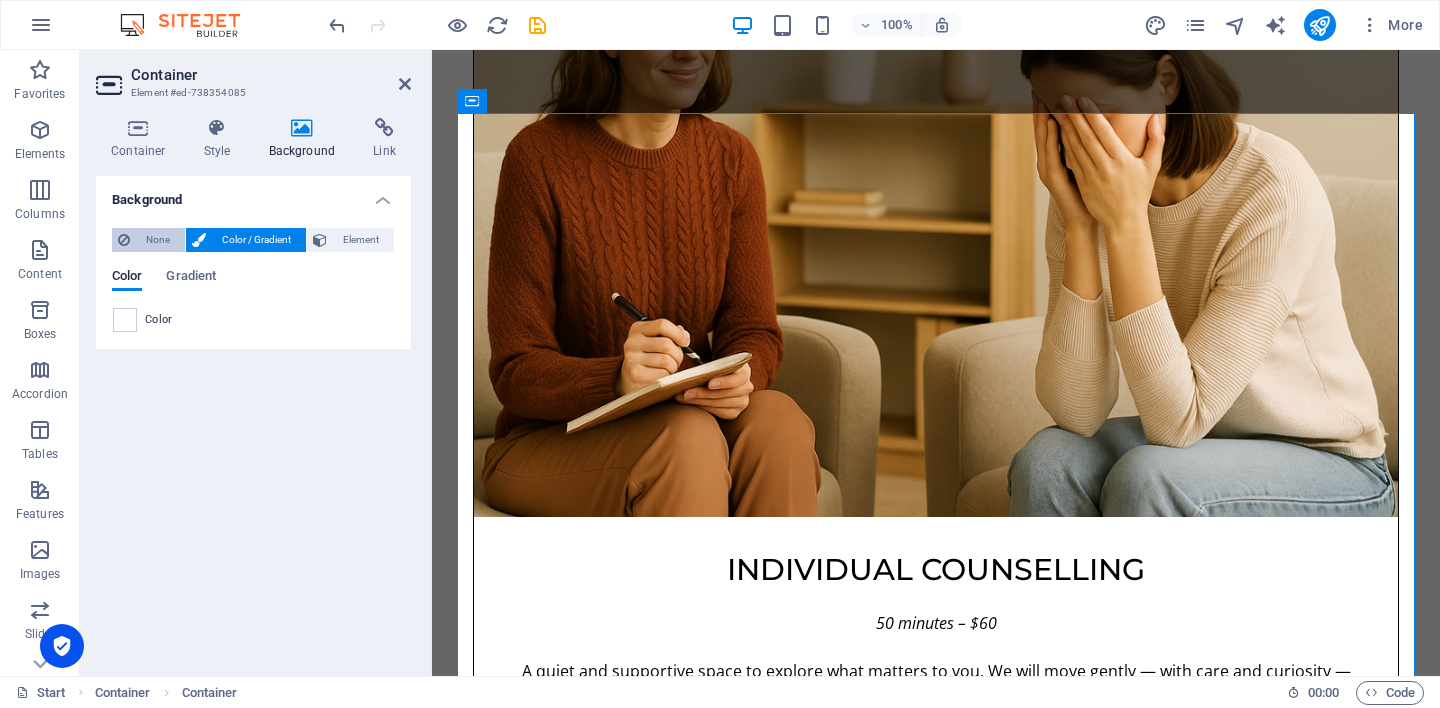 click on "None" at bounding box center (157, 240) 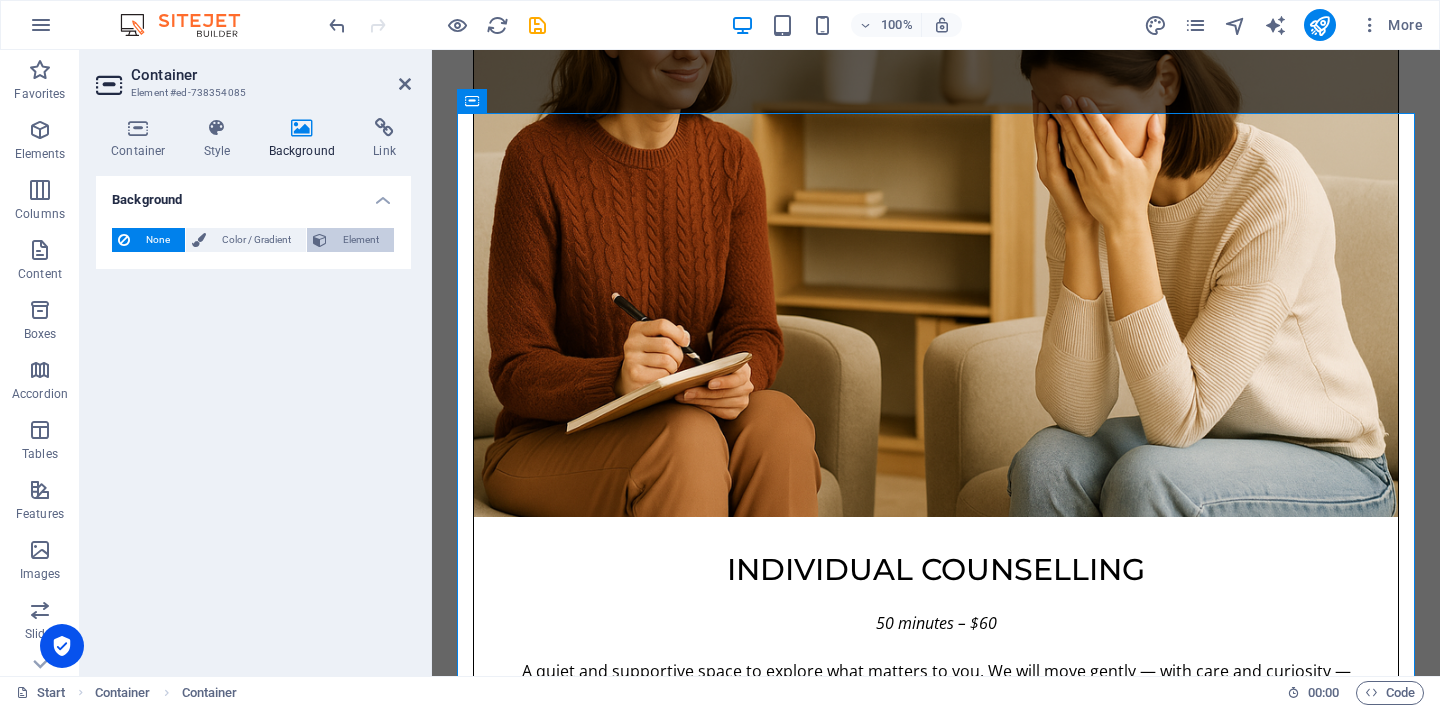 click on "Element" at bounding box center (360, 240) 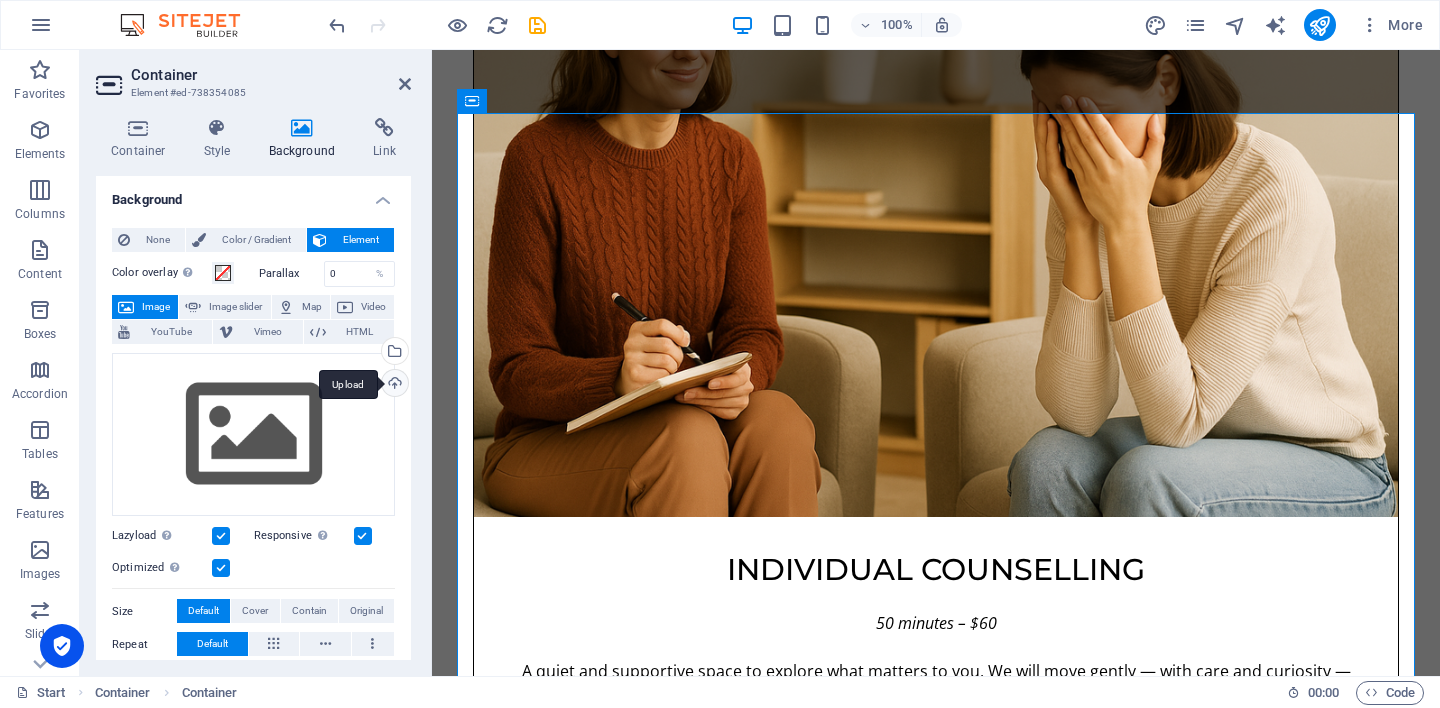click on "Upload" at bounding box center [393, 385] 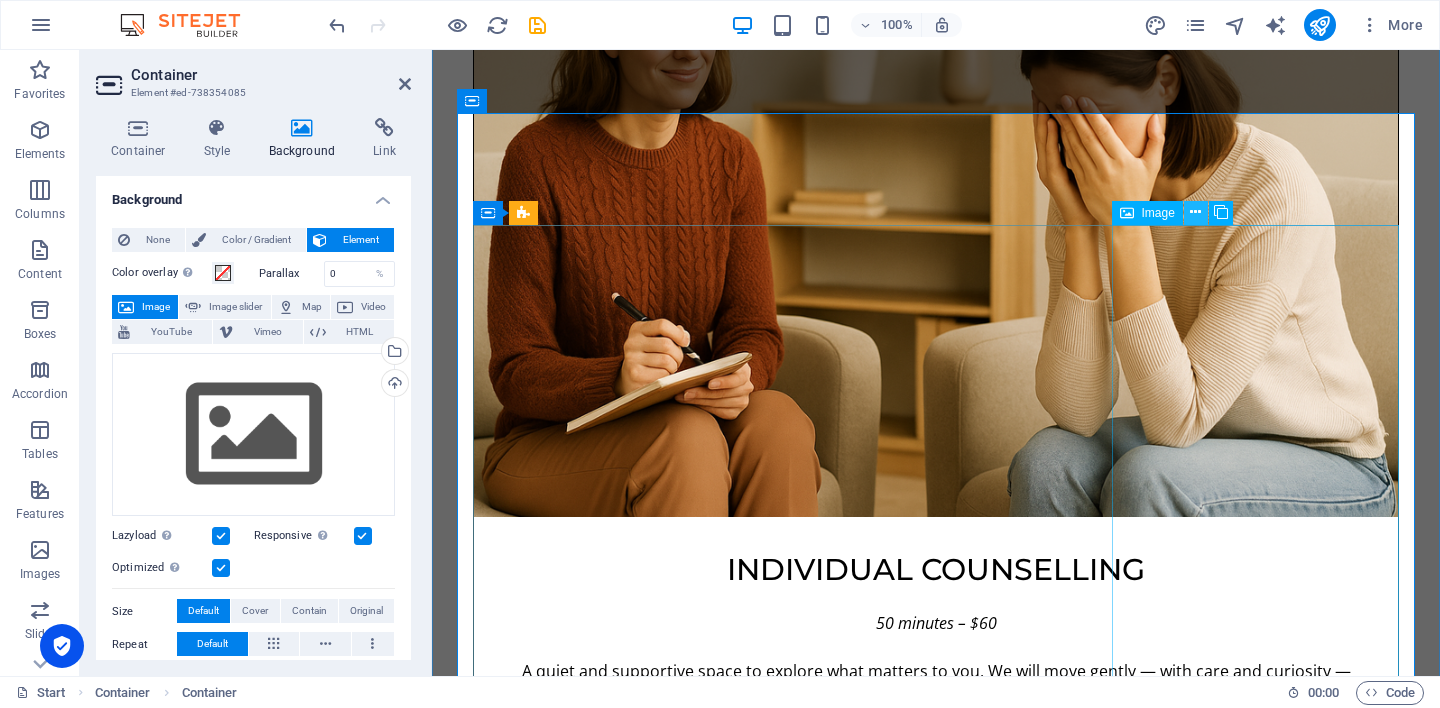 click at bounding box center [1195, 212] 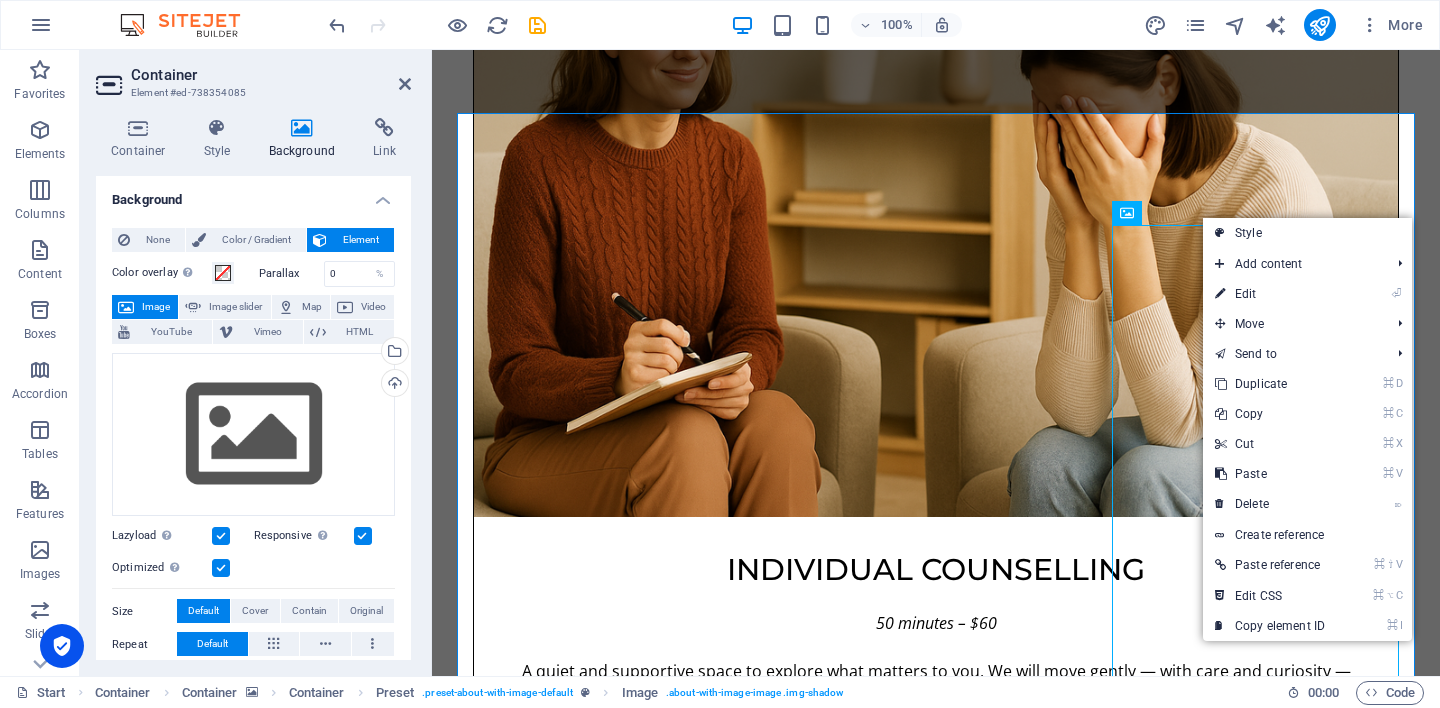 click at bounding box center (936, 3314) 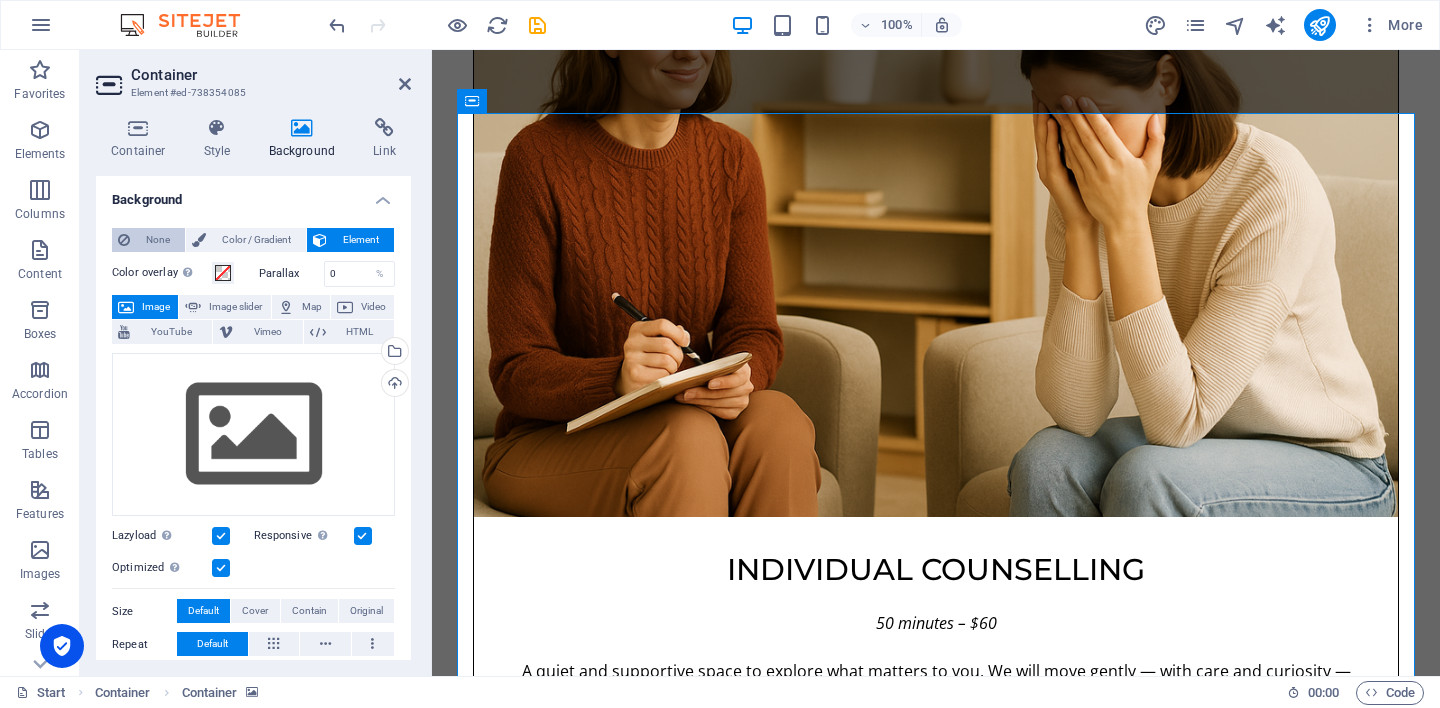 click on "None" at bounding box center (157, 240) 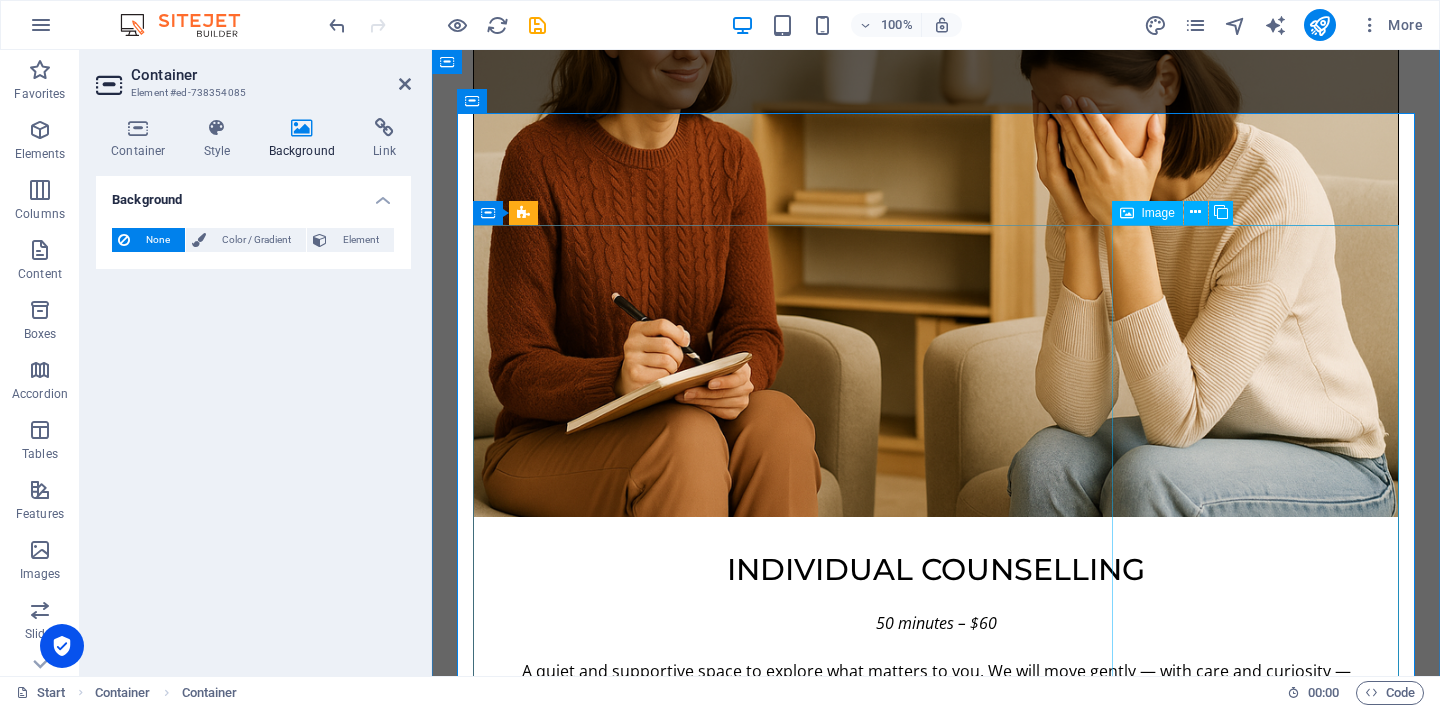 click at bounding box center (616, 3703) 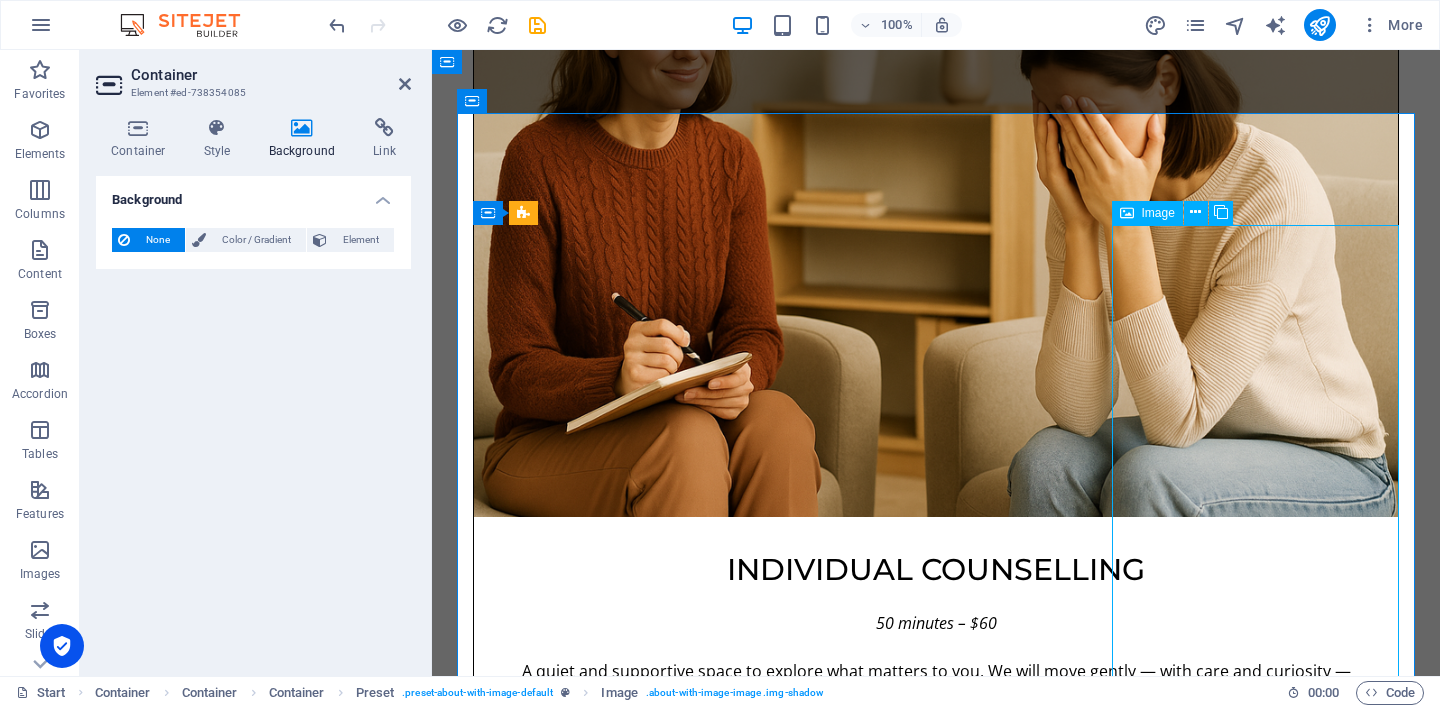 click at bounding box center (616, 3703) 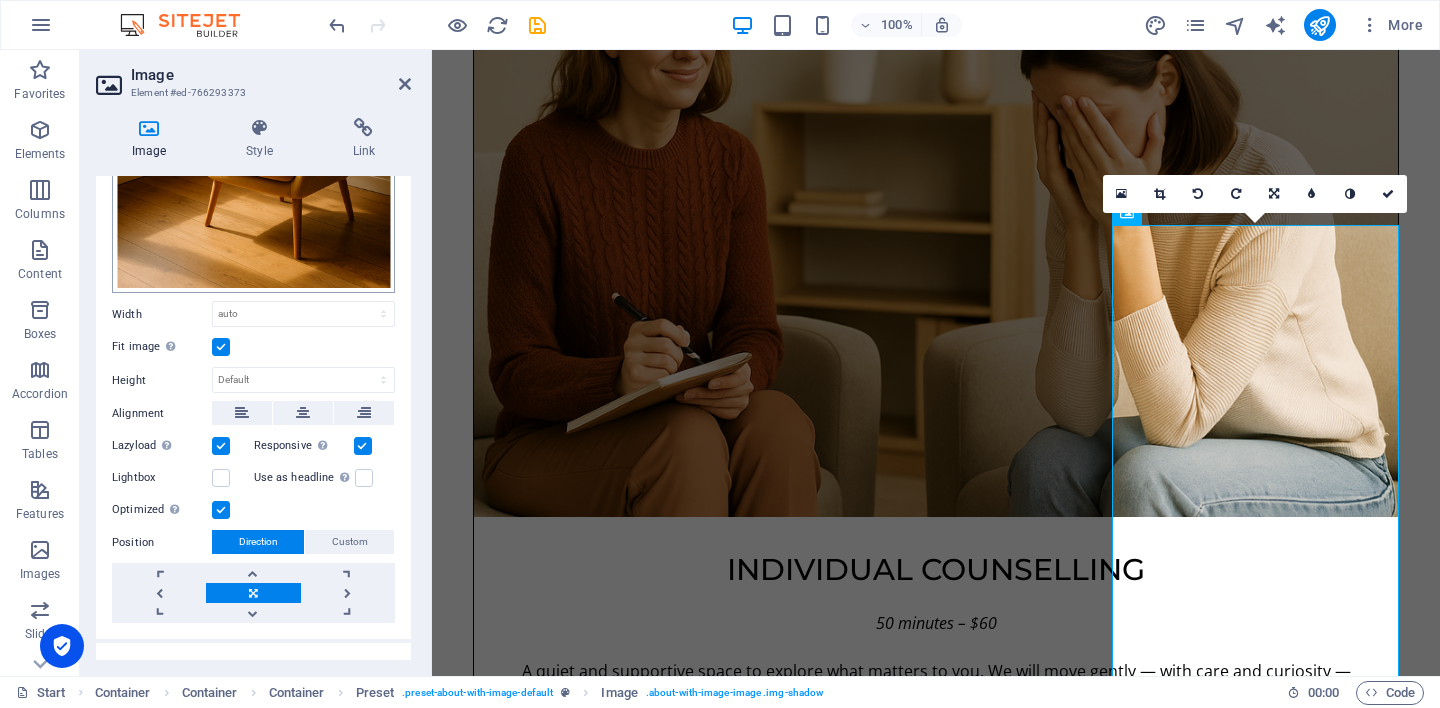 scroll, scrollTop: 386, scrollLeft: 0, axis: vertical 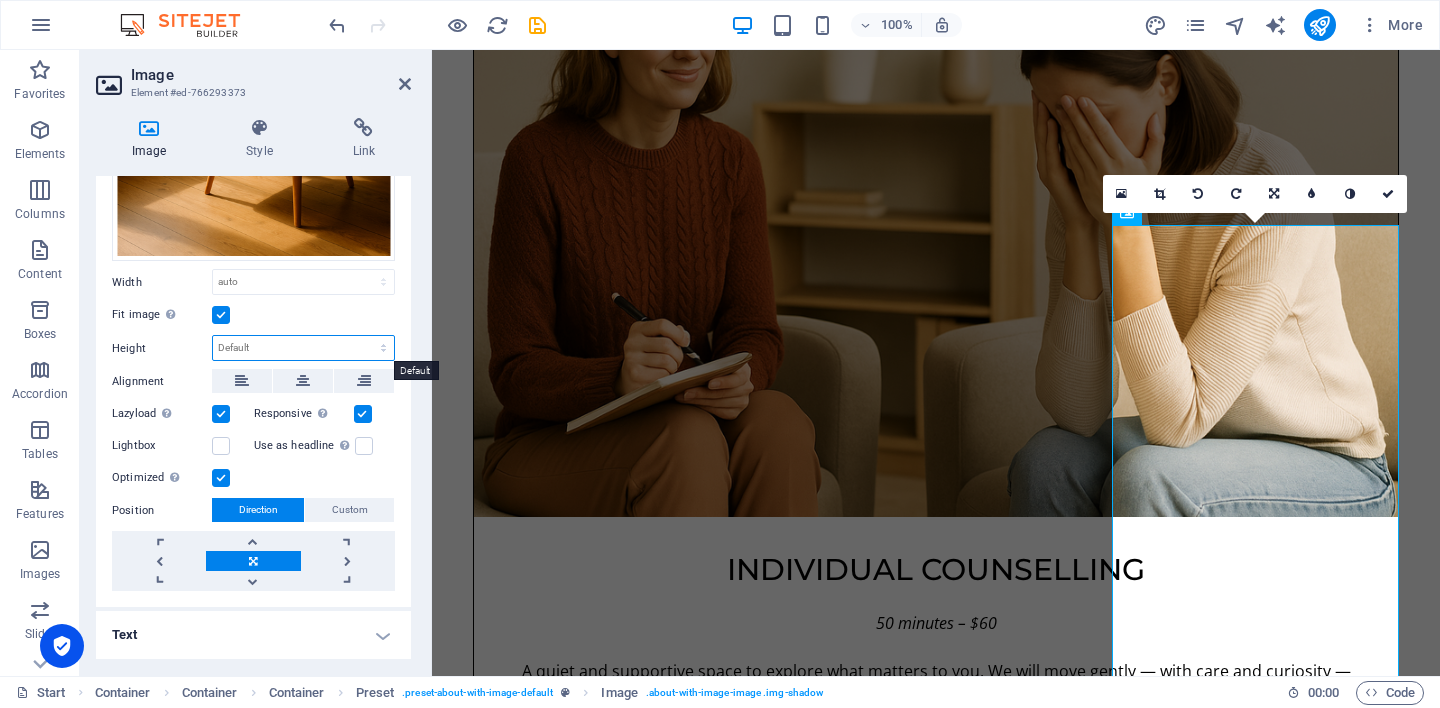 click on "Default auto px" at bounding box center (303, 348) 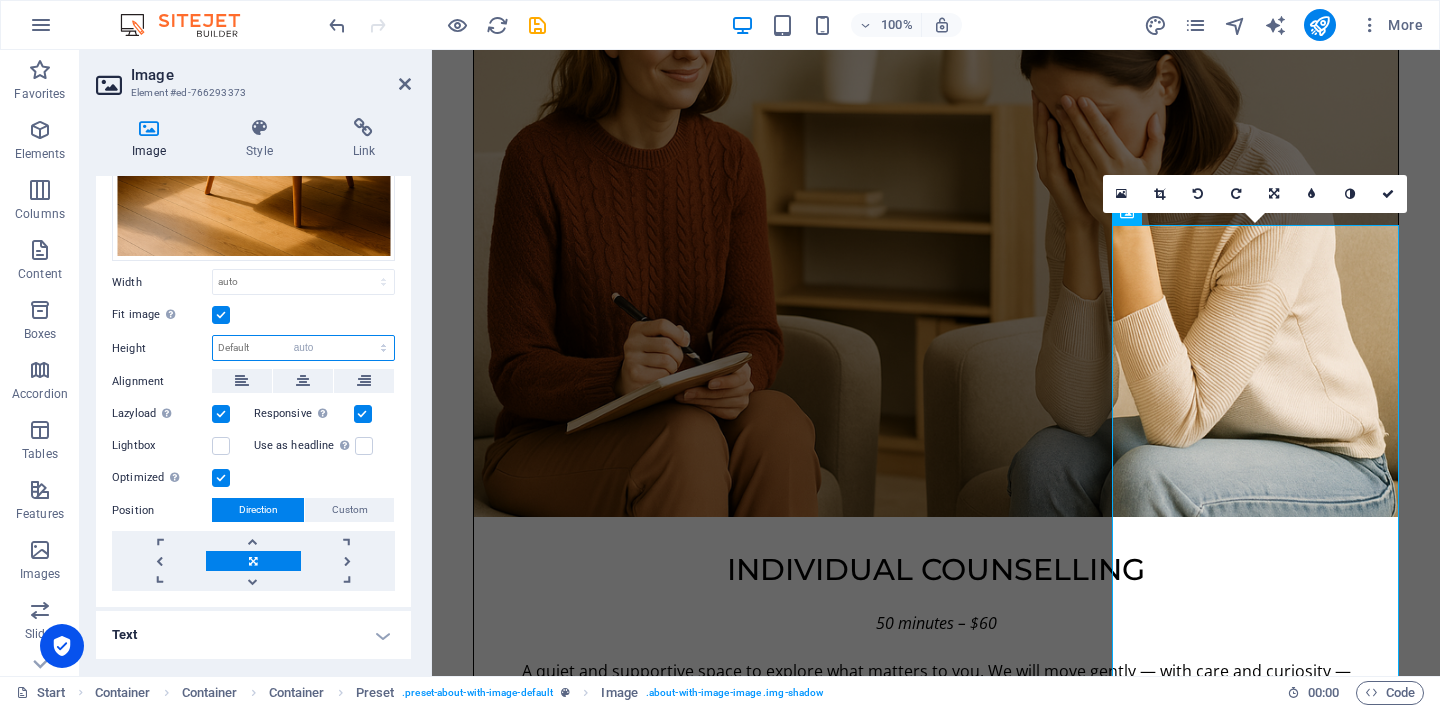 click on "auto" at bounding box center (0, 0) 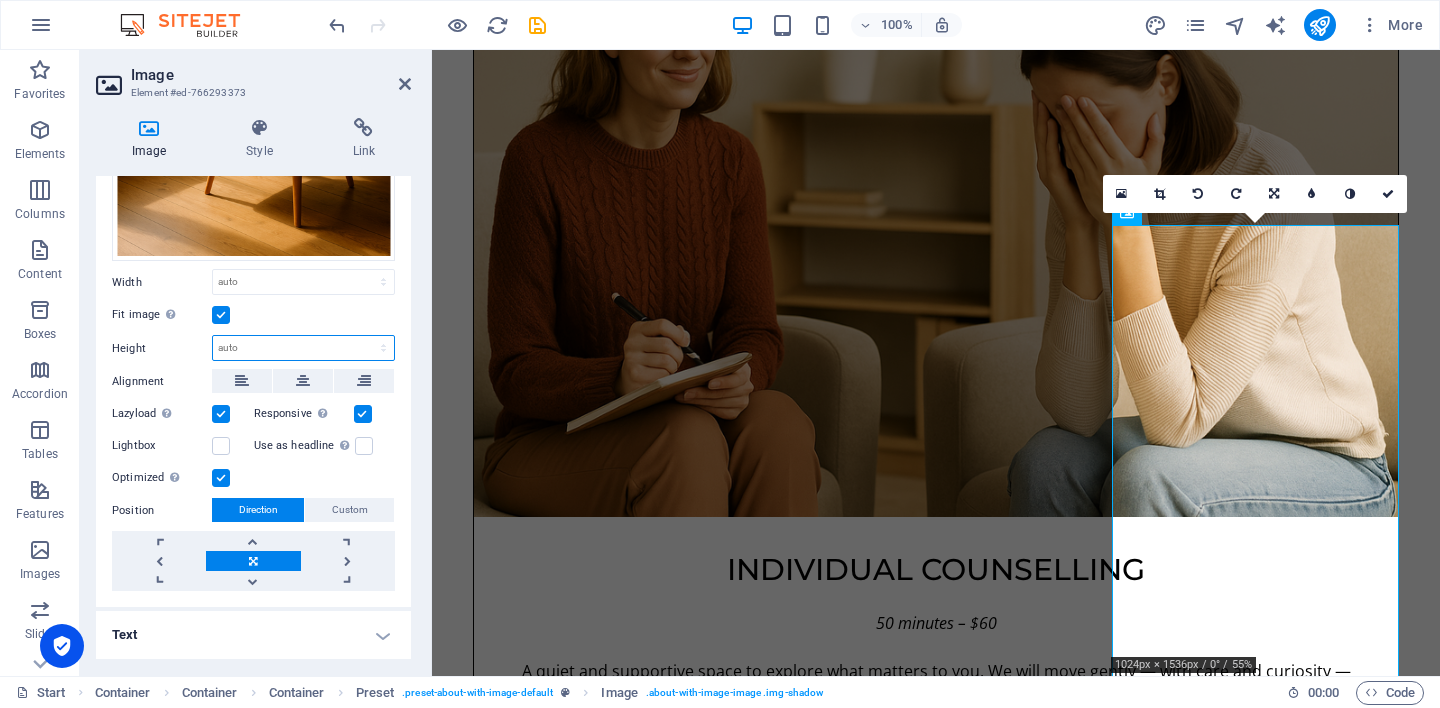 scroll, scrollTop: 0, scrollLeft: 0, axis: both 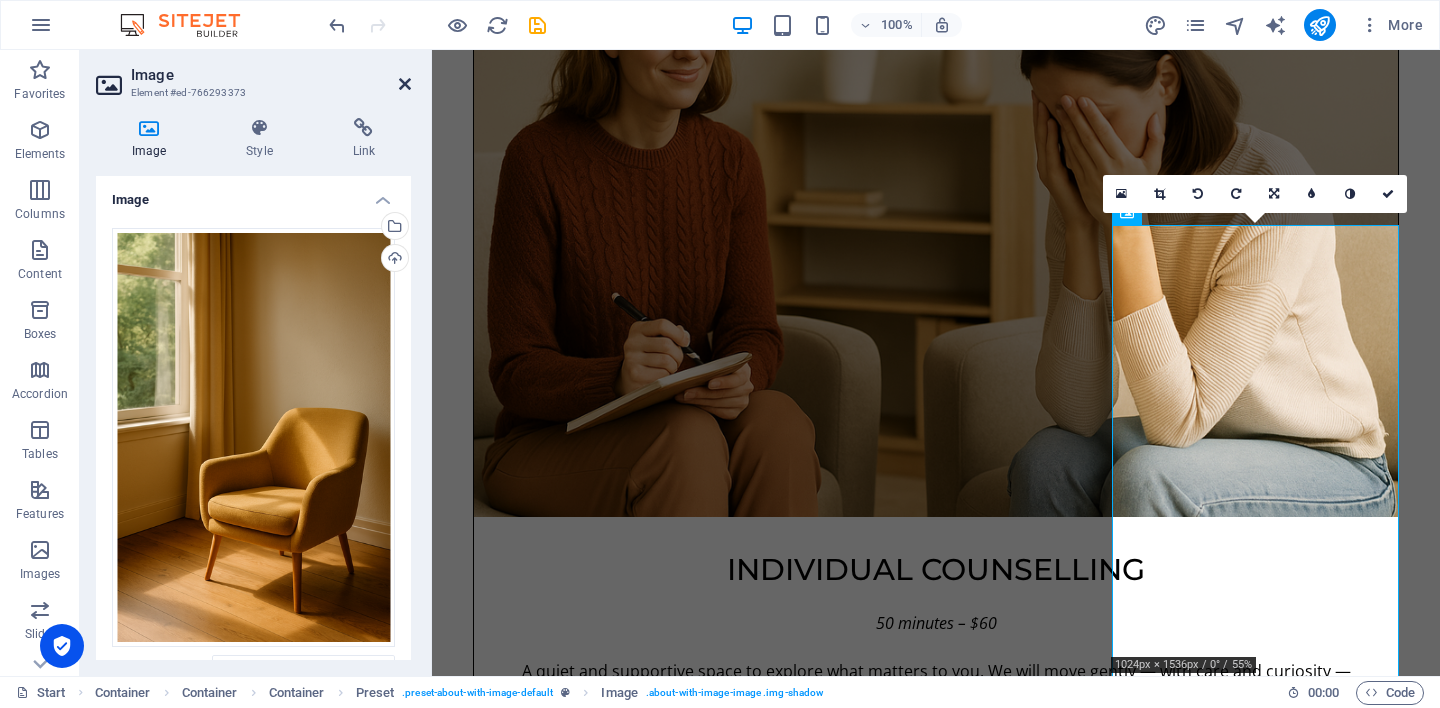 click at bounding box center (405, 84) 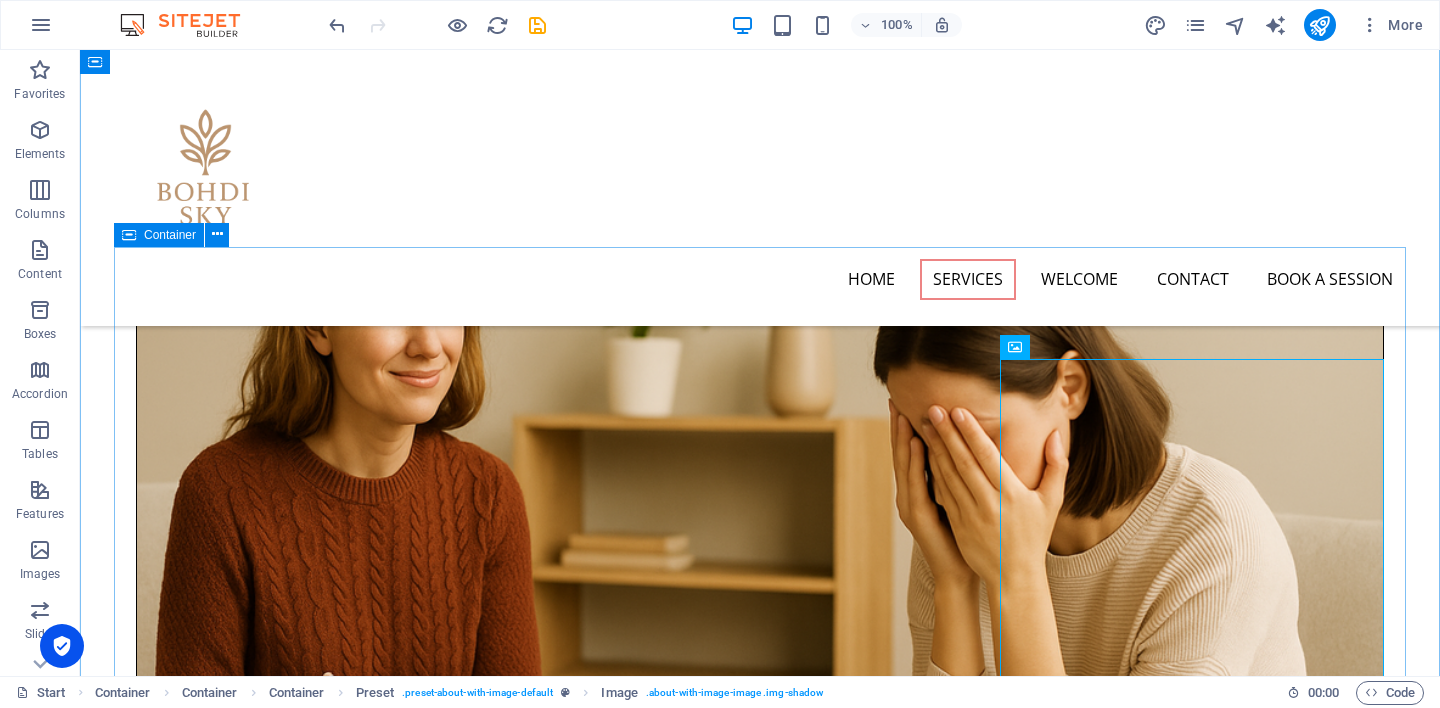 scroll, scrollTop: 1669, scrollLeft: 0, axis: vertical 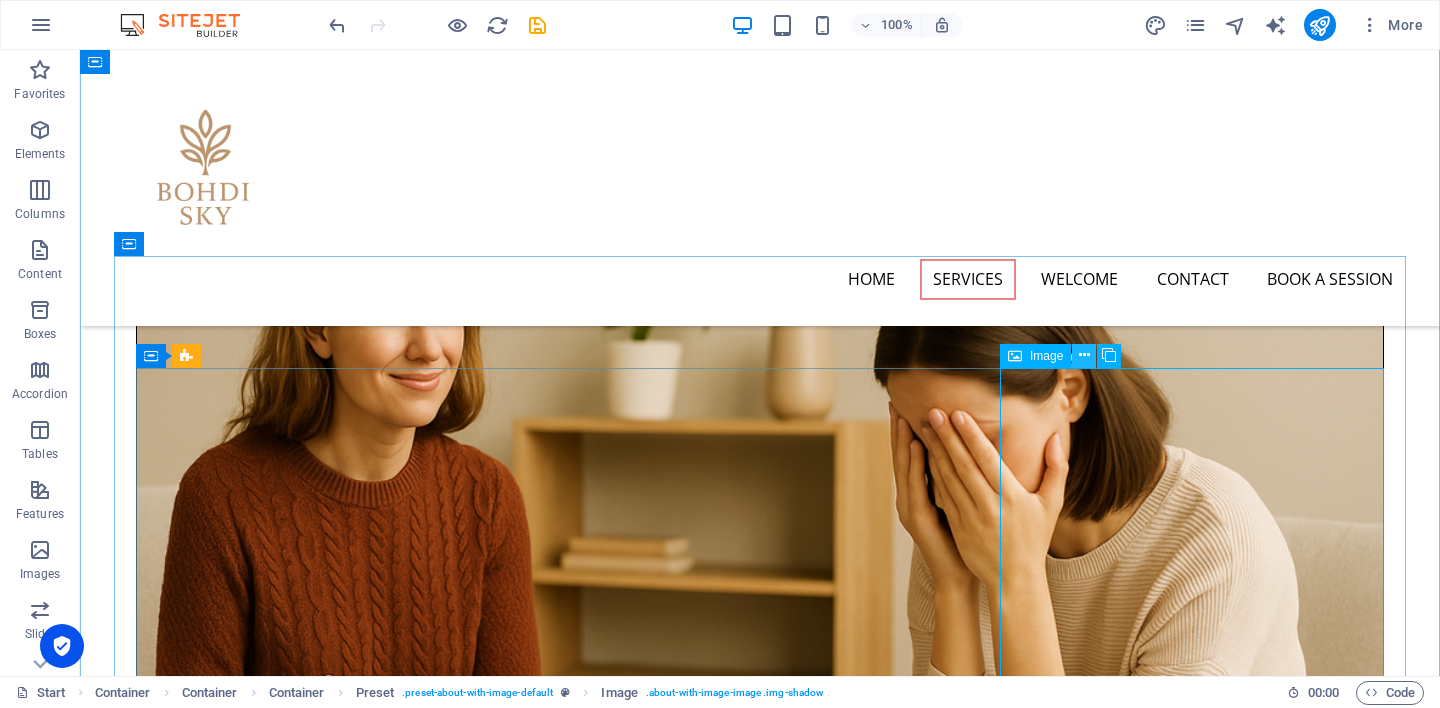 click at bounding box center (1084, 355) 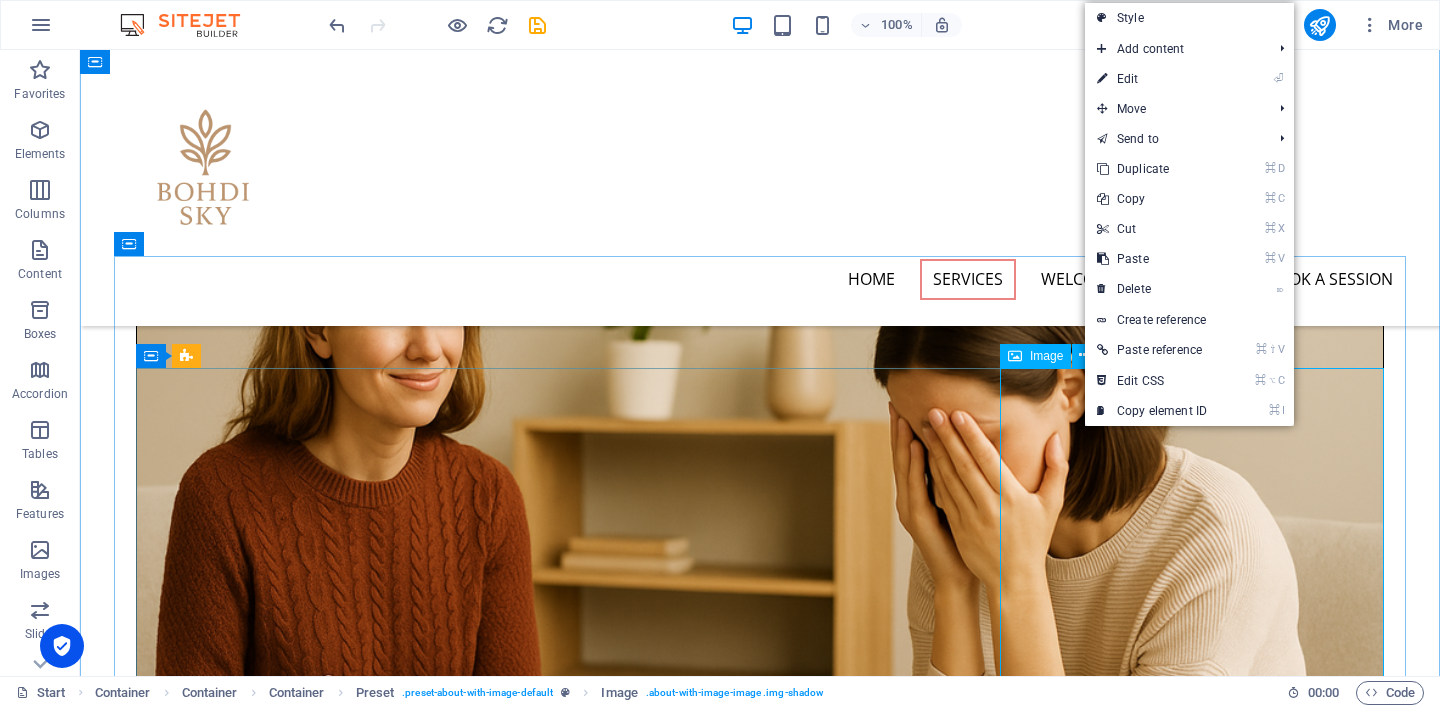 click at bounding box center [328, 4449] 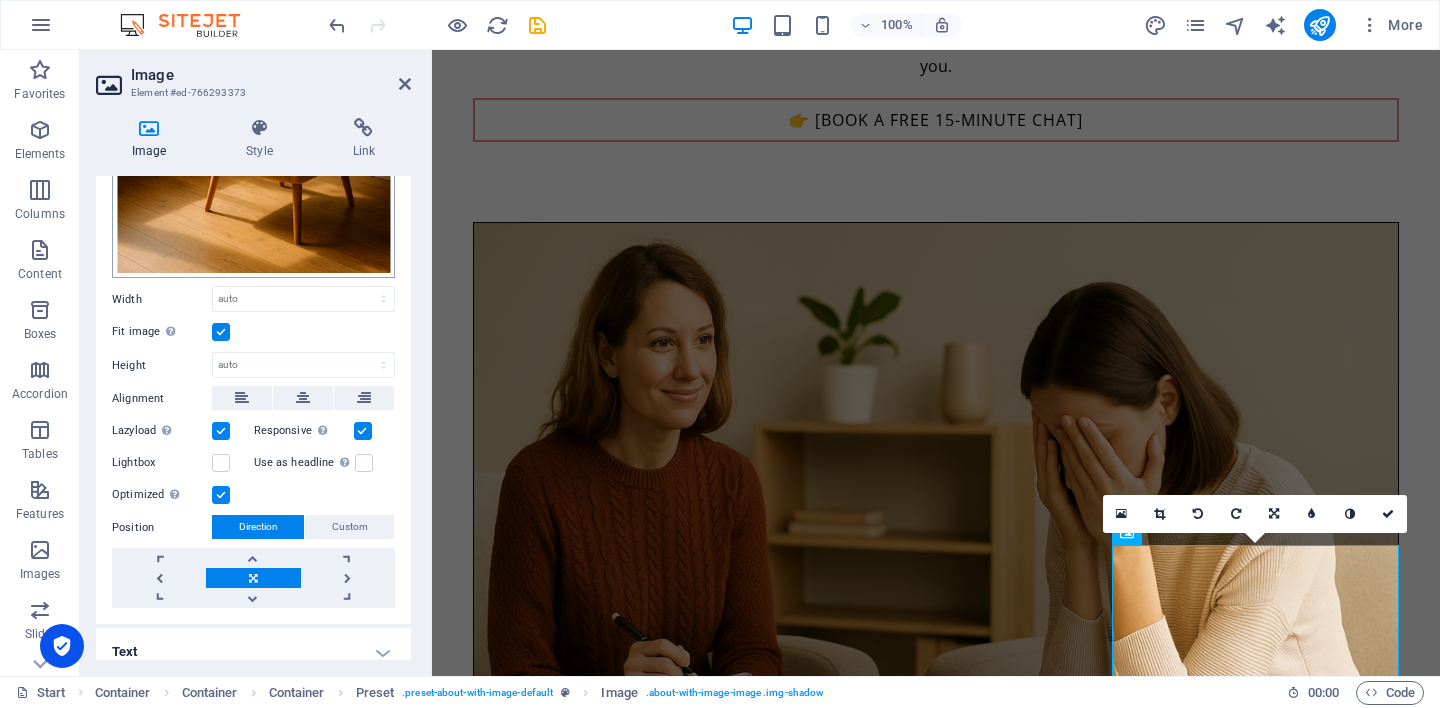 scroll, scrollTop: 371, scrollLeft: 0, axis: vertical 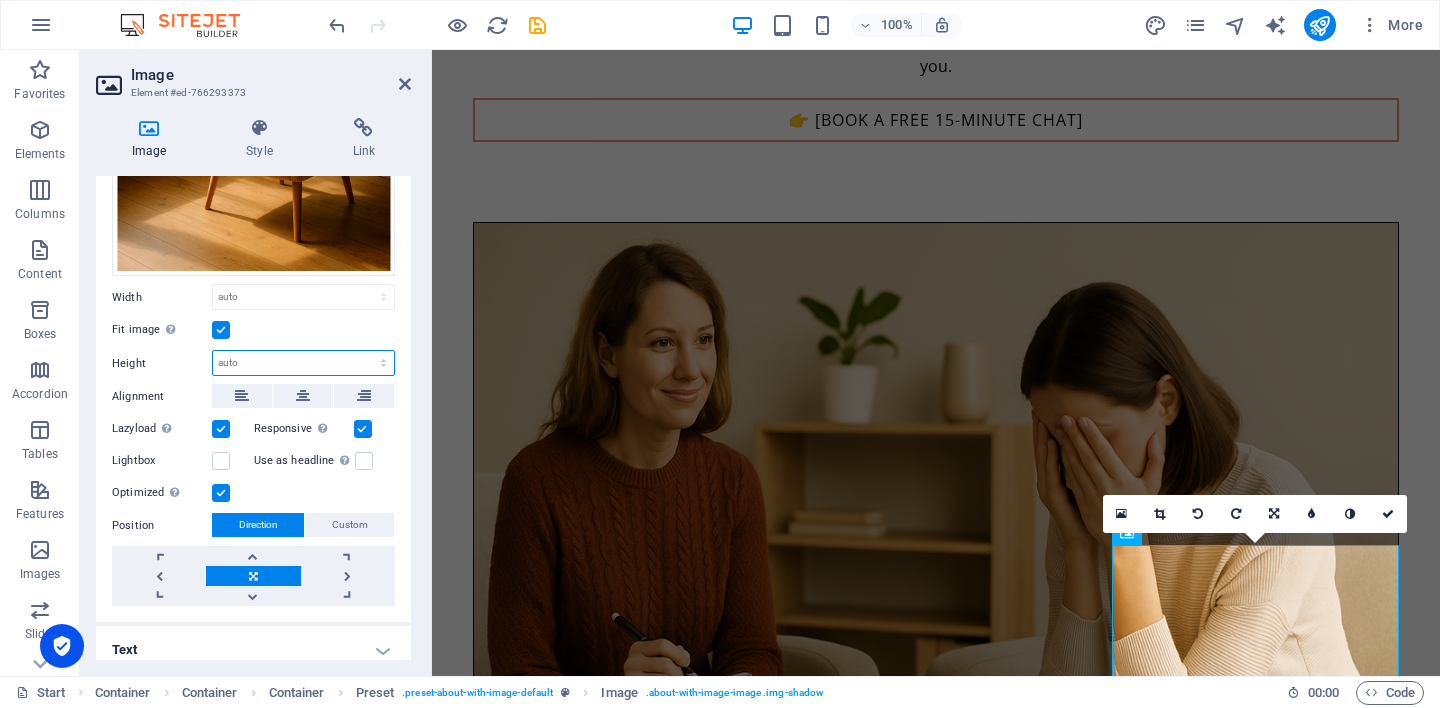click on "Default auto px" at bounding box center (303, 363) 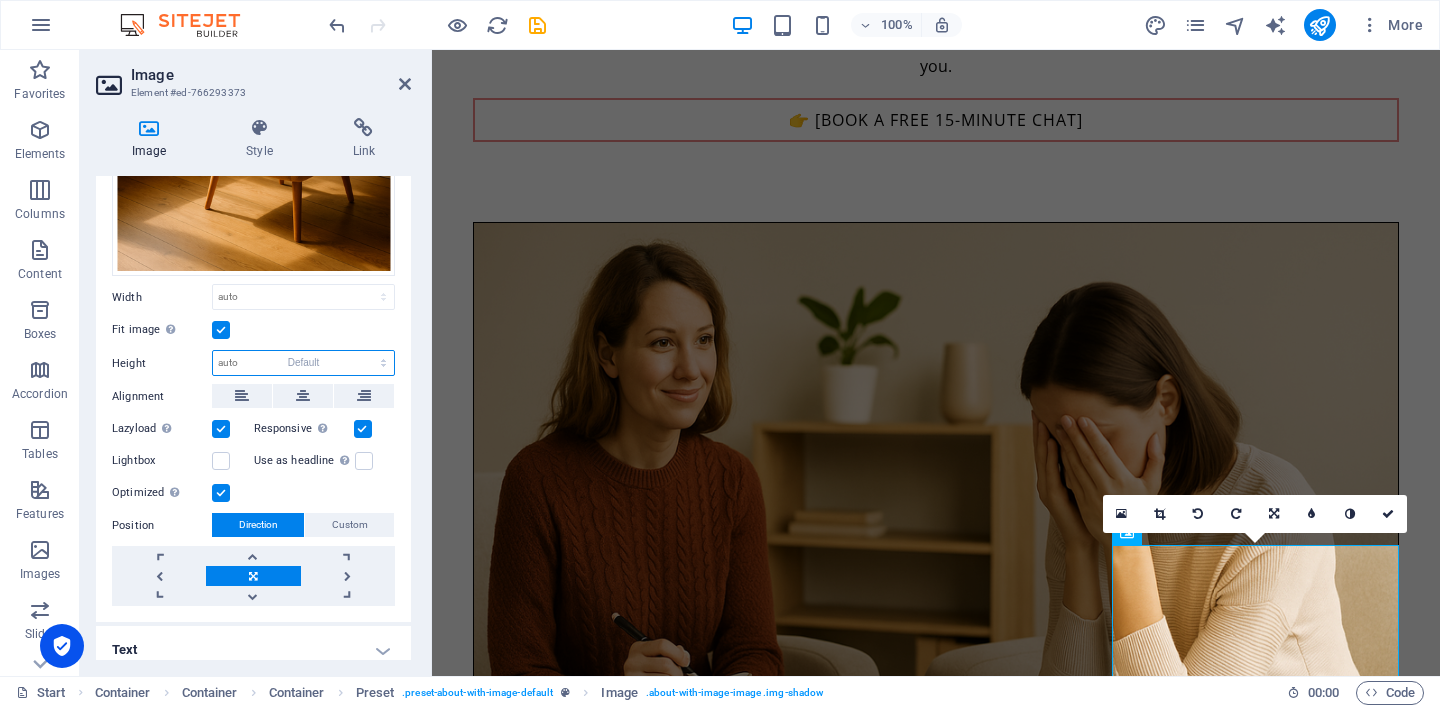 click on "Default" at bounding box center (0, 0) 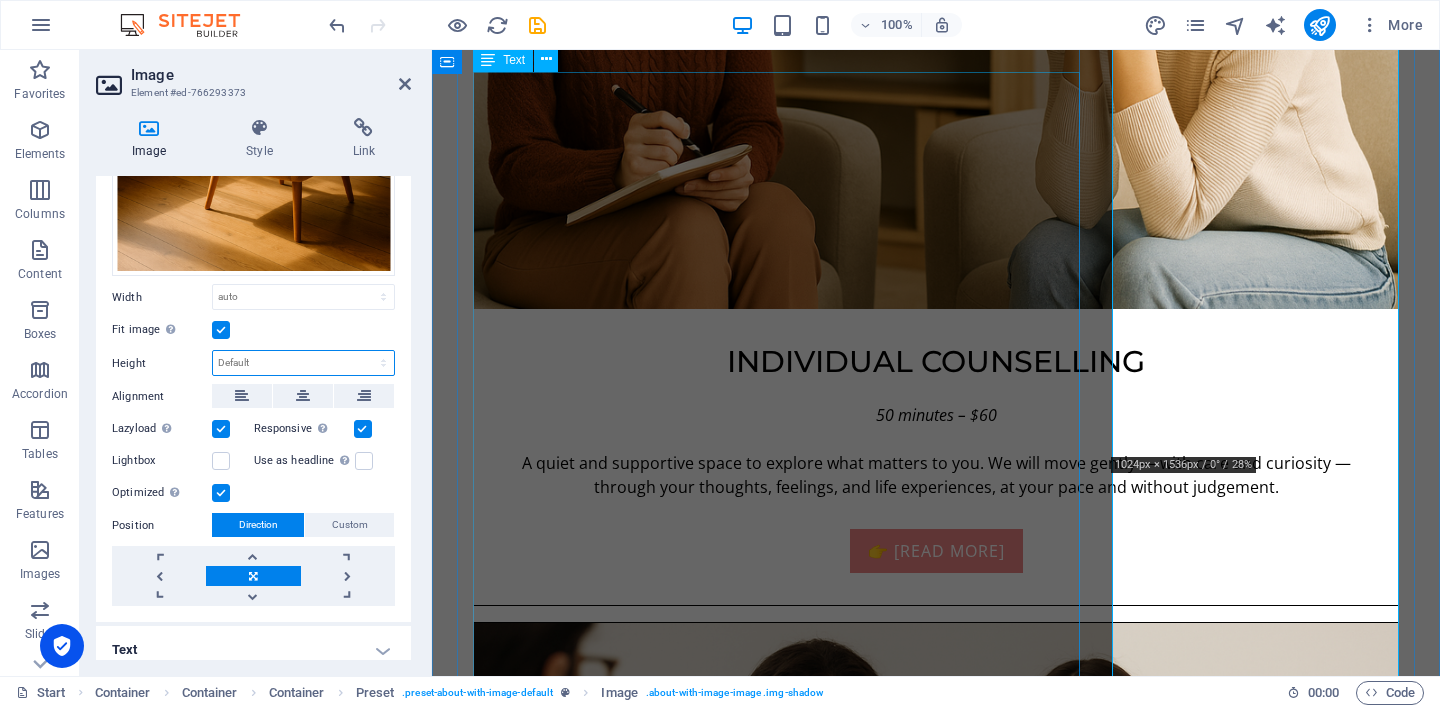 scroll, scrollTop: 2199, scrollLeft: 0, axis: vertical 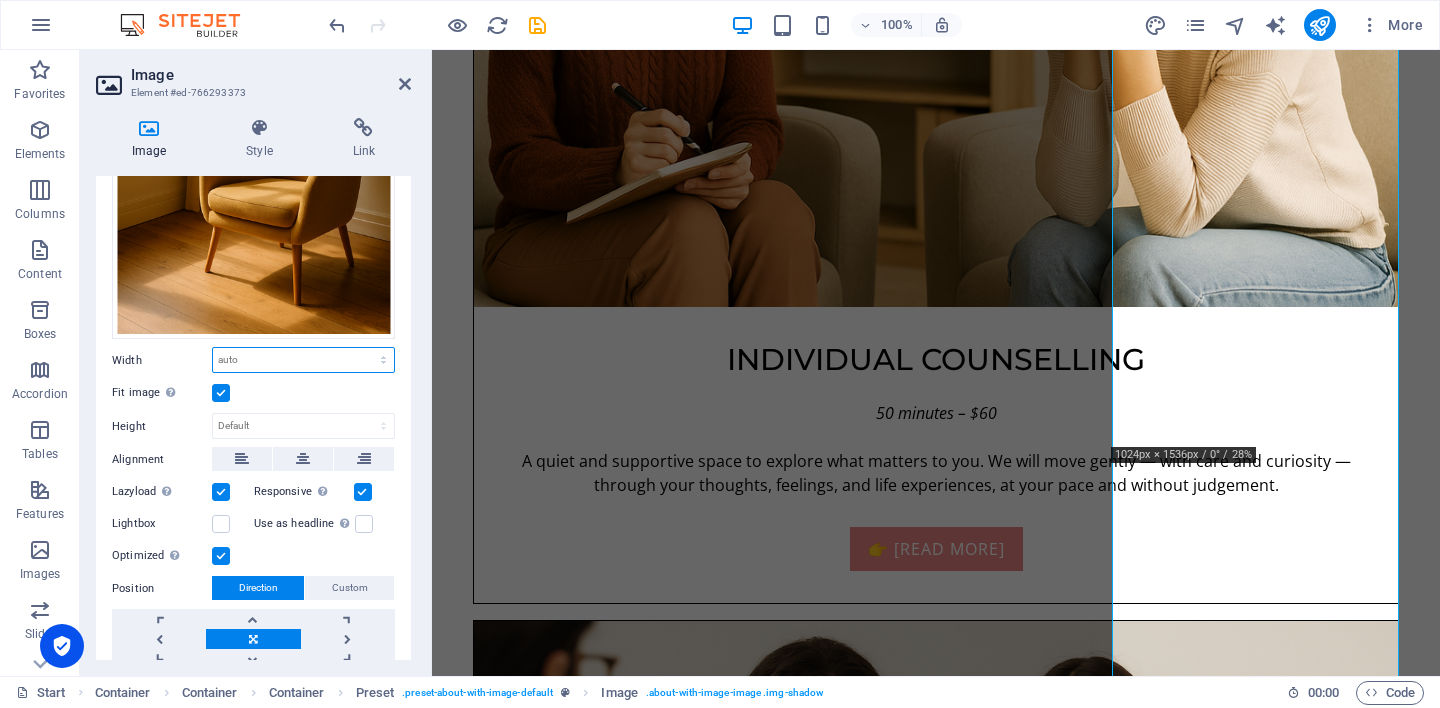 click on "Default auto px rem % em vh vw" at bounding box center (303, 360) 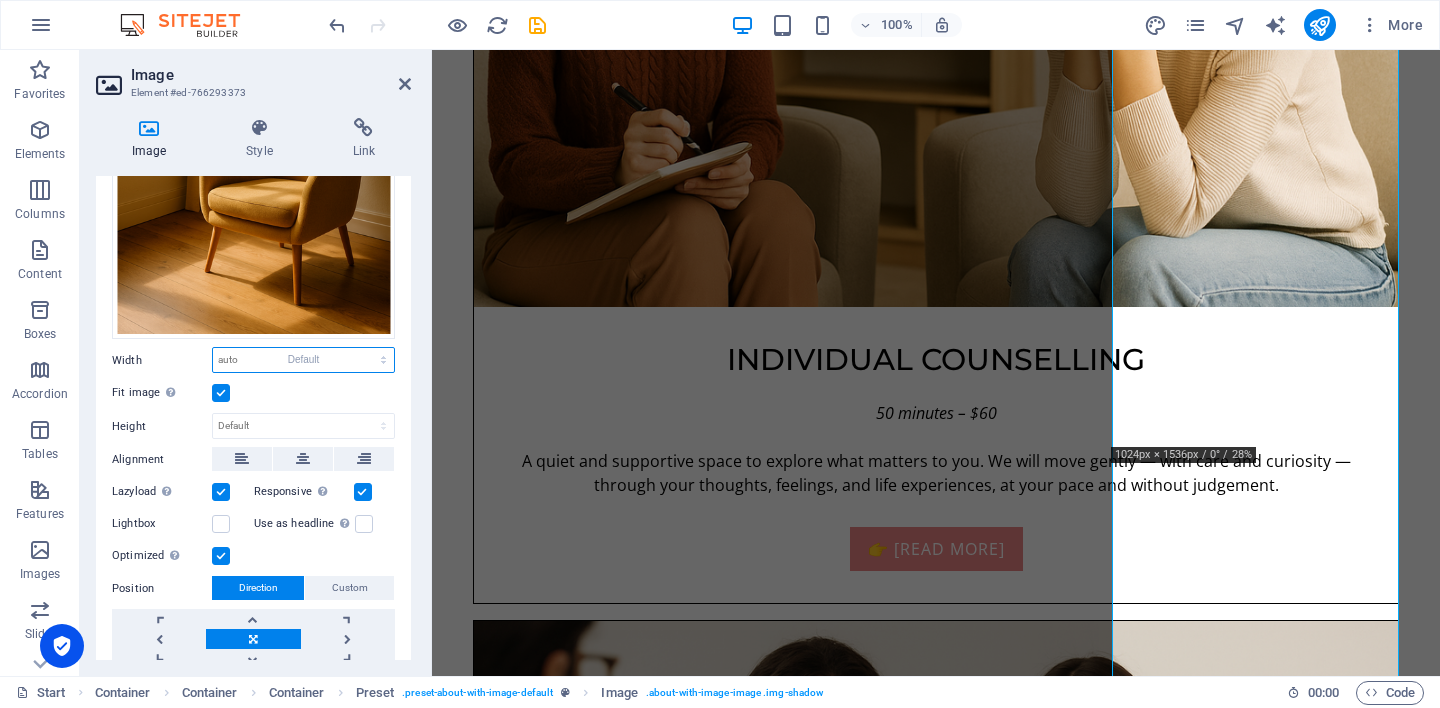 click on "Default" at bounding box center (0, 0) 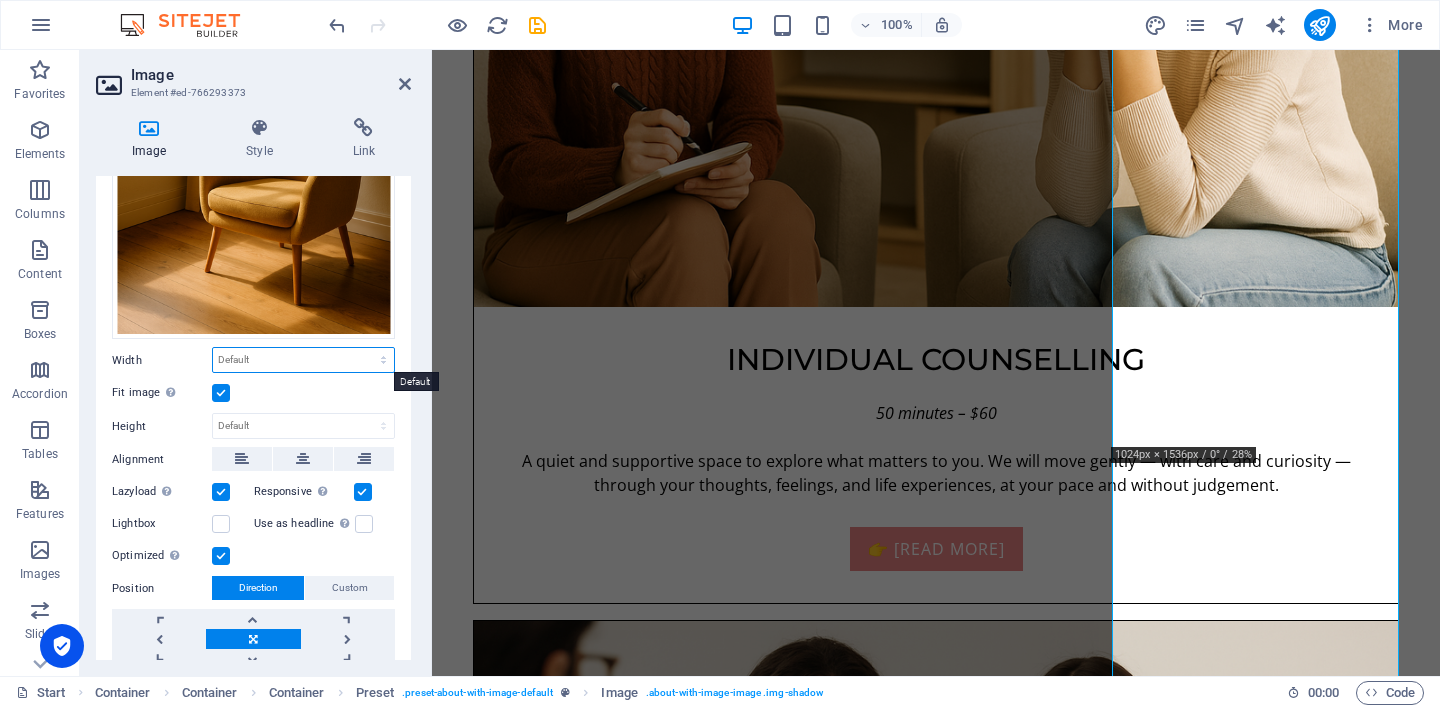 click on "Default auto px rem % em vh vw" at bounding box center [303, 360] 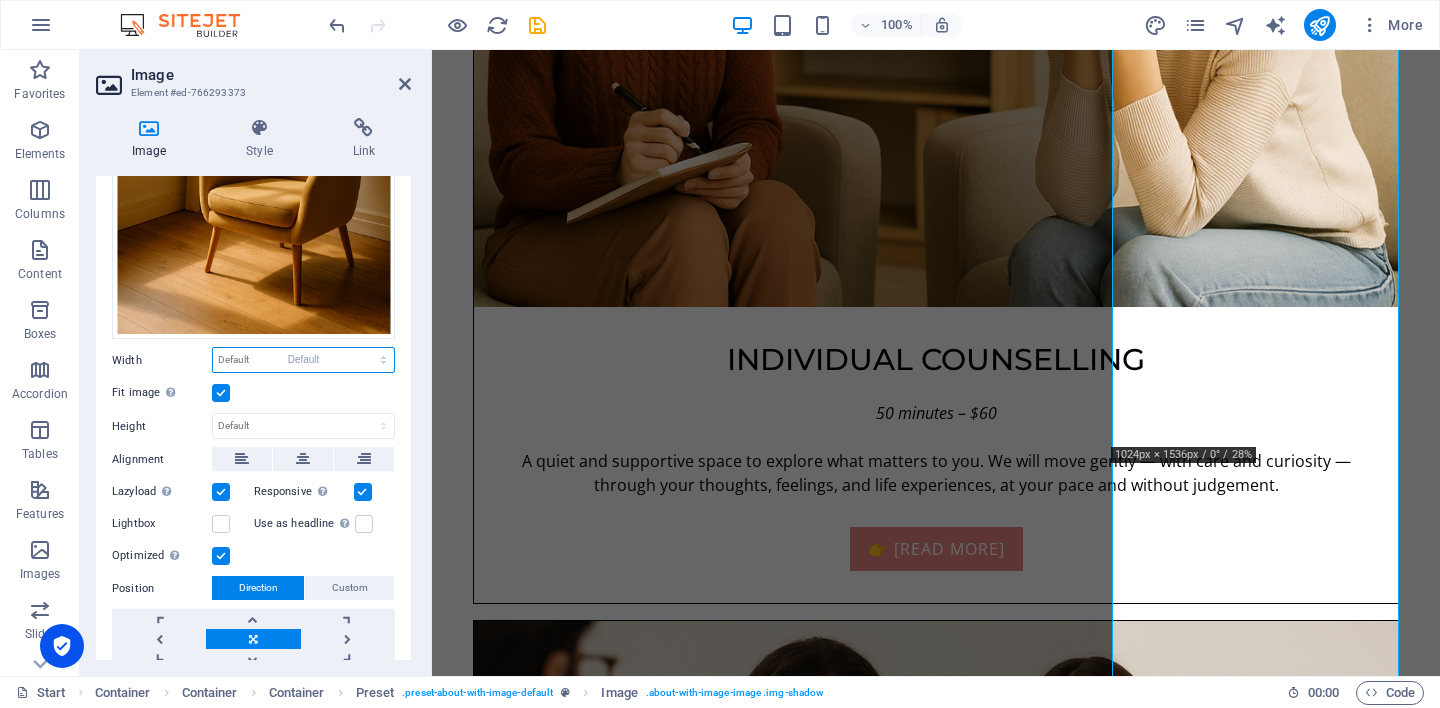 click on "Default" at bounding box center [0, 0] 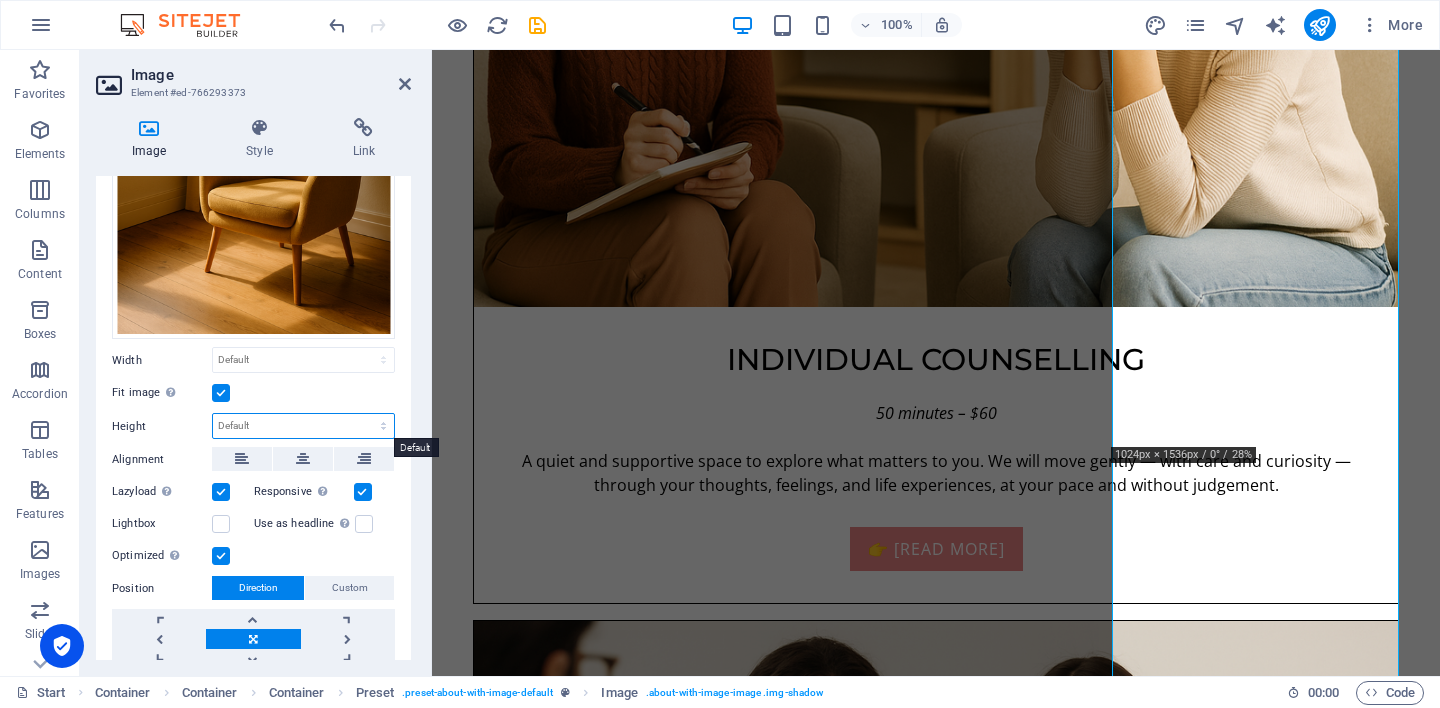 click on "Default auto px" at bounding box center [303, 426] 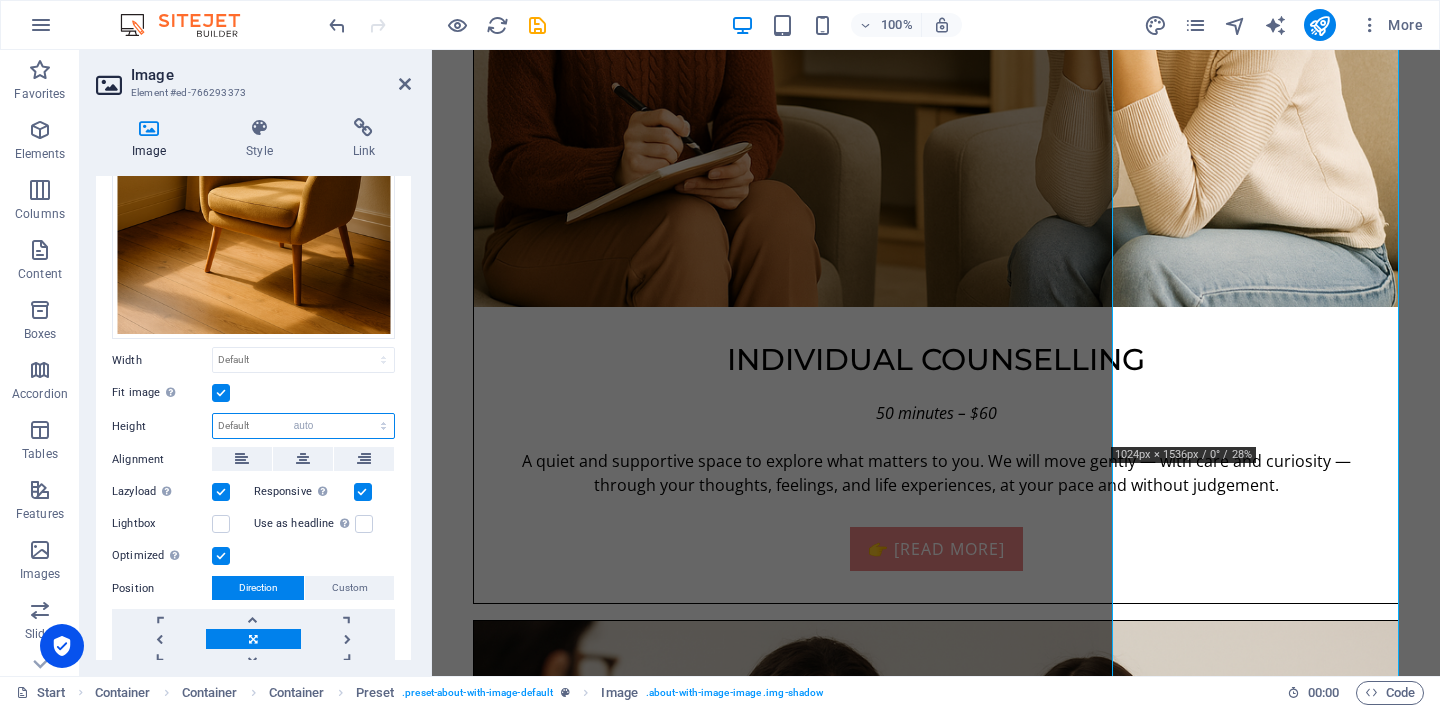 click on "auto" at bounding box center [0, 0] 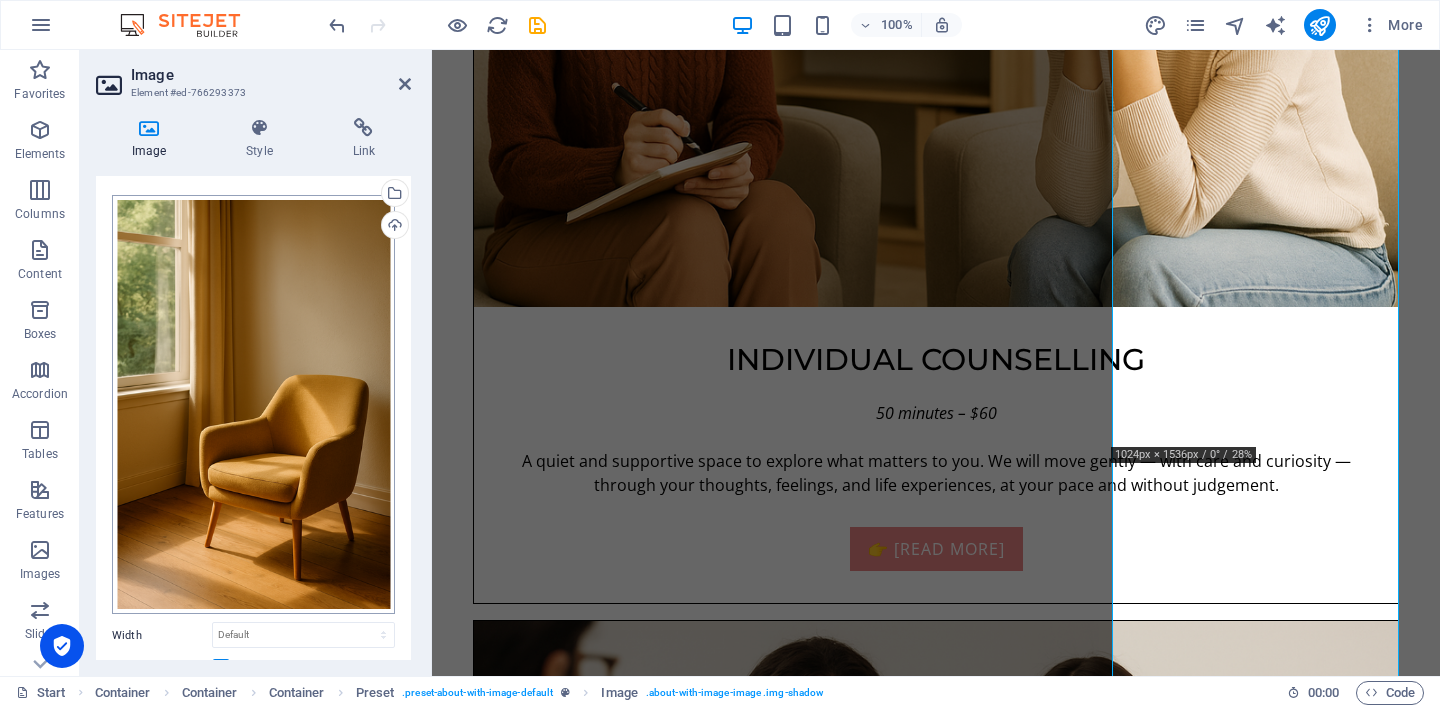 scroll, scrollTop: 0, scrollLeft: 0, axis: both 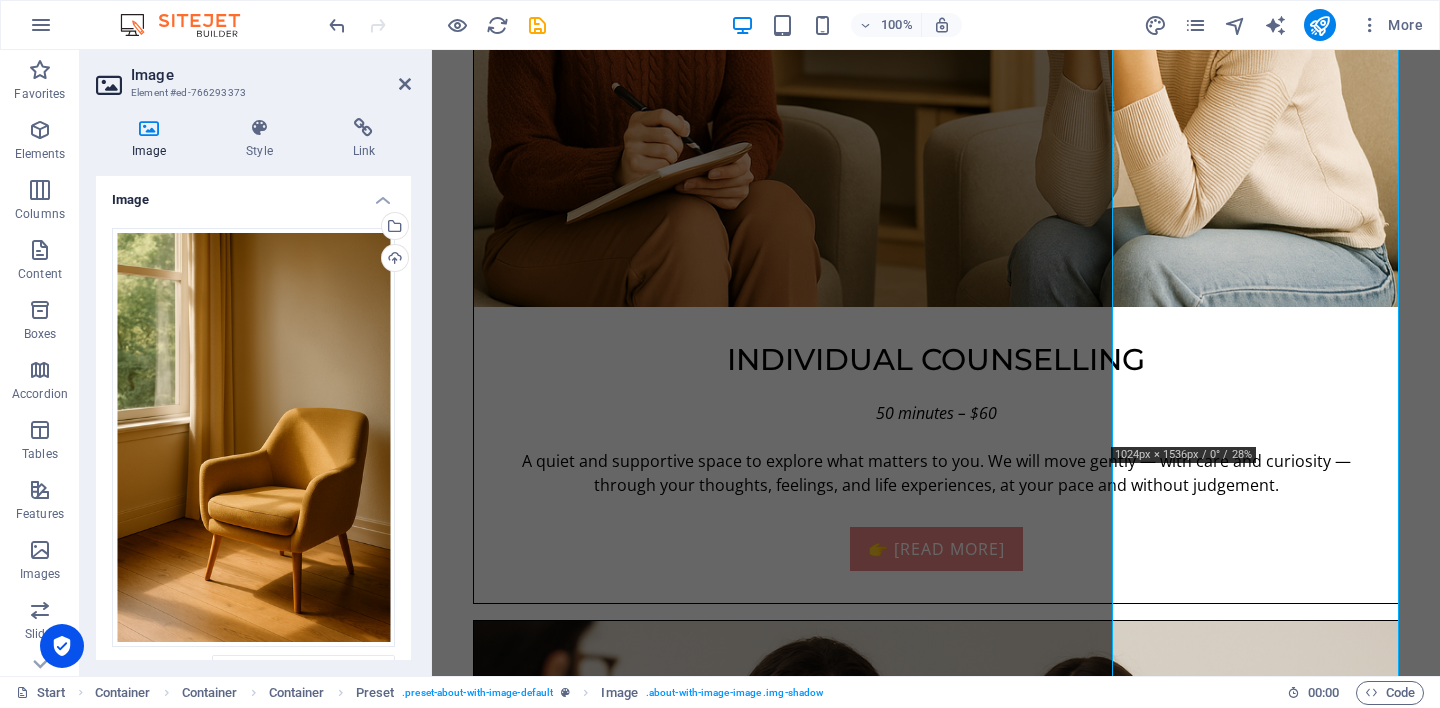 click on "Image" at bounding box center (271, 75) 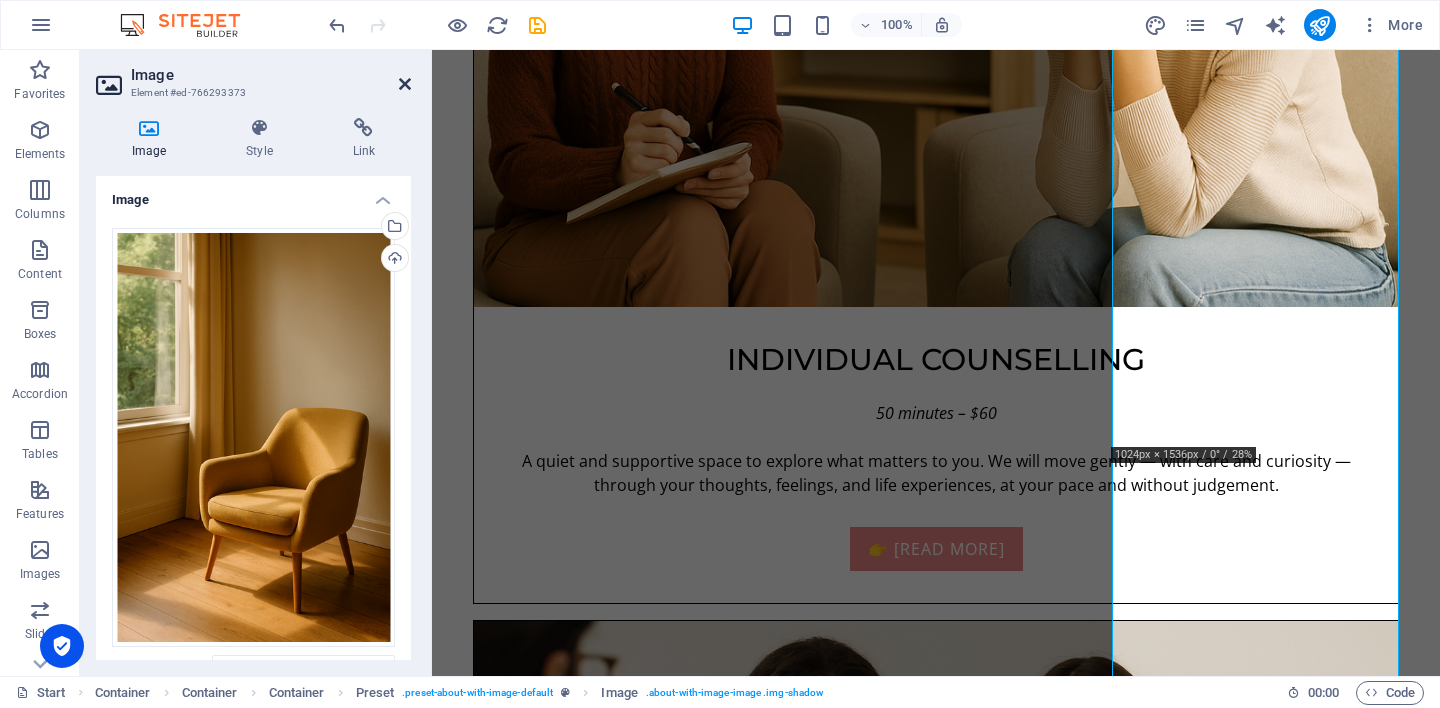 click at bounding box center (405, 84) 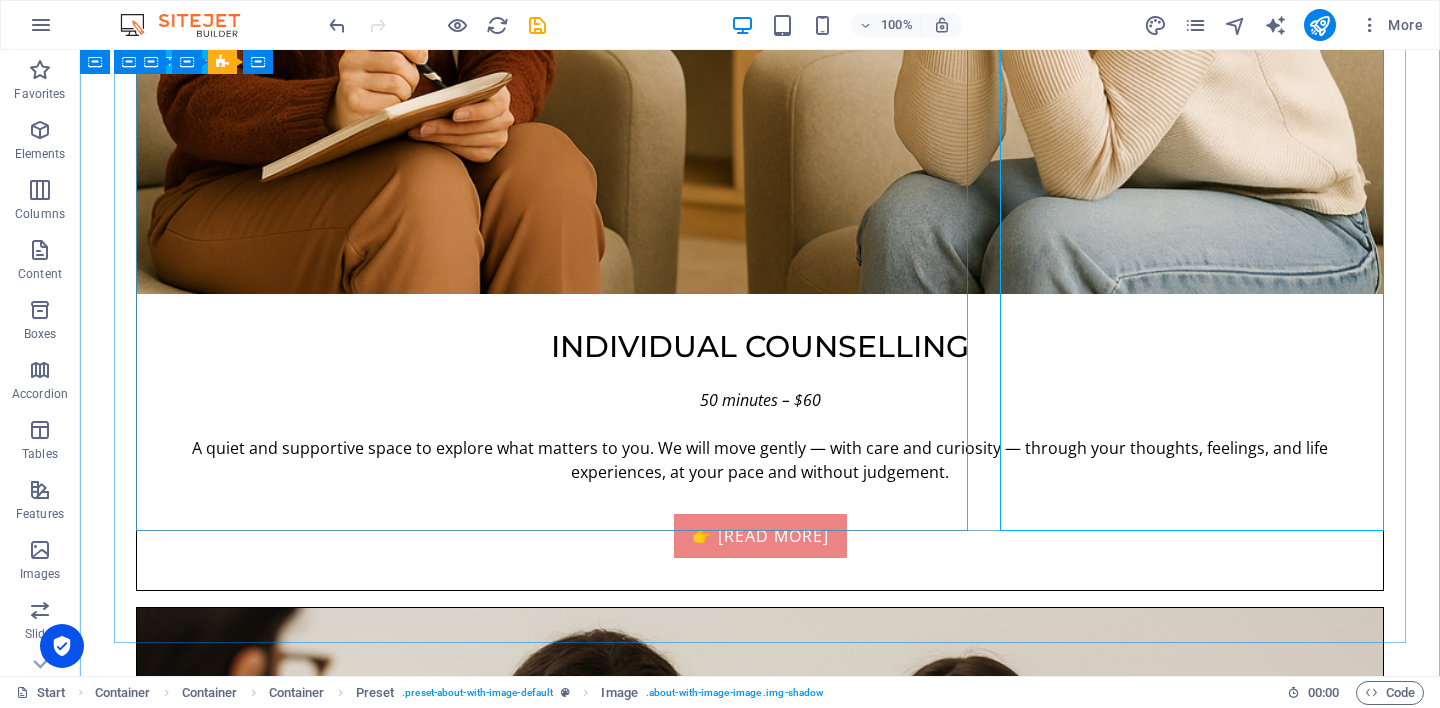 scroll, scrollTop: 2396, scrollLeft: 0, axis: vertical 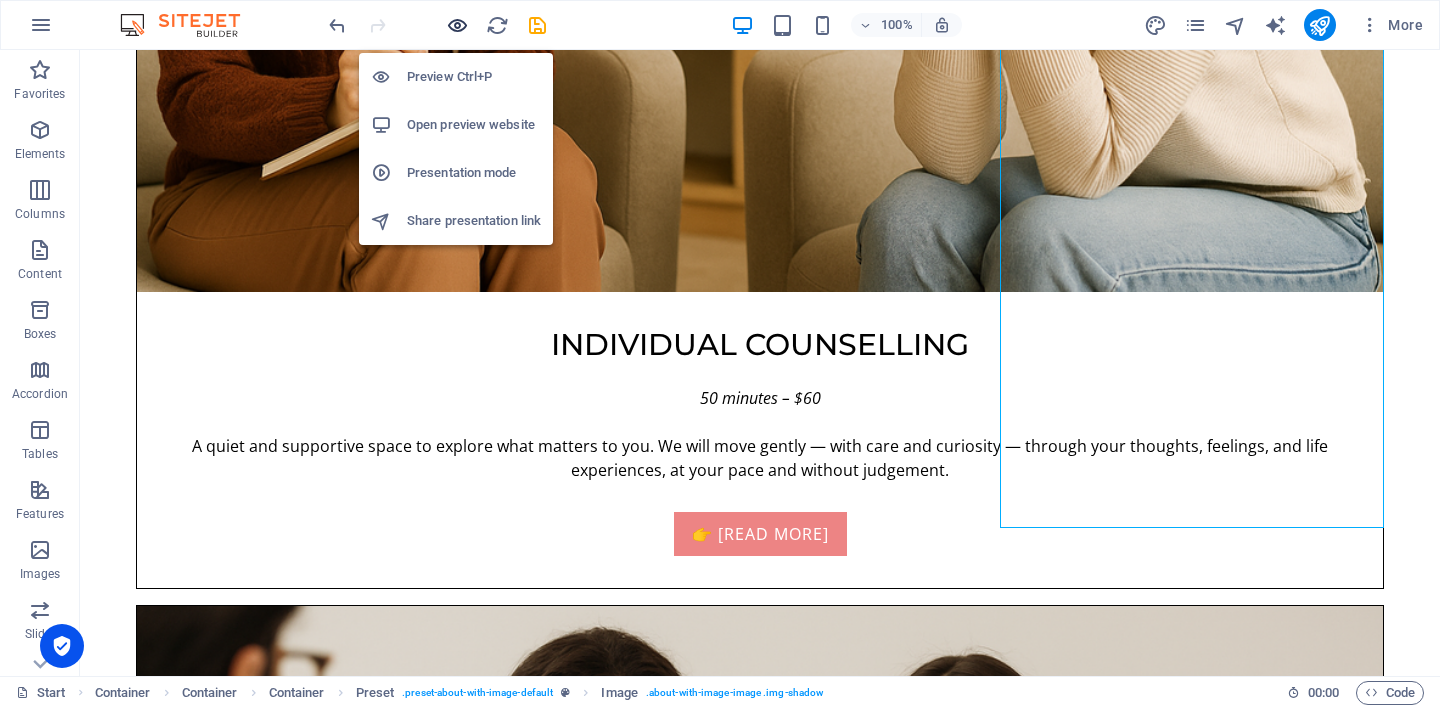 click at bounding box center [457, 25] 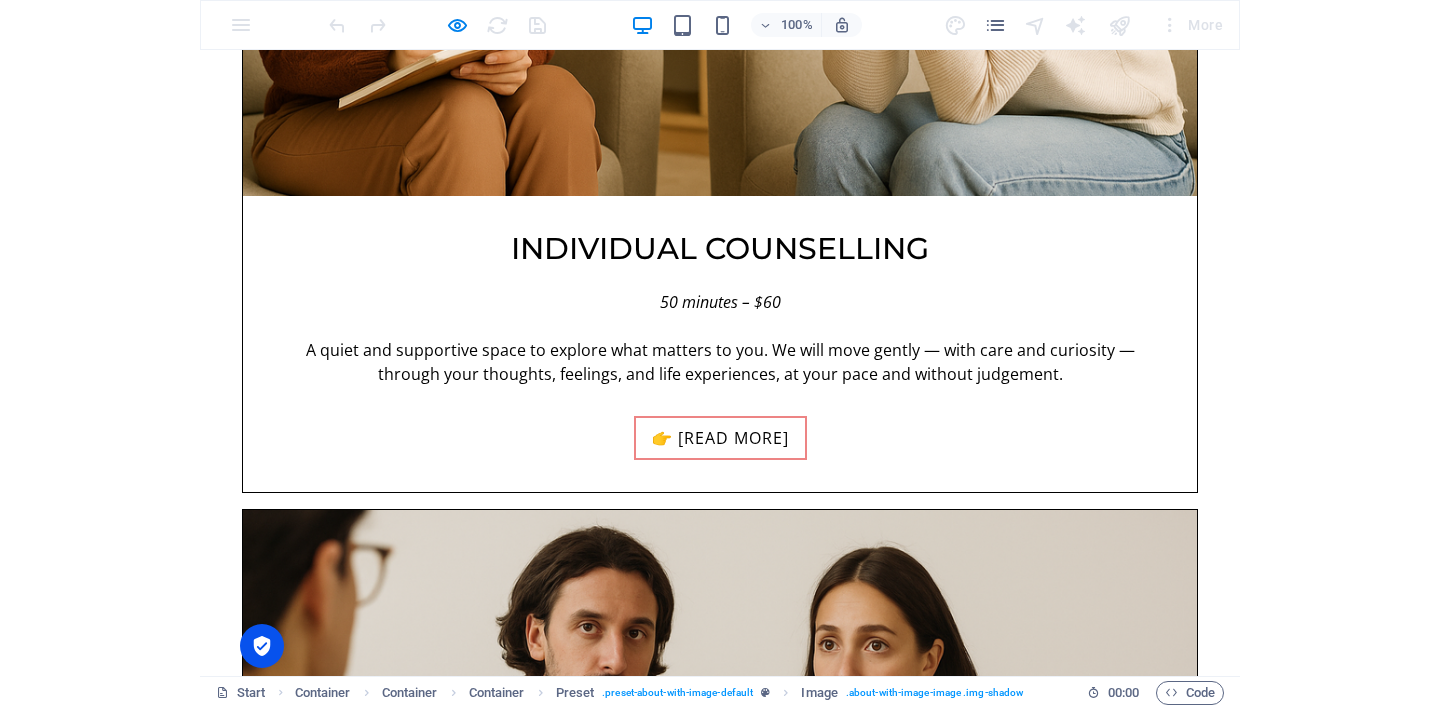 scroll, scrollTop: 2300, scrollLeft: 0, axis: vertical 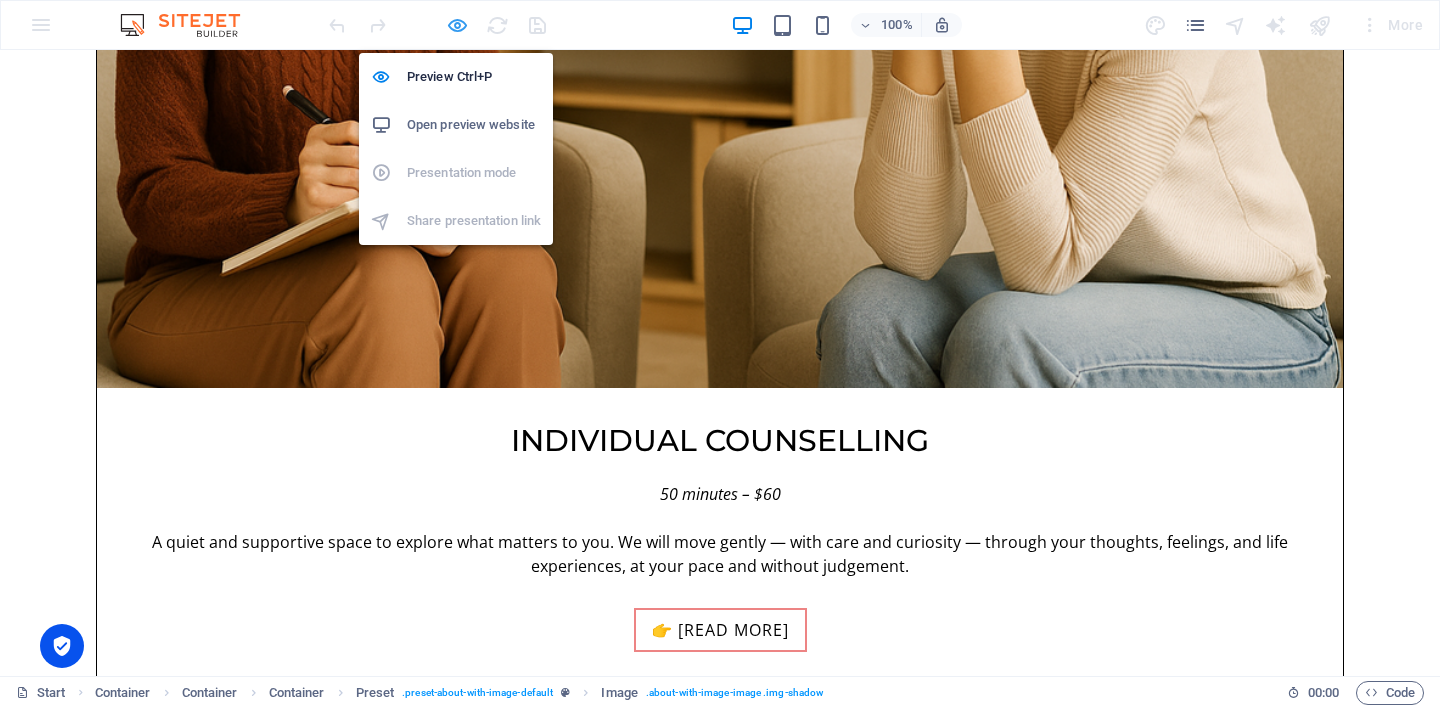 click at bounding box center (457, 25) 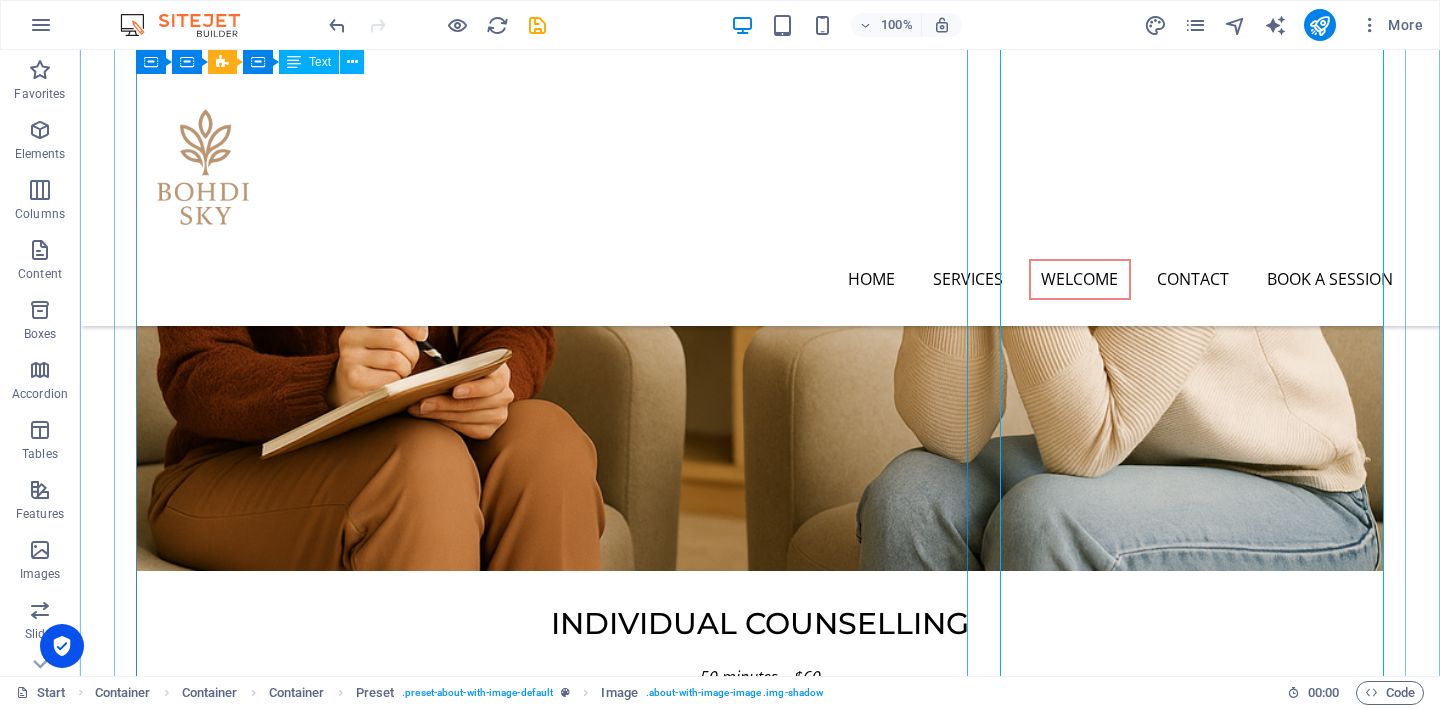 scroll, scrollTop: 2071, scrollLeft: 0, axis: vertical 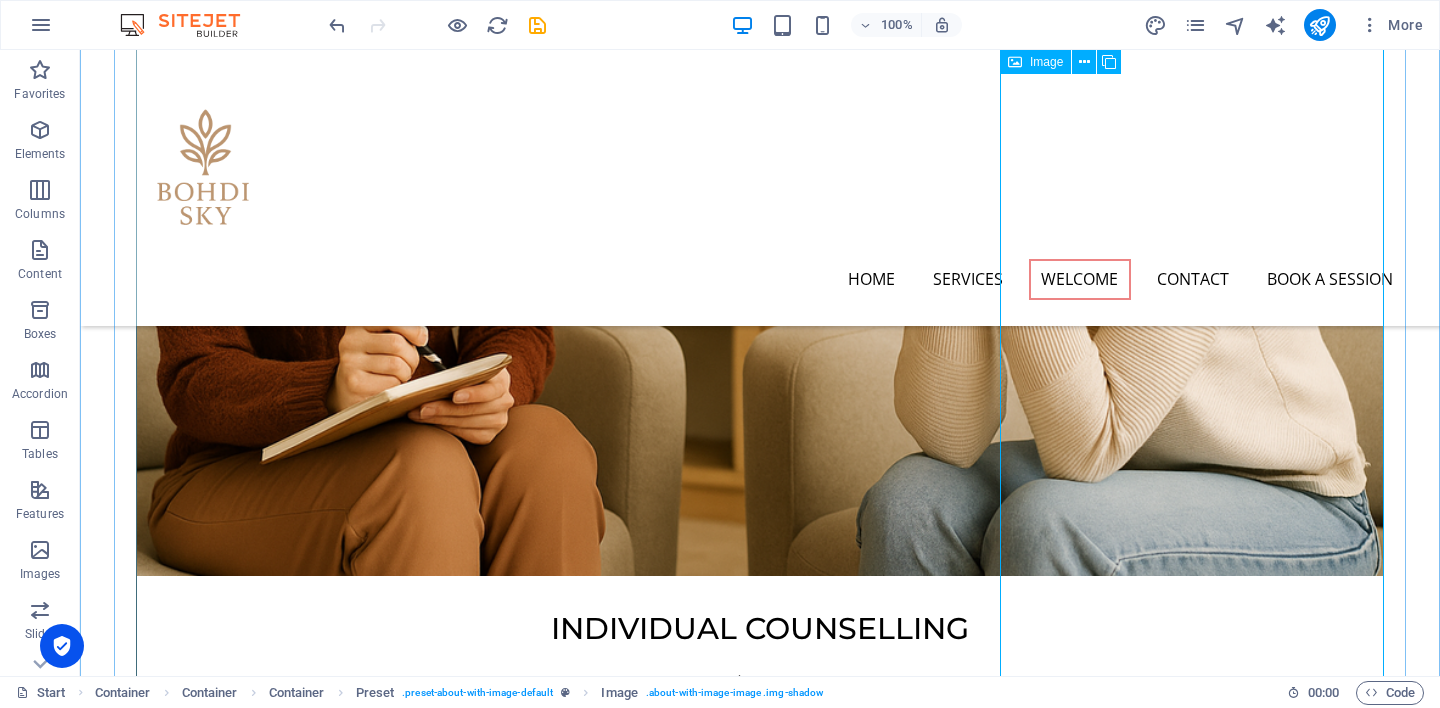 click at bounding box center (328, 4047) 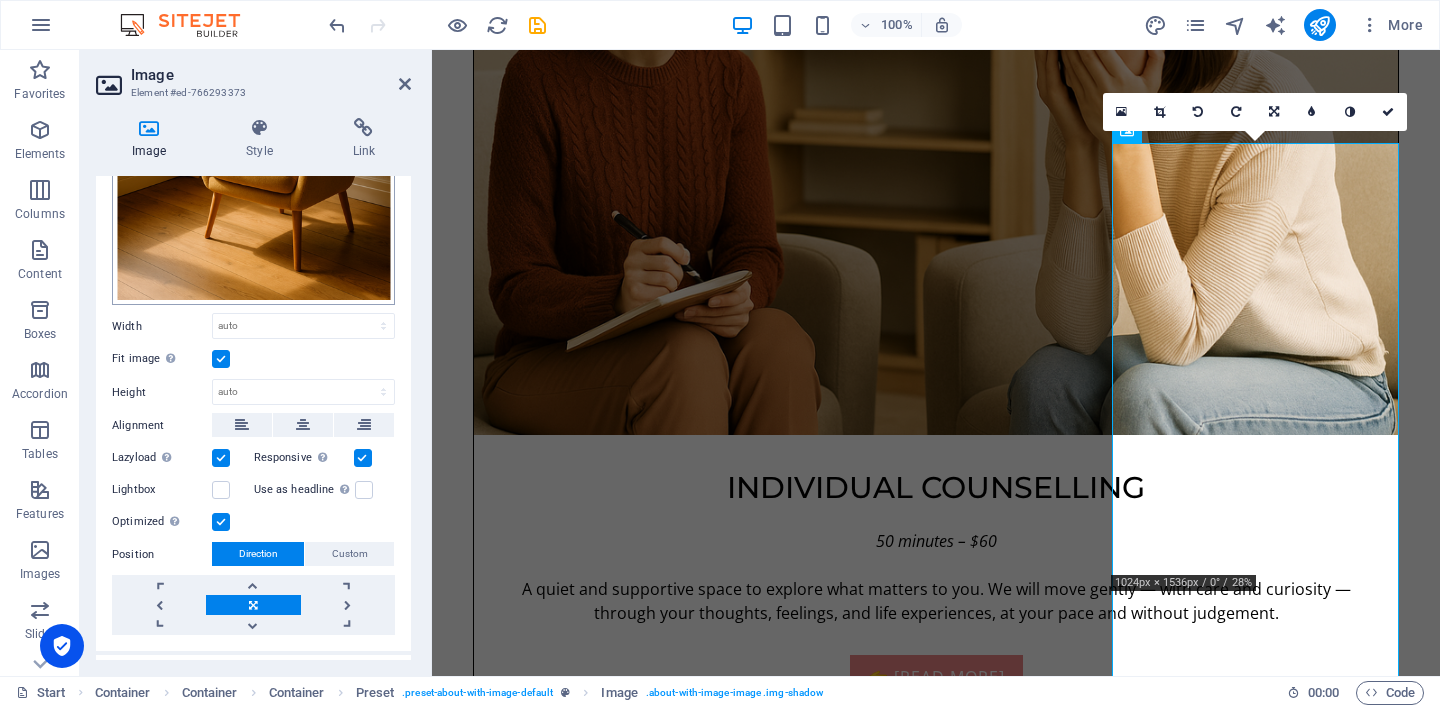 scroll, scrollTop: 345, scrollLeft: 0, axis: vertical 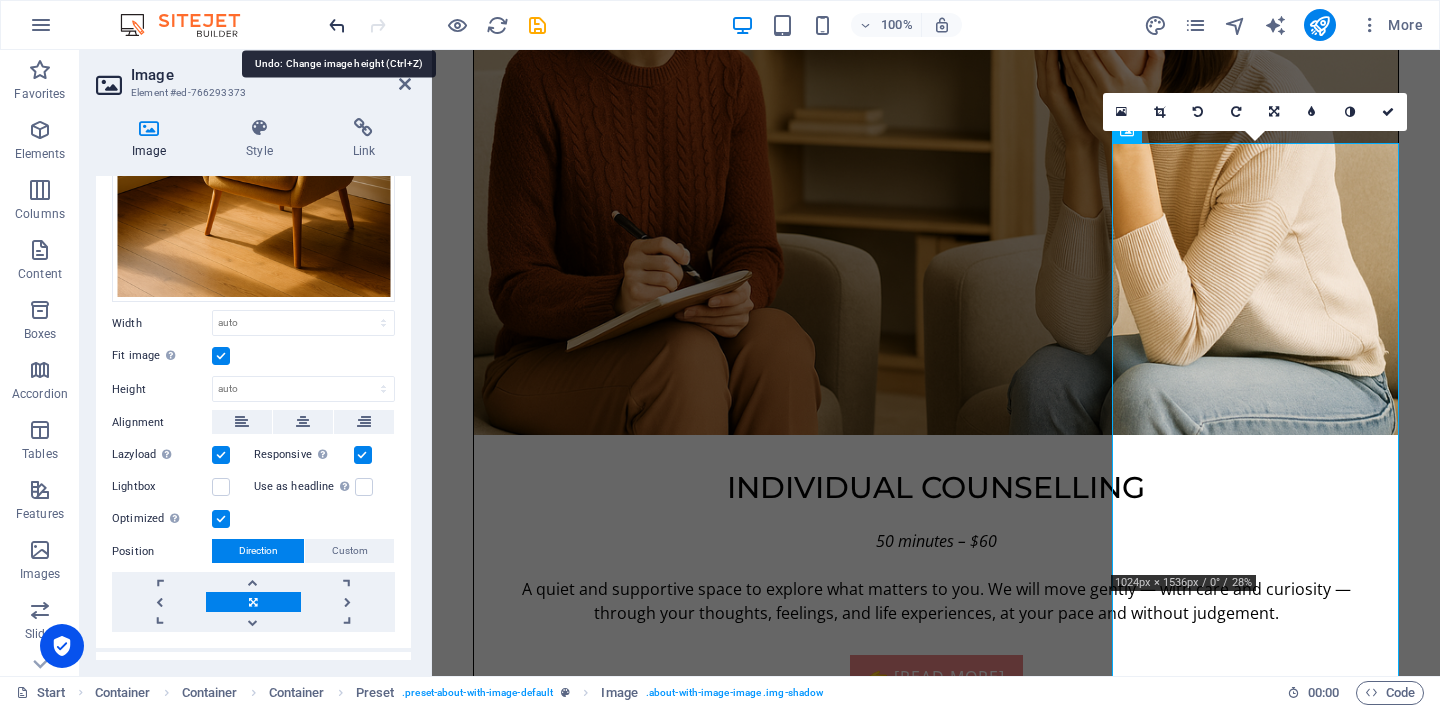 click at bounding box center [337, 25] 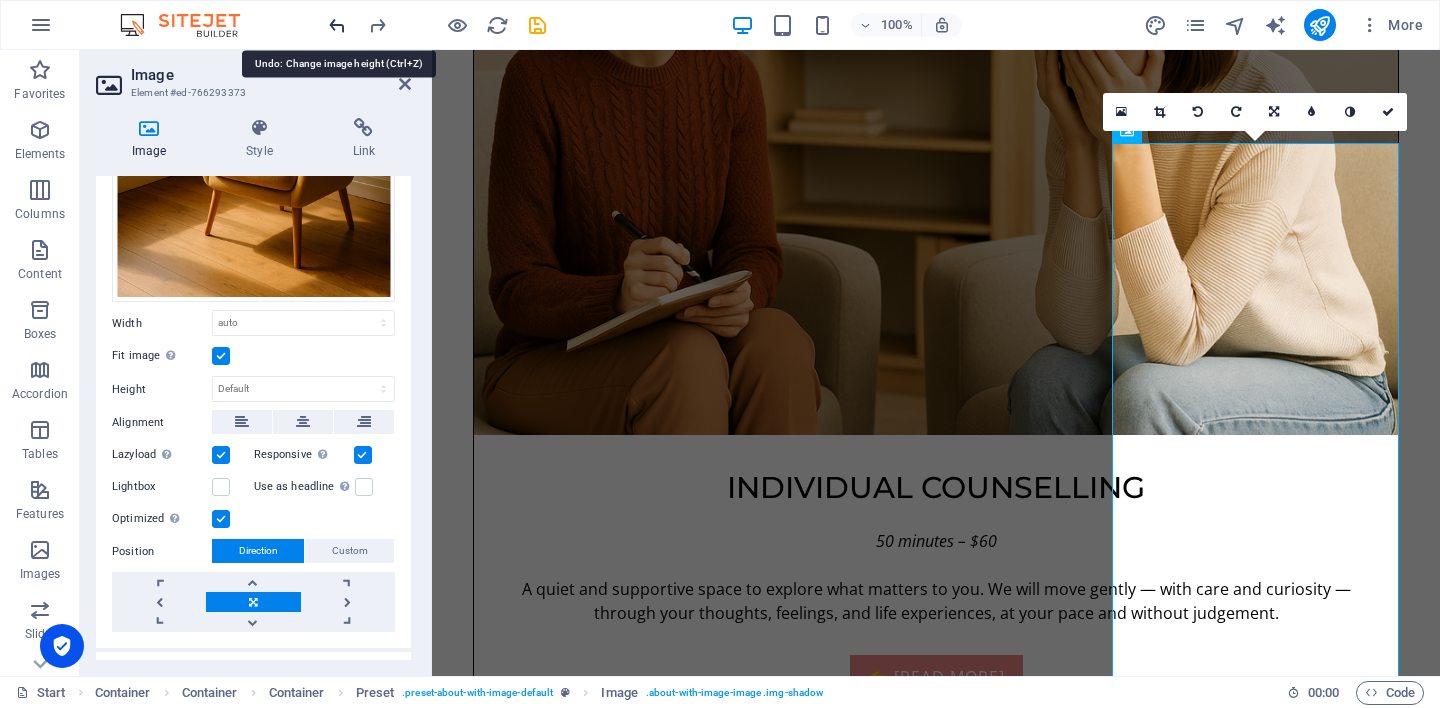 click at bounding box center (337, 25) 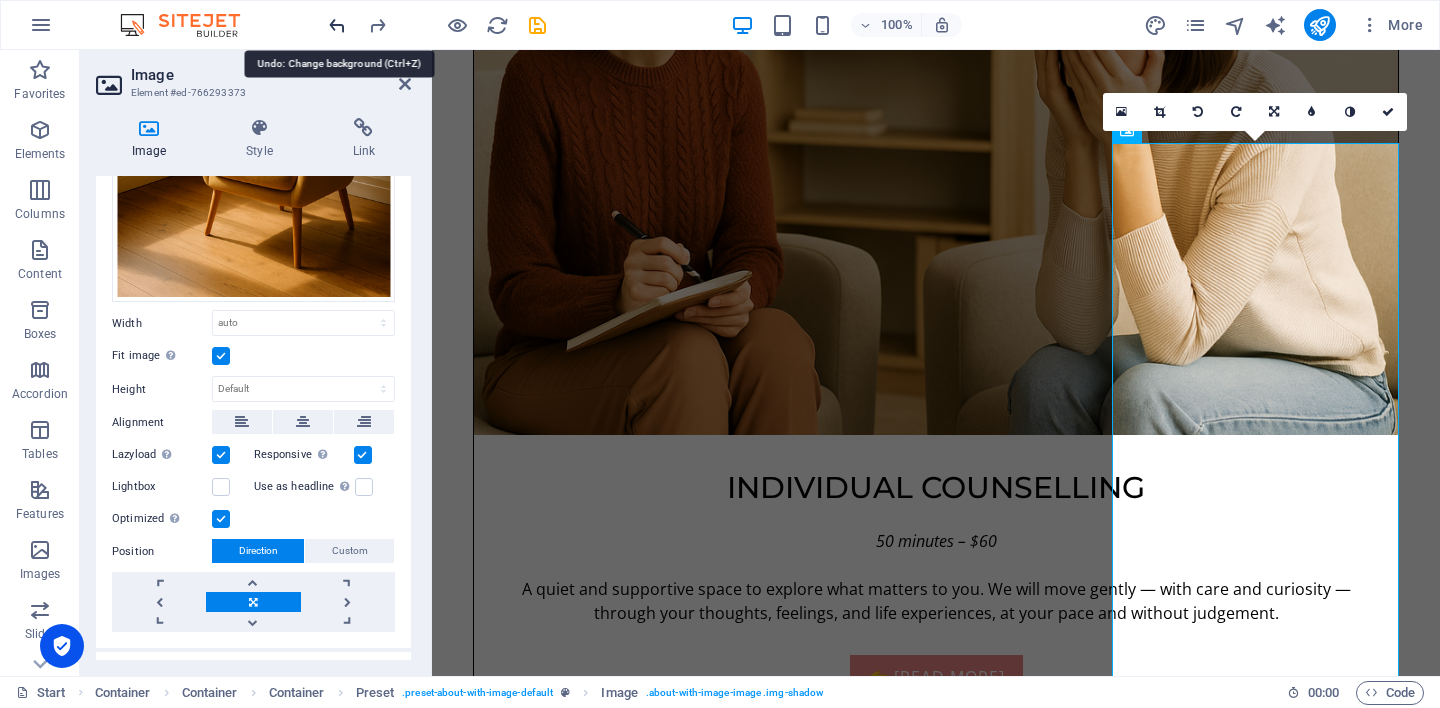 click at bounding box center [337, 25] 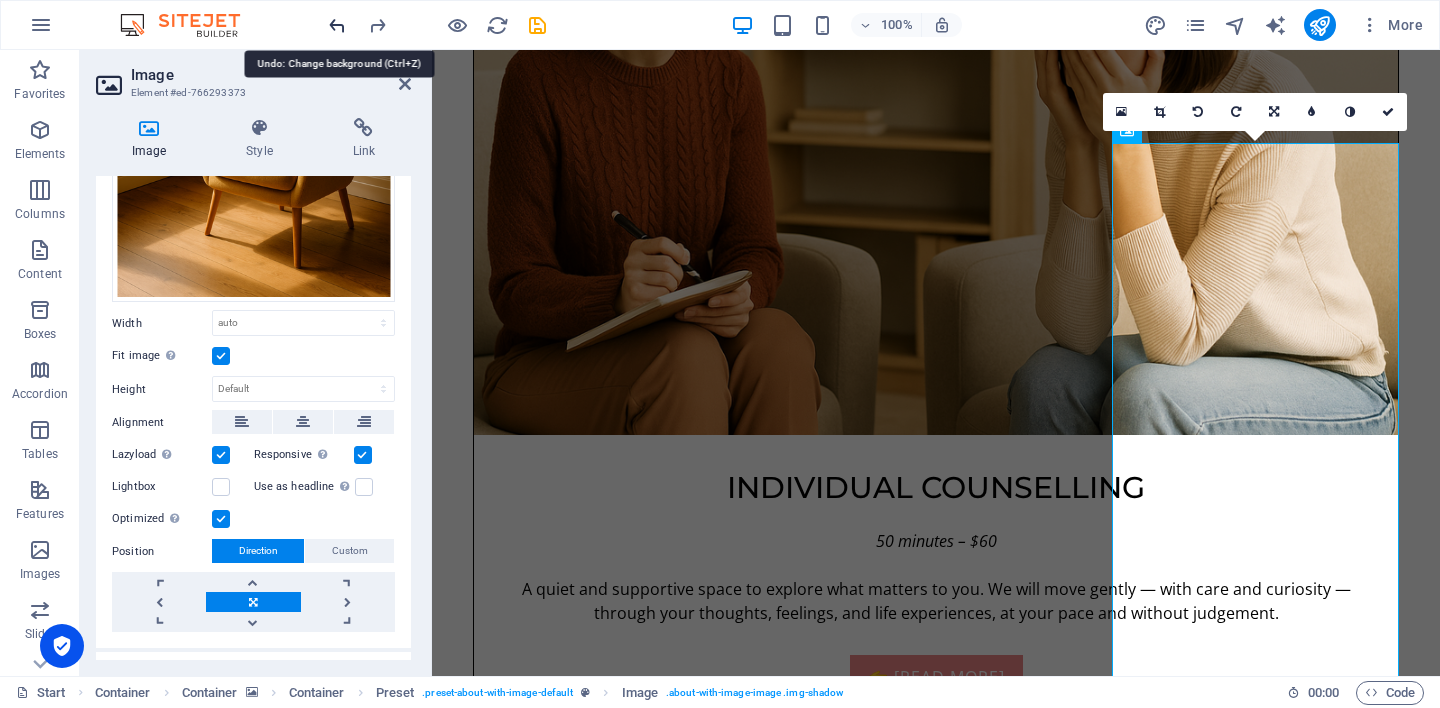 click at bounding box center (337, 25) 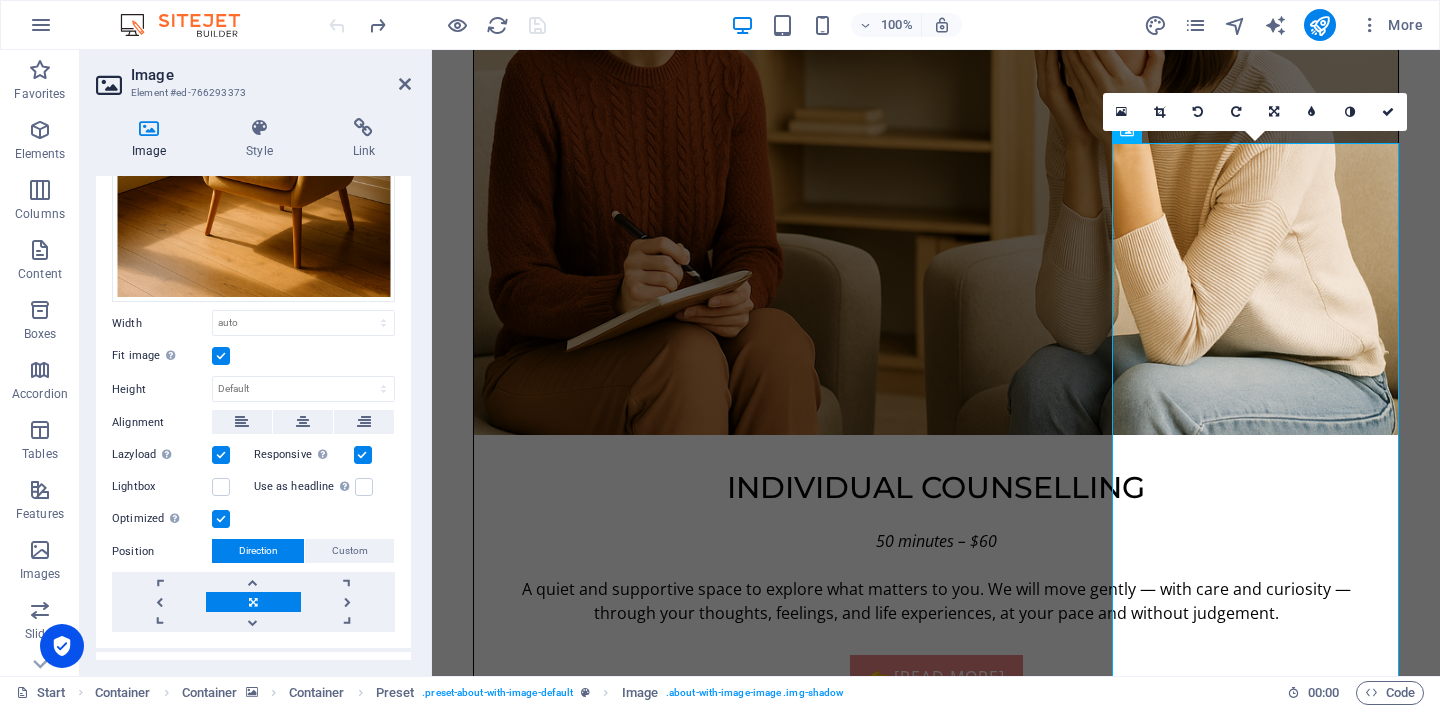 click at bounding box center (437, 25) 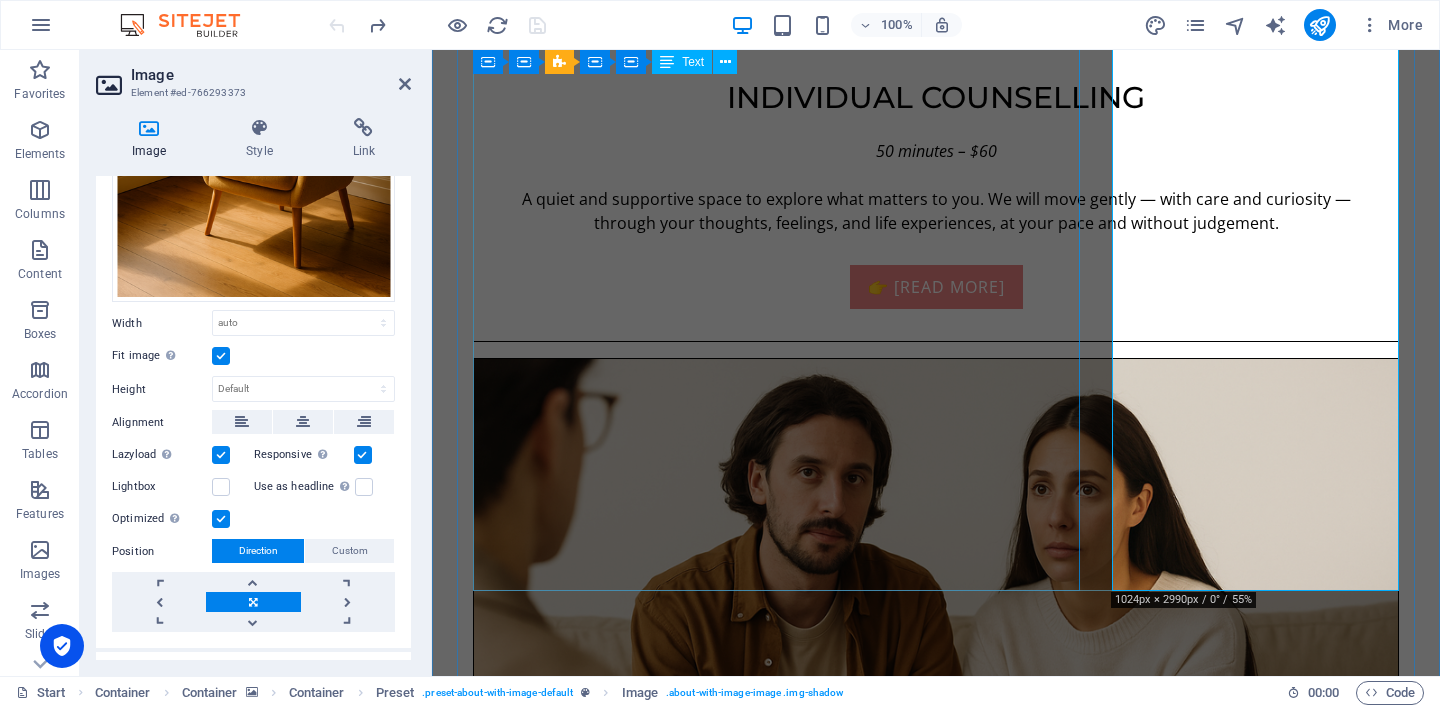 scroll, scrollTop: 2464, scrollLeft: 0, axis: vertical 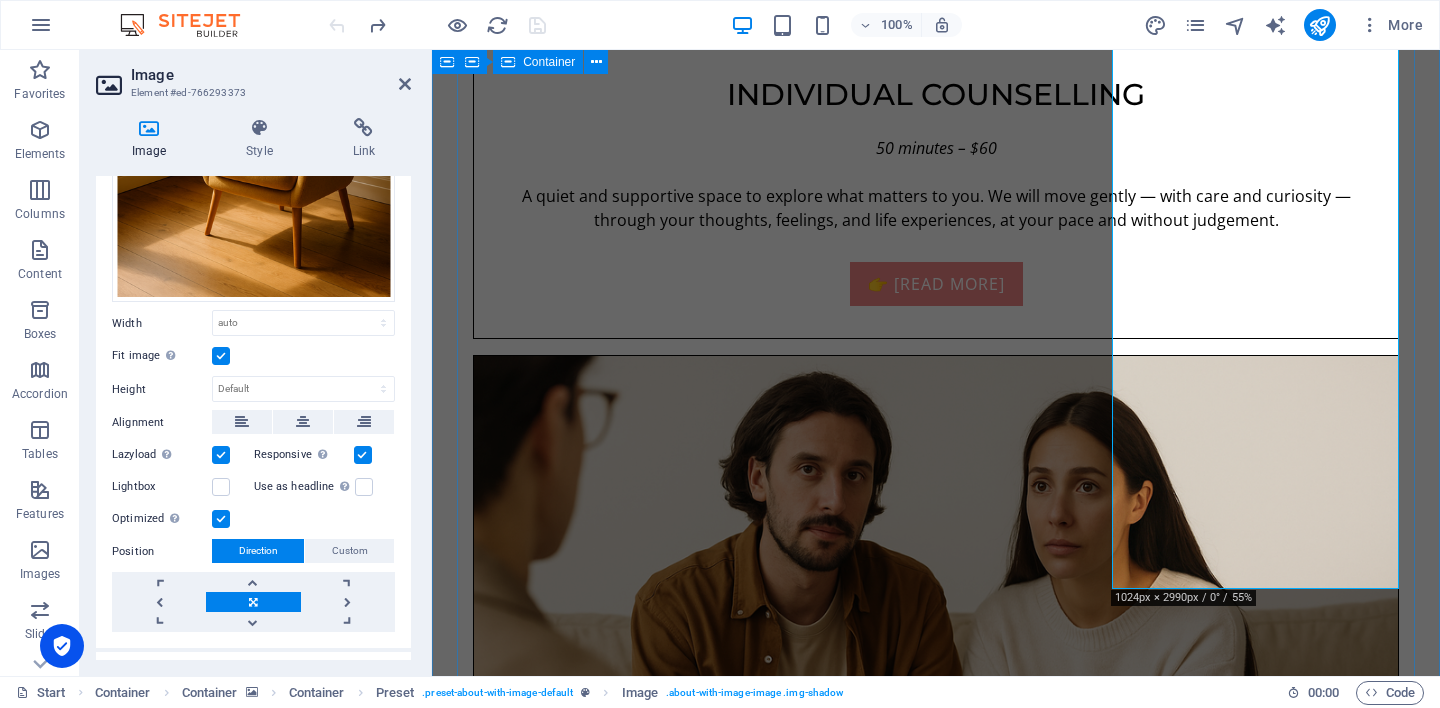 click on "👤 Welcome to My Page Hi, I am [PERSON_NAME]. This space is not about a business — it is about a person. Just me. A fellow human who has lived through change, grief, and healing. I was born in [DEMOGRAPHIC_DATA] and have lived across [GEOGRAPHIC_DATA], [GEOGRAPHIC_DATA], [GEOGRAPHIC_DATA], [GEOGRAPHIC_DATA], and now [GEOGRAPHIC_DATA]. Along the way, I have worked in many different fields — and those experiences have shaped how I understand people: not as roles or diagnoses, but as stories in motion. I lost my first partner, who had [DEMOGRAPHIC_DATA] ancestry, to [MEDICAL_DATA]. At the time, I was emotionally overwhelmed and not in a place to care for our daughter in the way I had hoped. Since then, life has taken many turns. I now share my life with my [DEMOGRAPHIC_DATA] wife and our two children — including a young son who lives with developmental challenges. These relationships — and the moments of love, loss, and care they bring — continue to shape how I show up for others." at bounding box center [936, 2849] 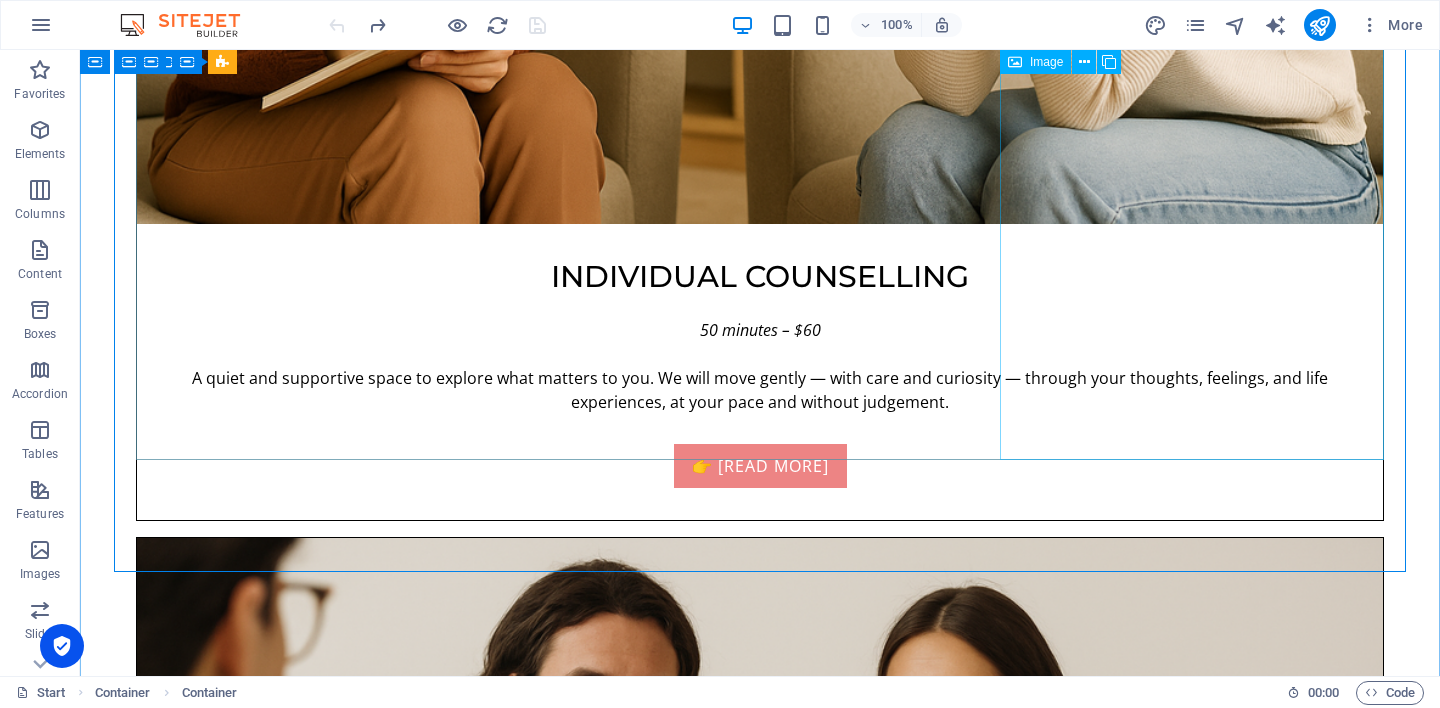 click at bounding box center [328, 3696] 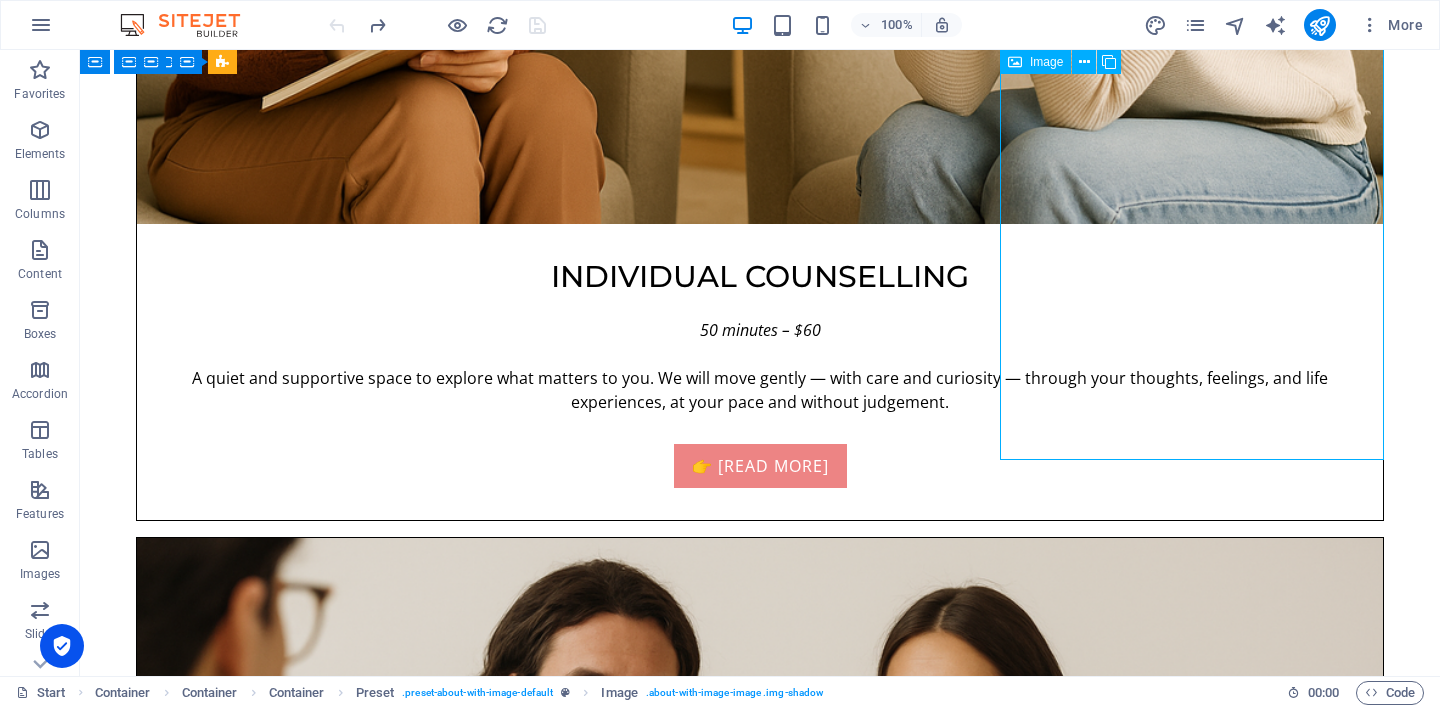 click at bounding box center (328, 3696) 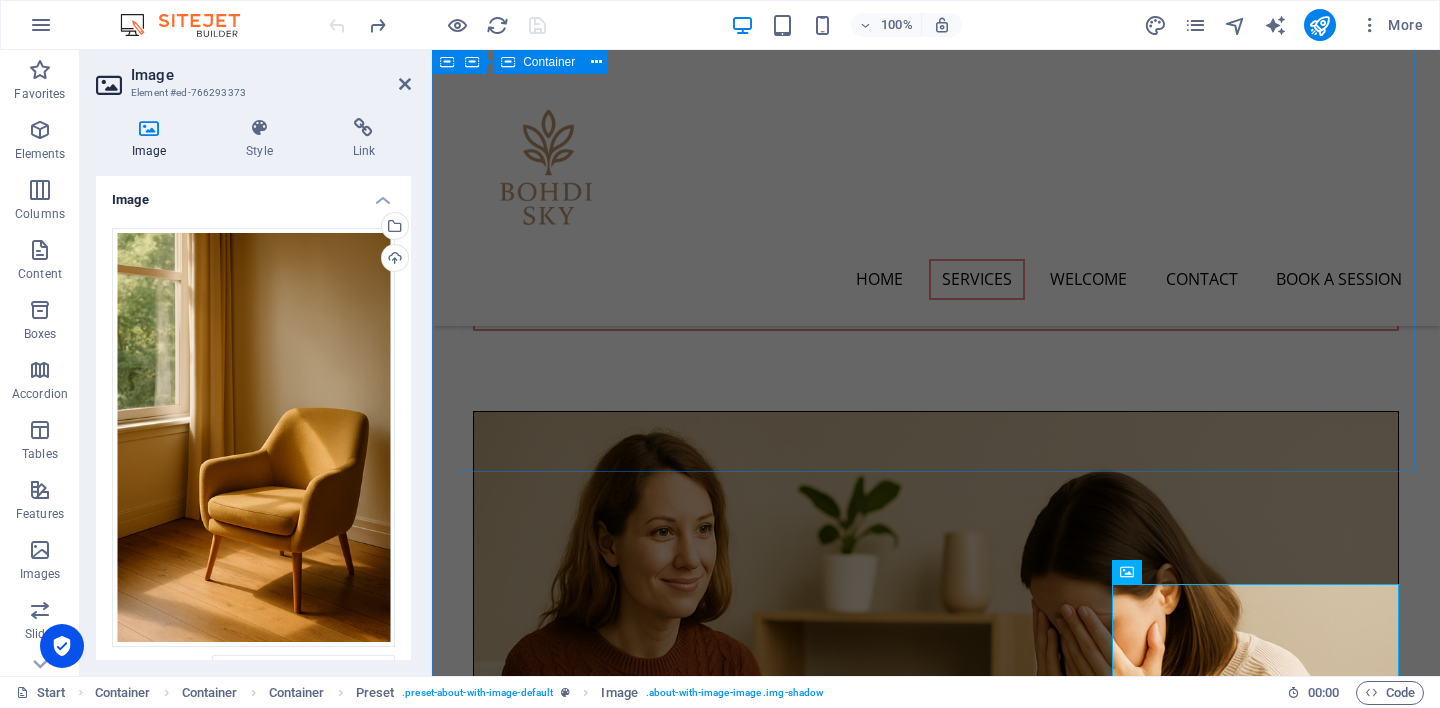 scroll, scrollTop: 1467, scrollLeft: 0, axis: vertical 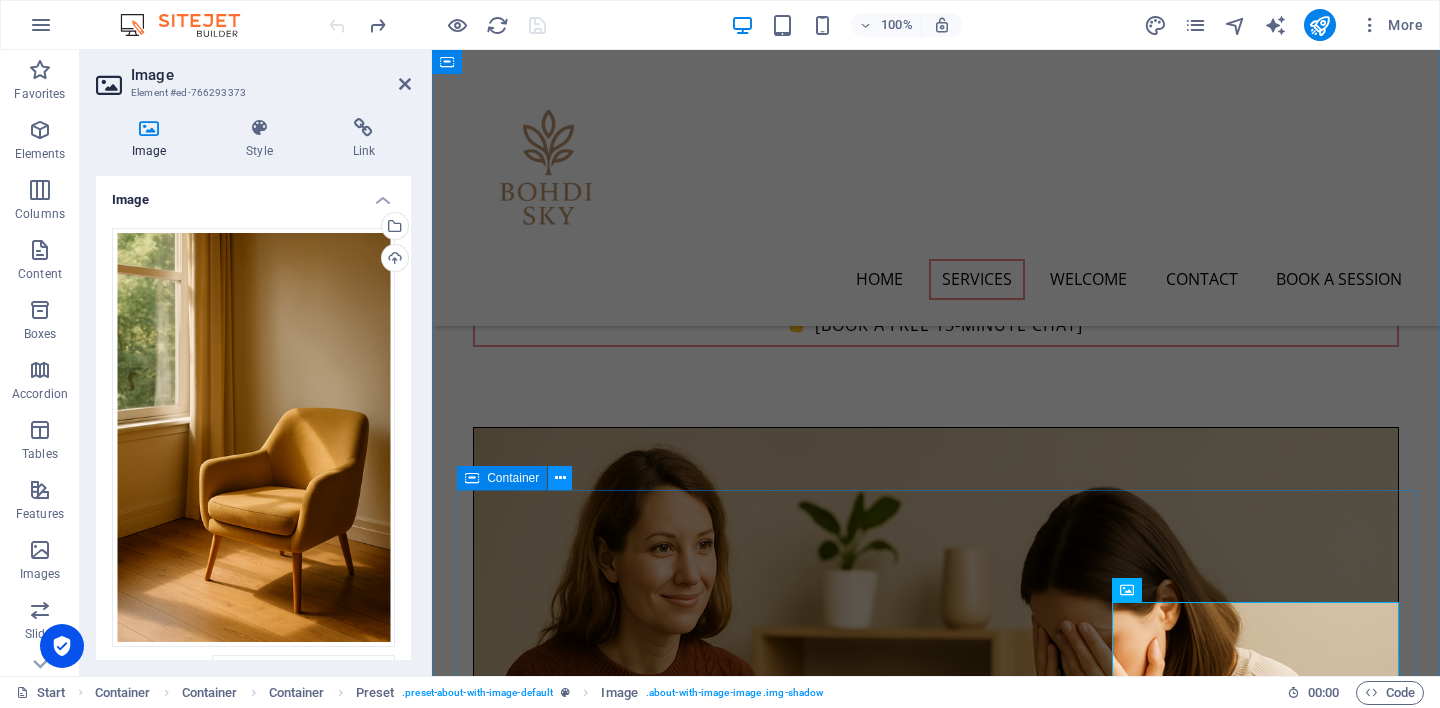 click at bounding box center (560, 478) 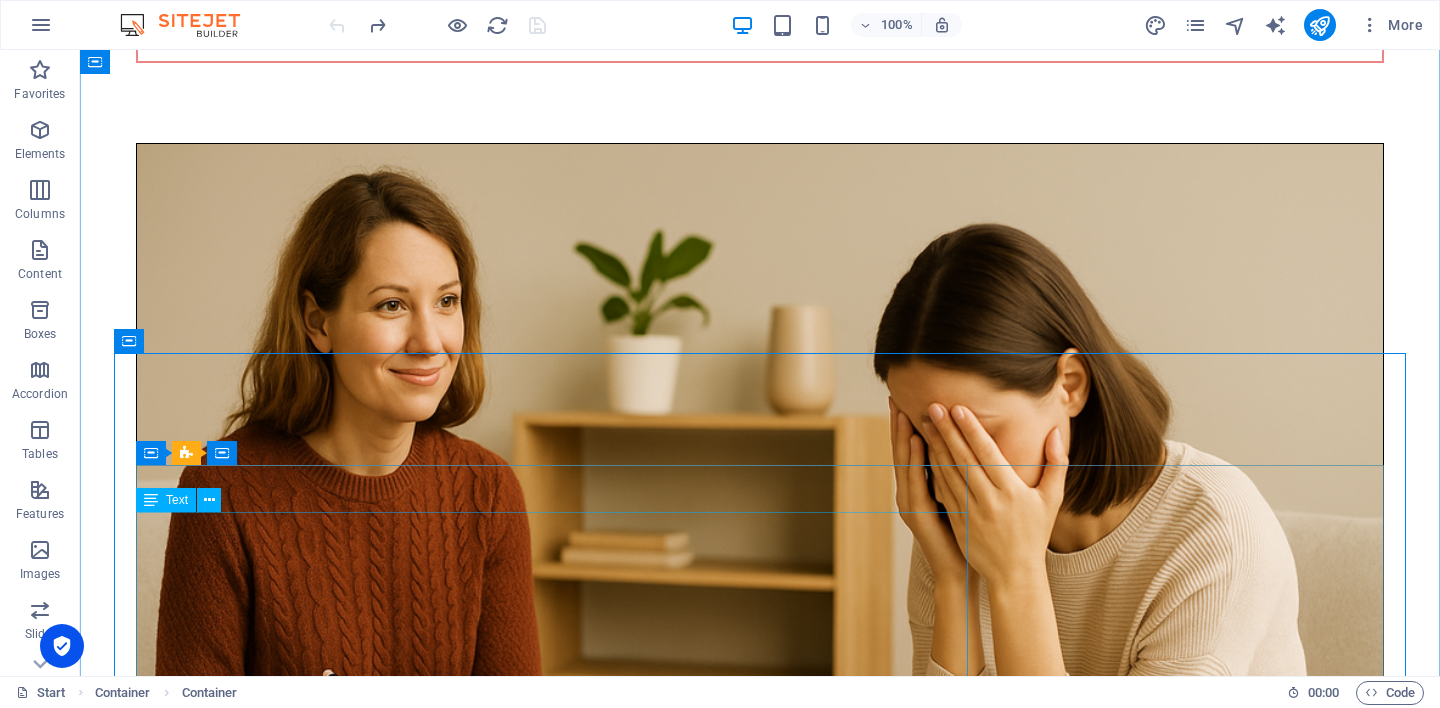 scroll, scrollTop: 1749, scrollLeft: 0, axis: vertical 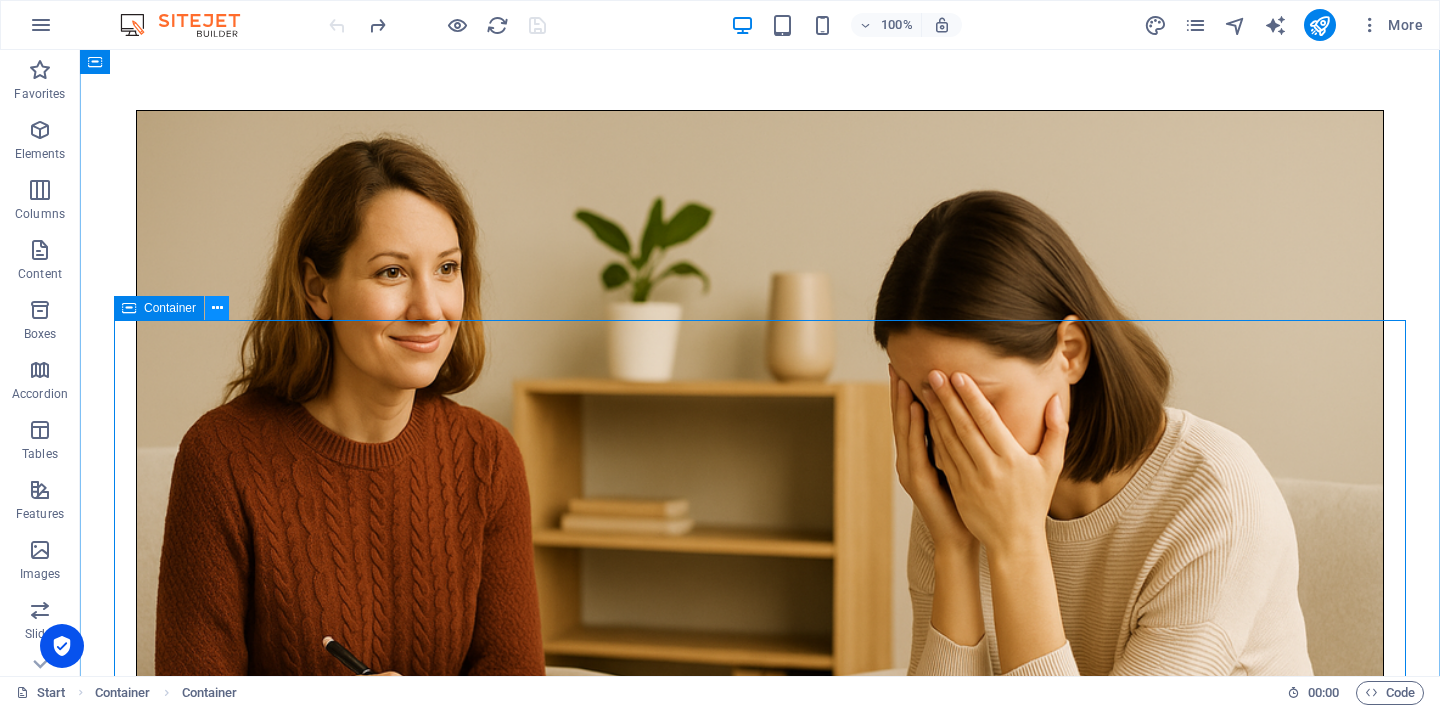 click at bounding box center [217, 308] 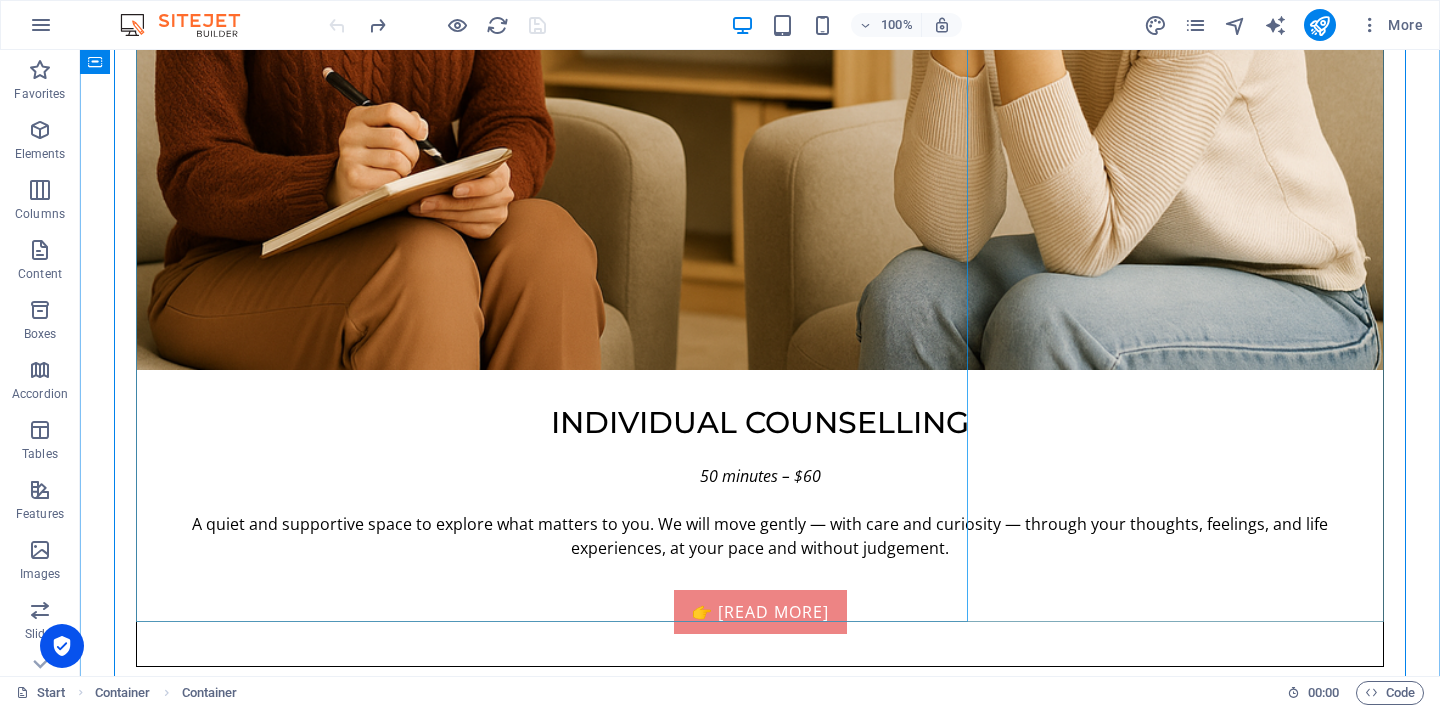 scroll, scrollTop: 2371, scrollLeft: 0, axis: vertical 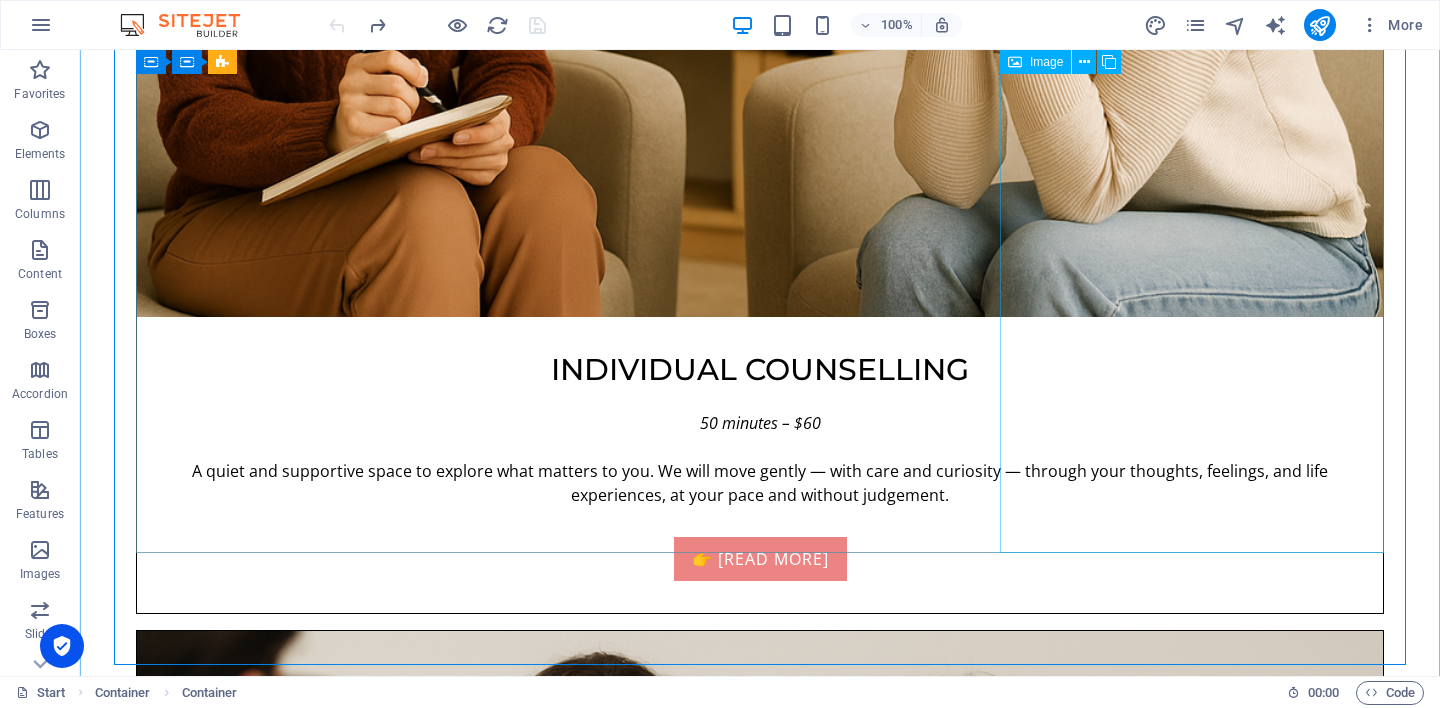 click at bounding box center (328, 3789) 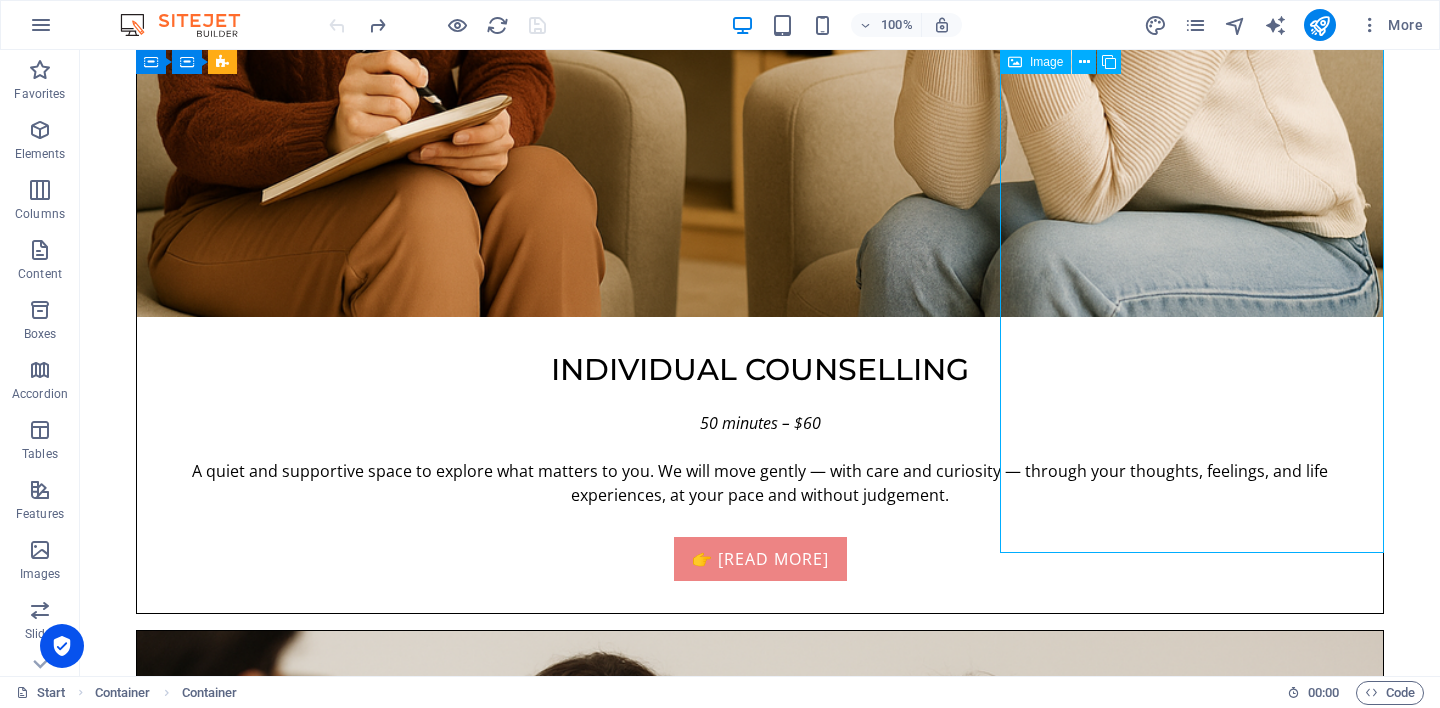 click at bounding box center (328, 3789) 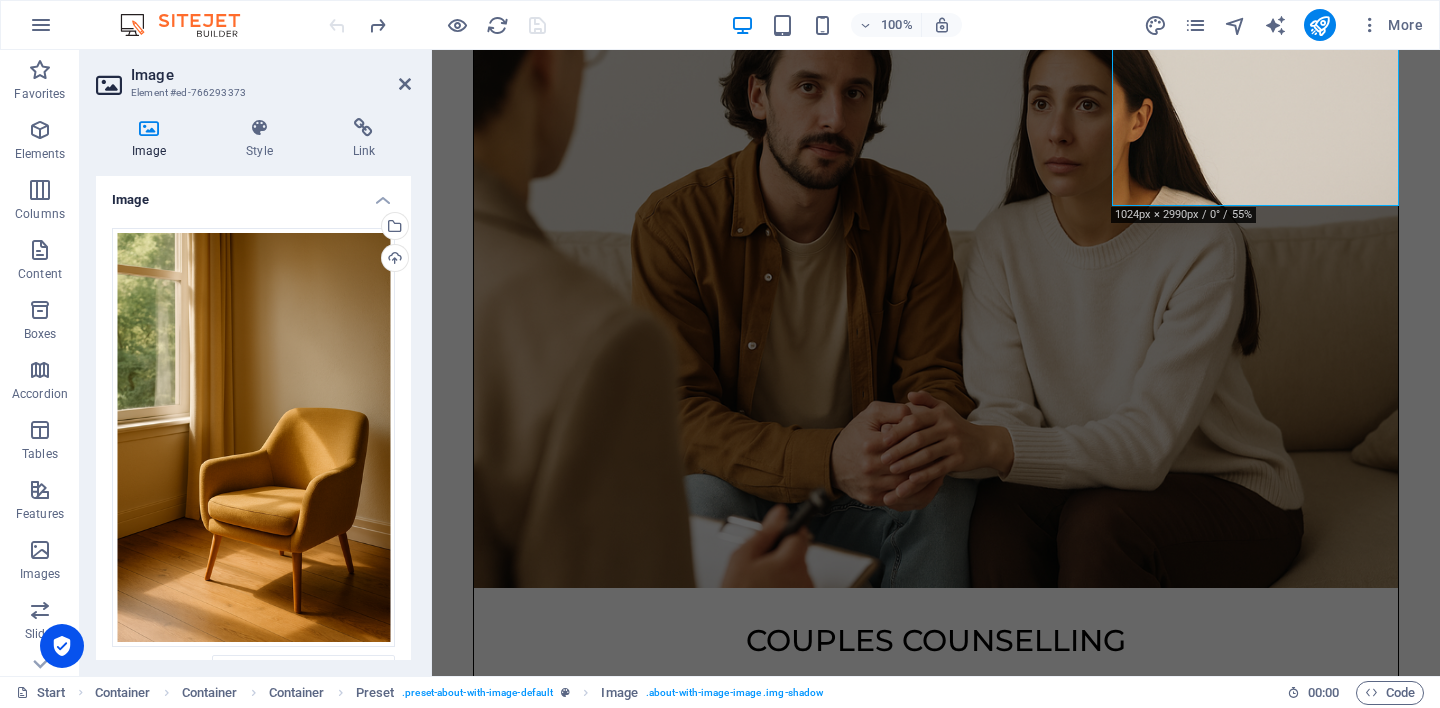 scroll, scrollTop: 2847, scrollLeft: 0, axis: vertical 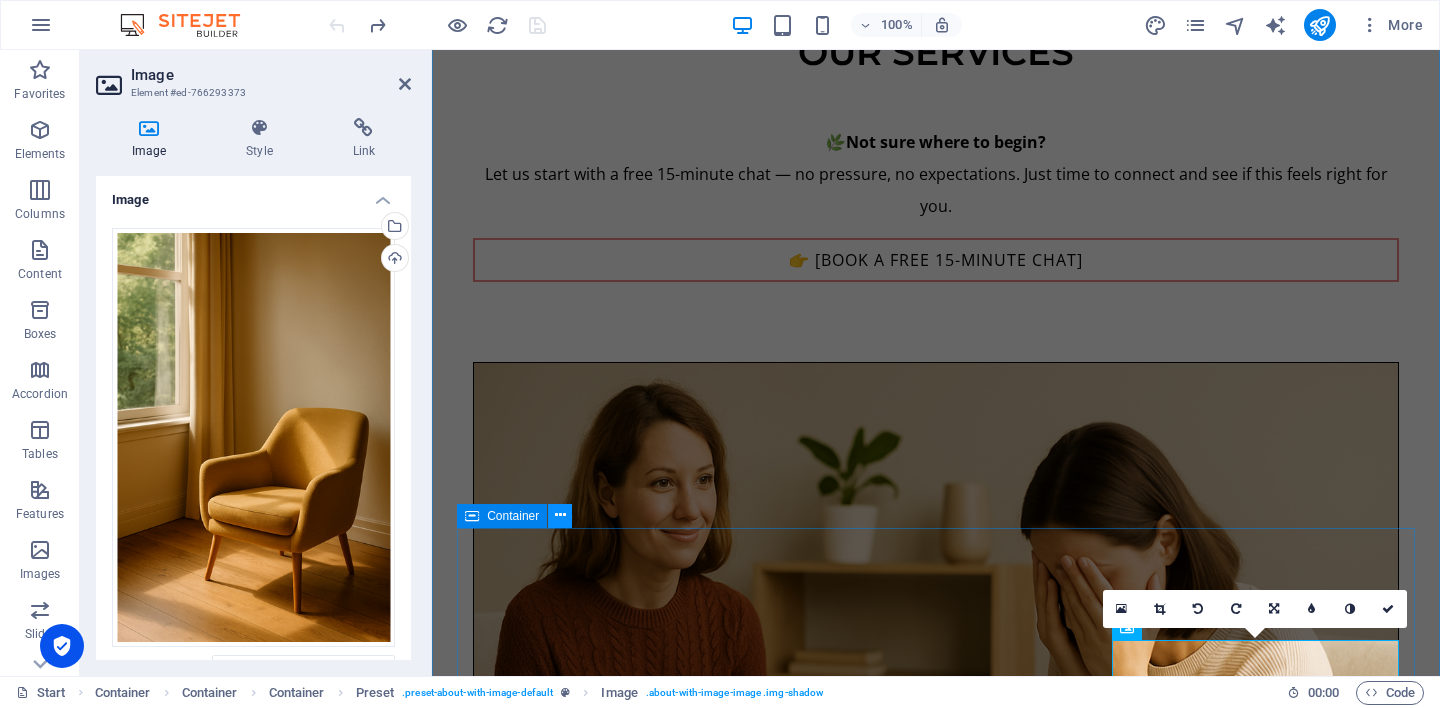 click at bounding box center (560, 515) 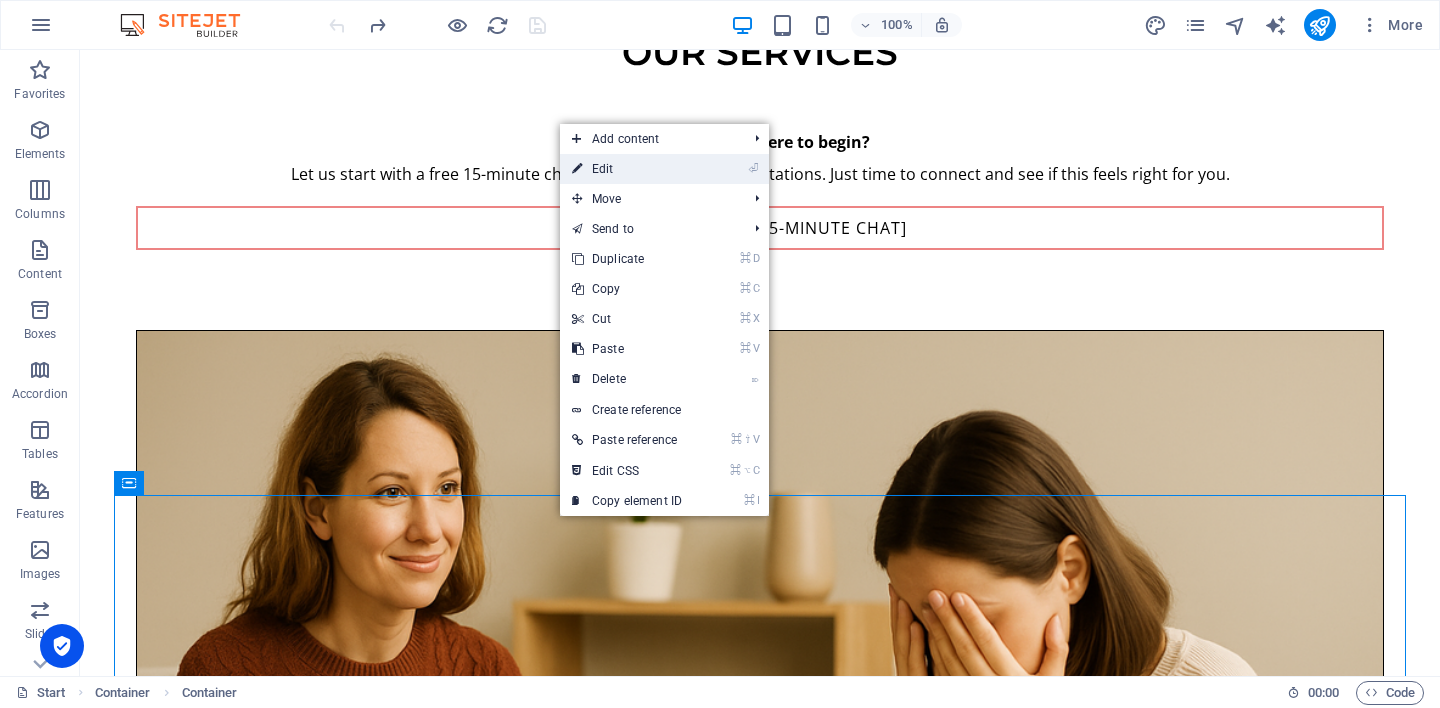 click on "⏎  Edit" at bounding box center (627, 169) 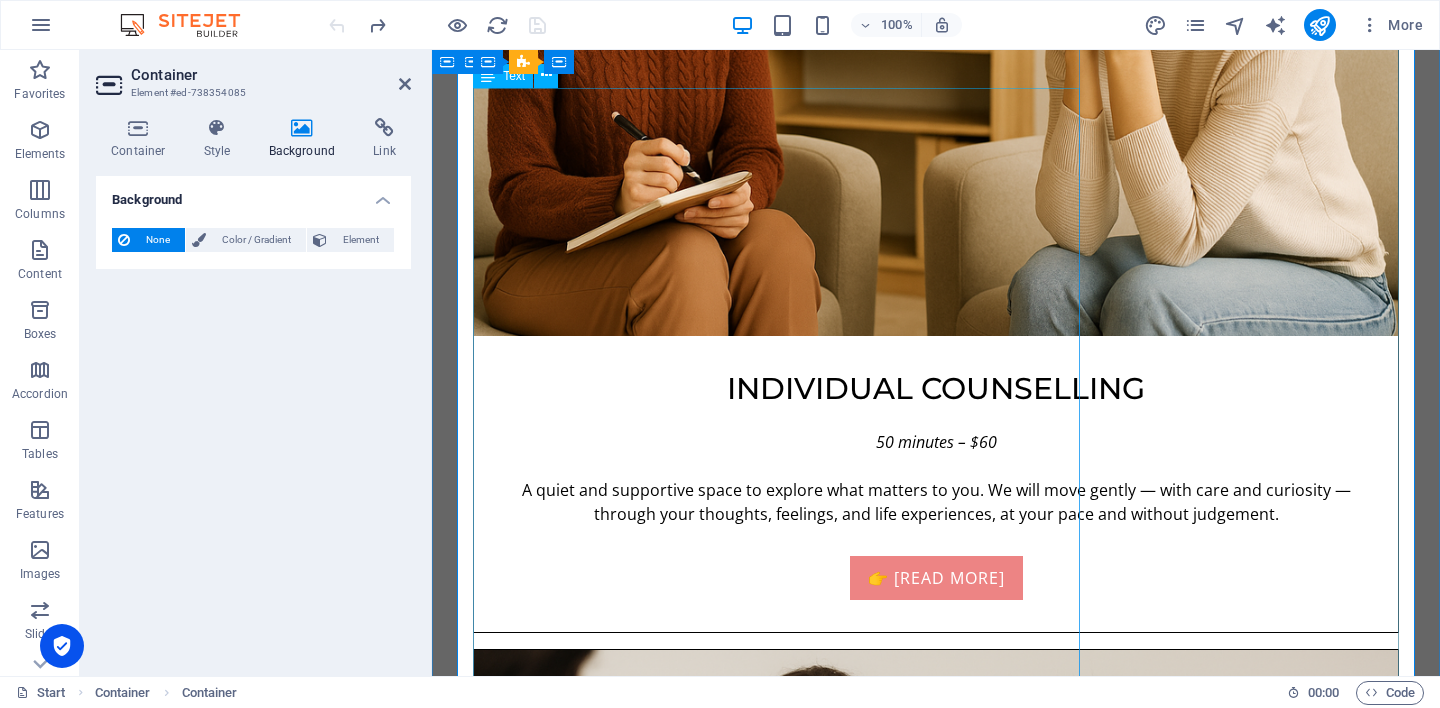 scroll, scrollTop: 2173, scrollLeft: 0, axis: vertical 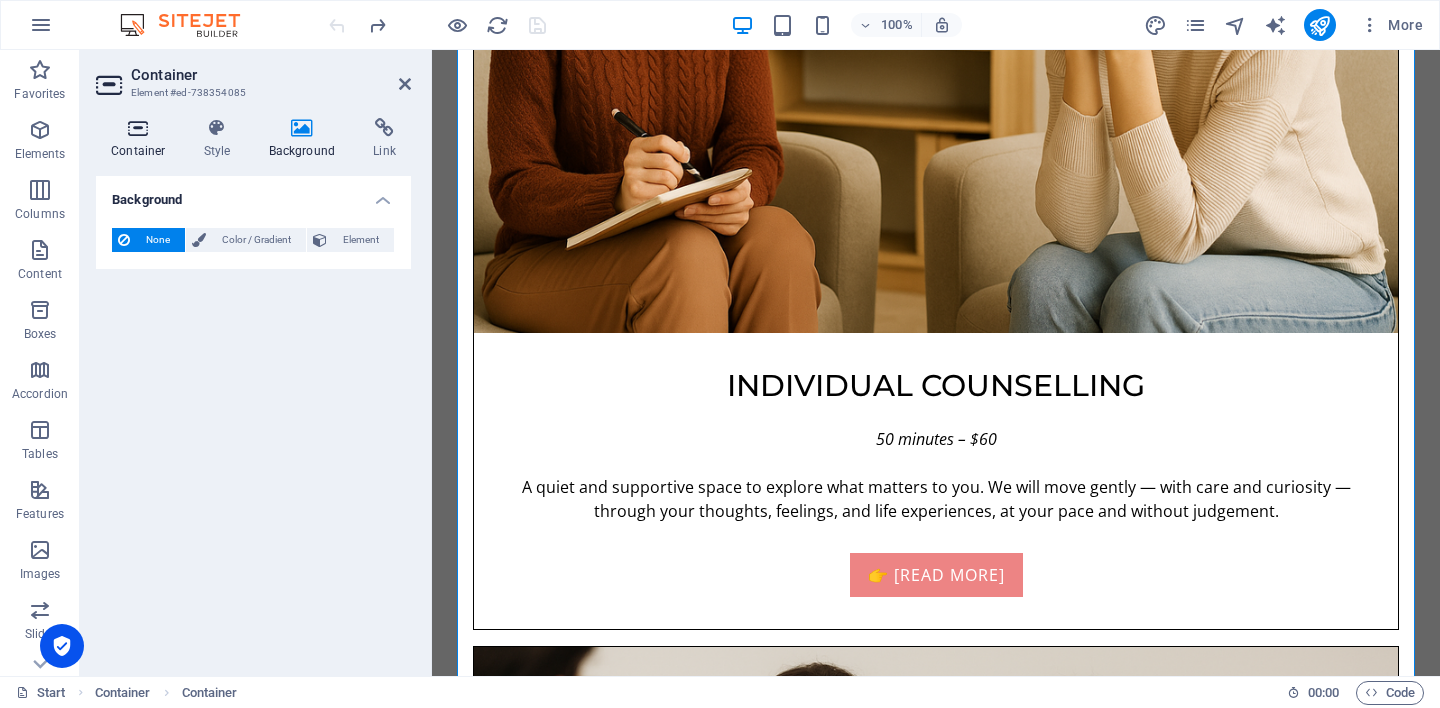 click on "Container" at bounding box center [142, 139] 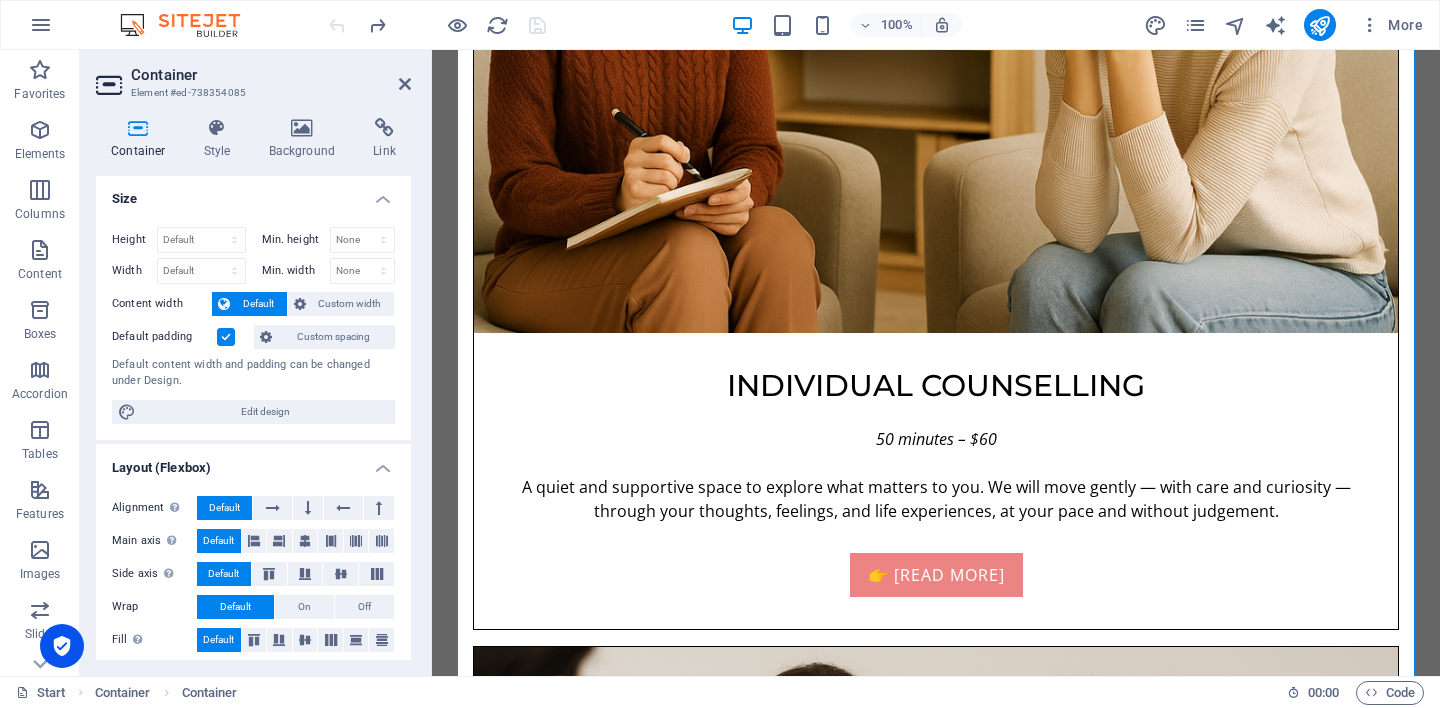scroll, scrollTop: 0, scrollLeft: 0, axis: both 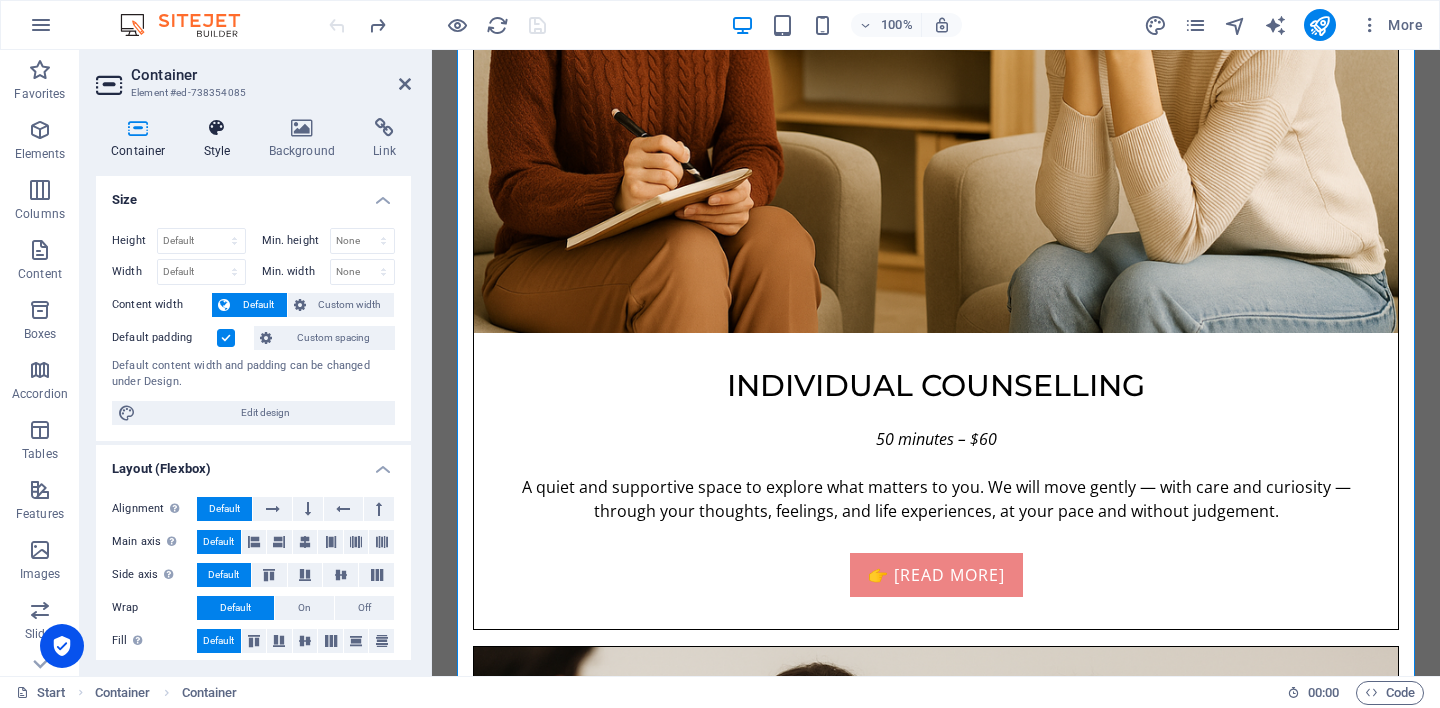 click on "Style" at bounding box center (221, 139) 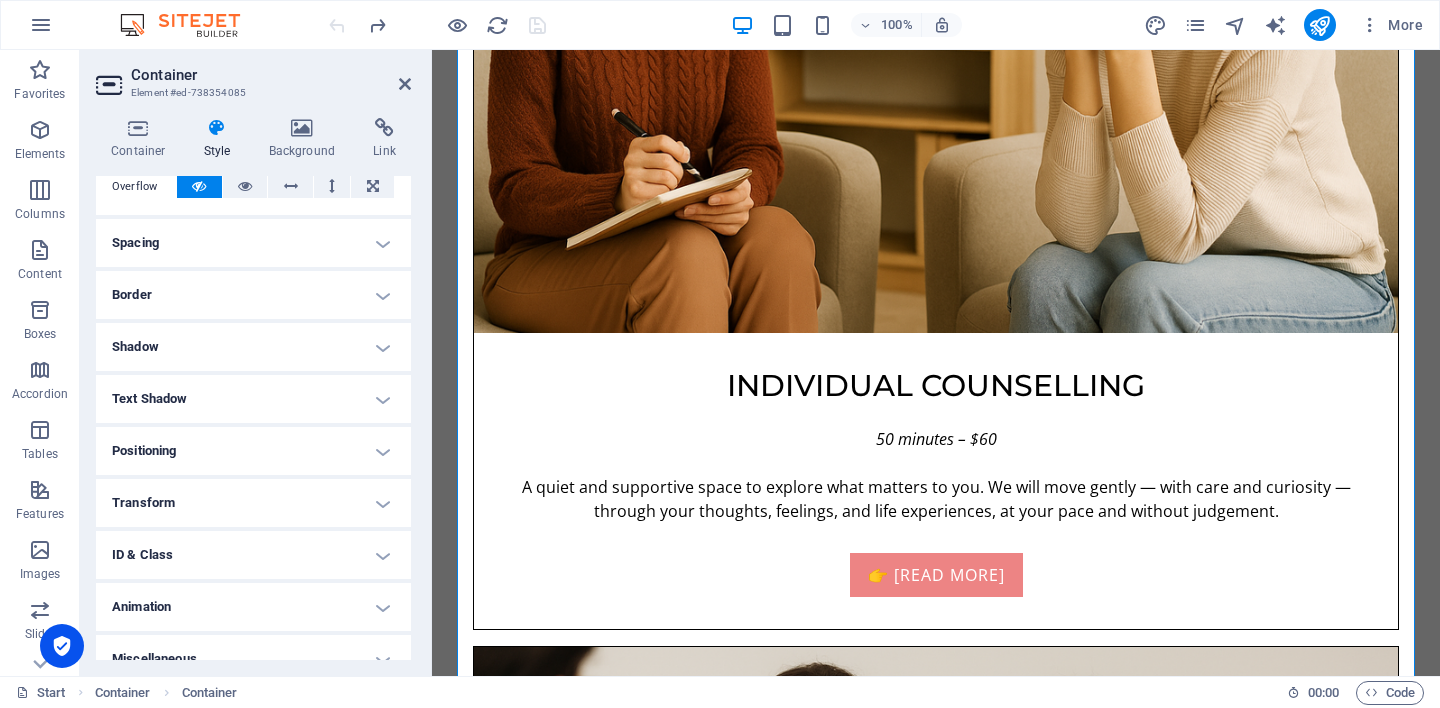 scroll, scrollTop: 335, scrollLeft: 0, axis: vertical 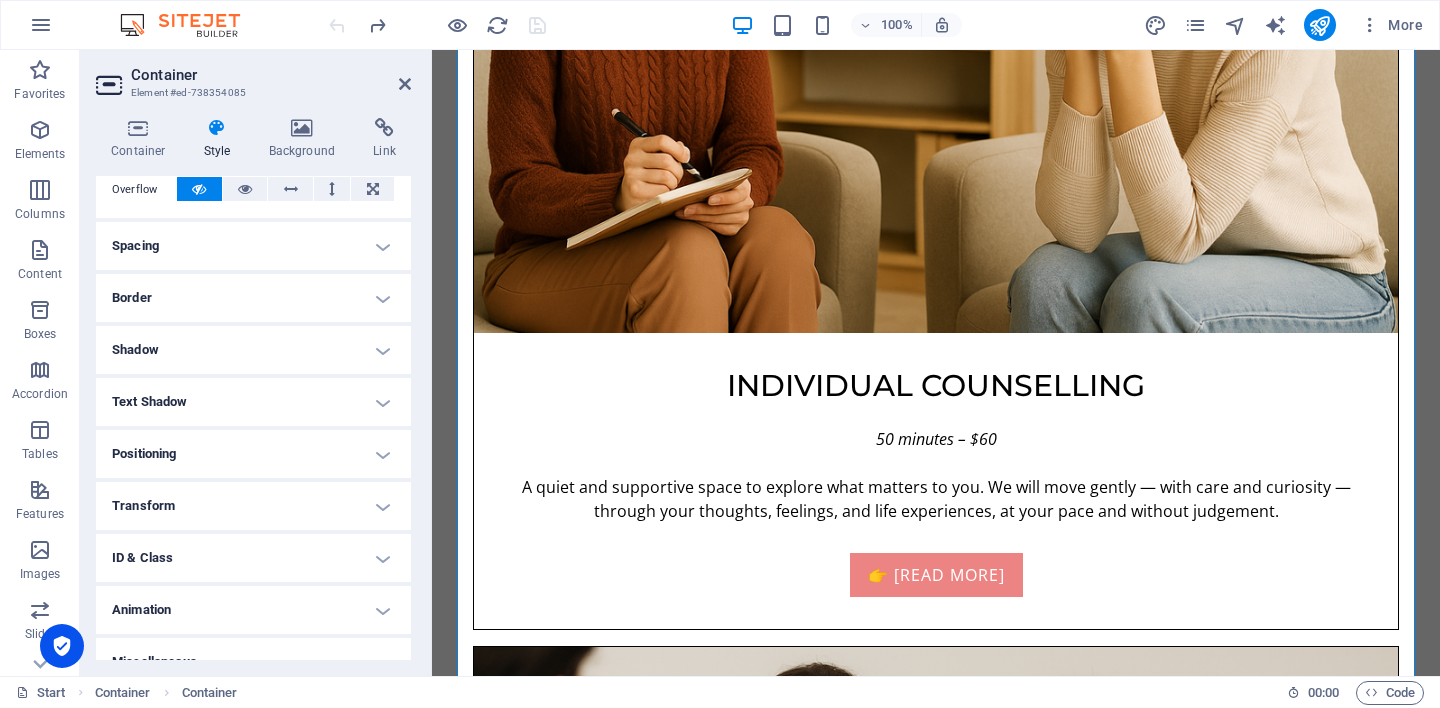 click on "Text Shadow" at bounding box center (253, 402) 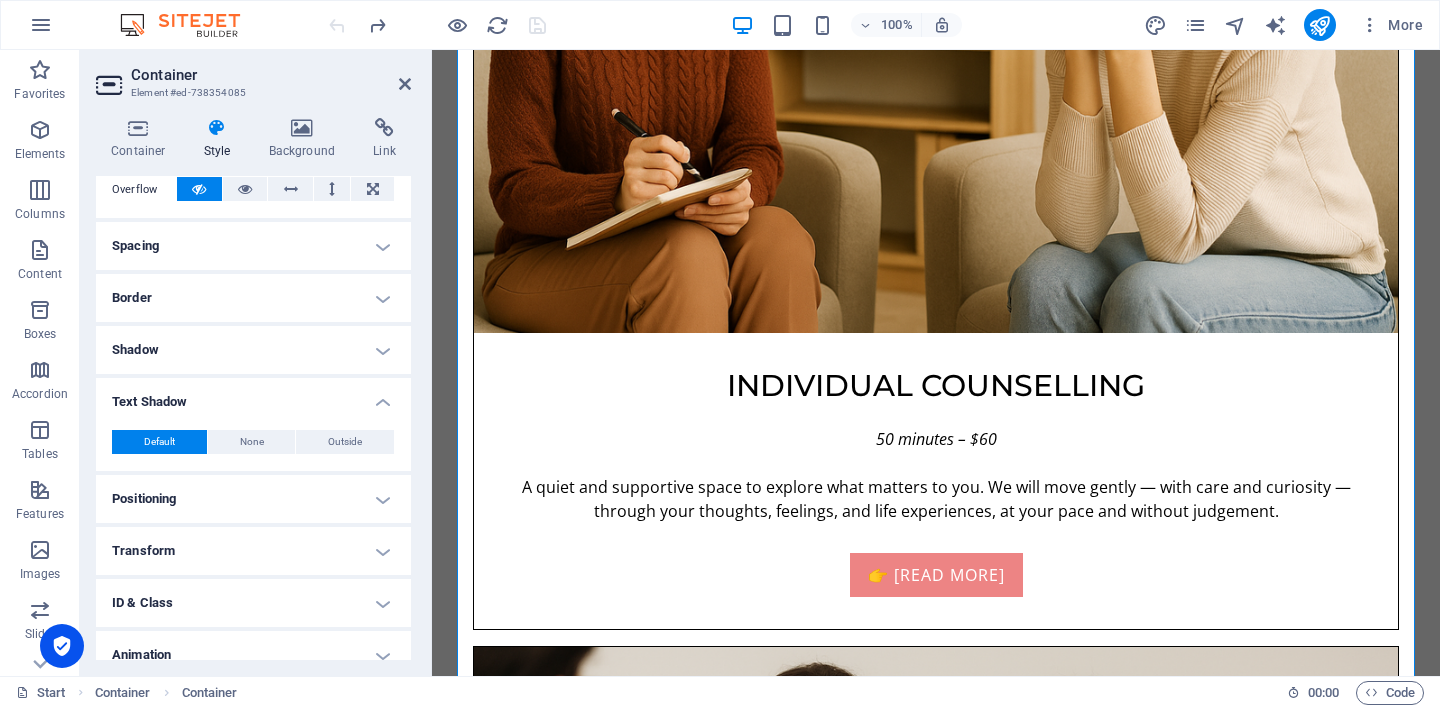click on "Text Shadow" at bounding box center (253, 396) 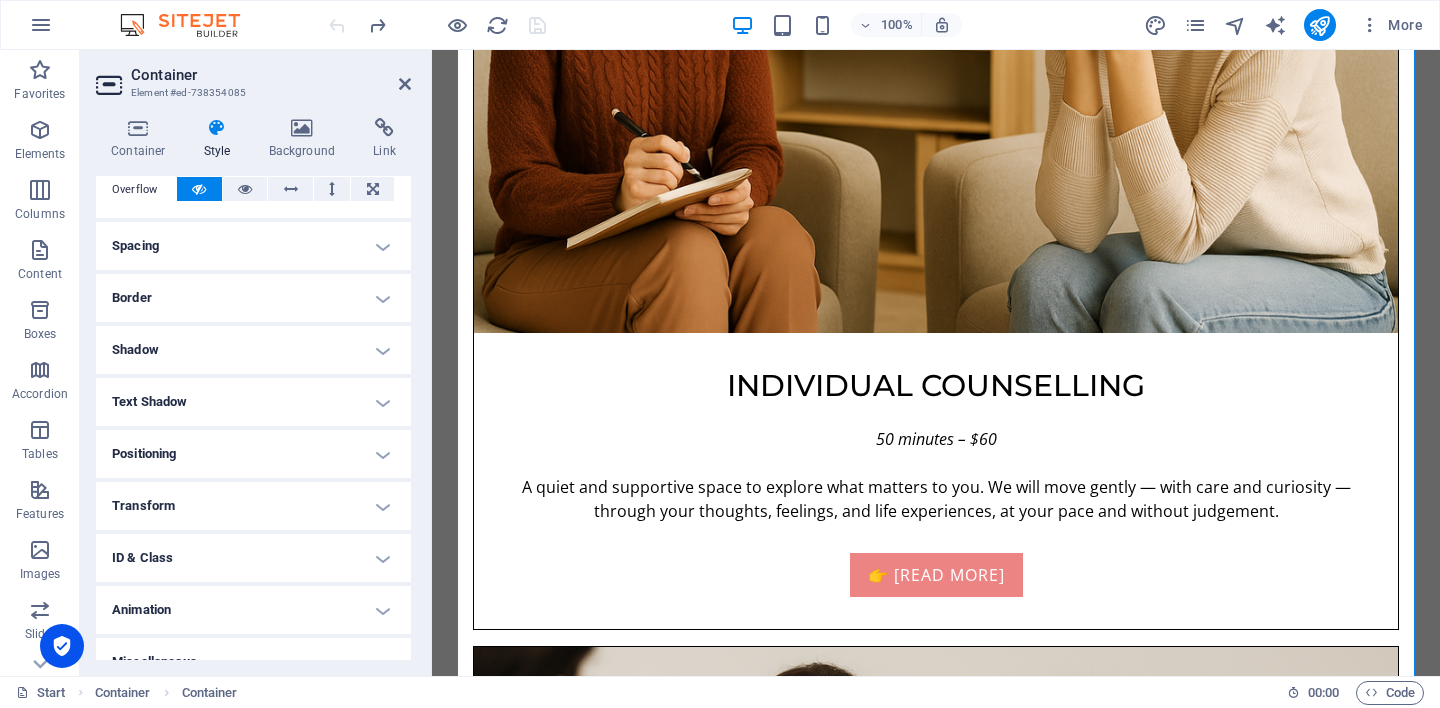 click on "Positioning" at bounding box center [253, 454] 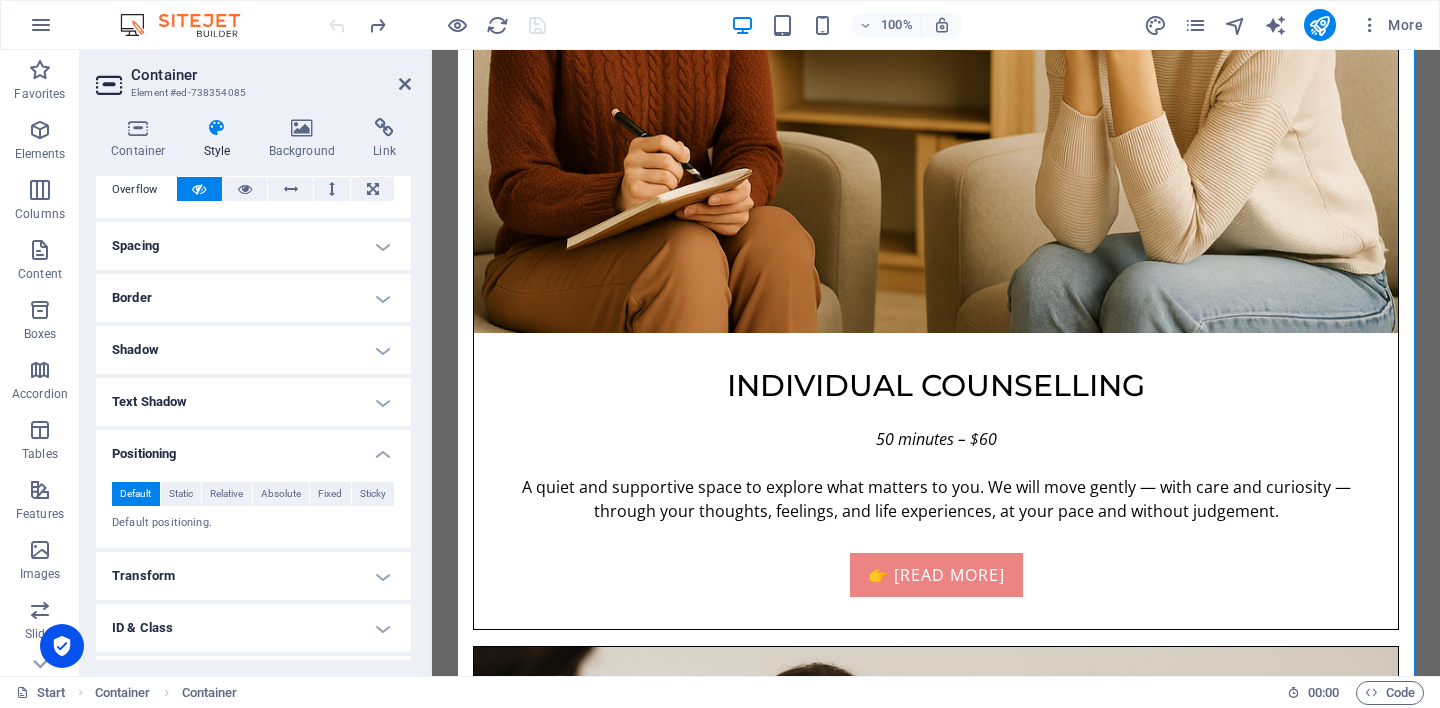 click on "Positioning" at bounding box center (253, 448) 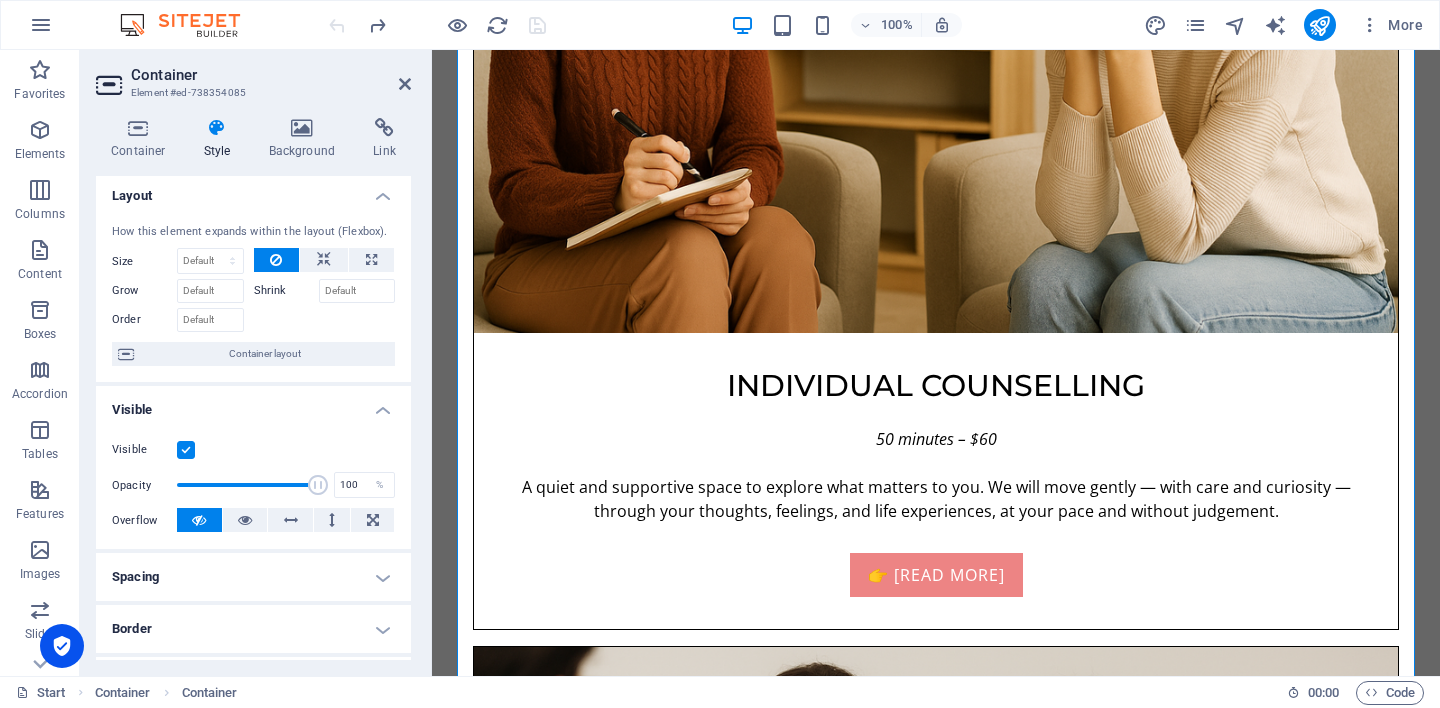 scroll, scrollTop: 0, scrollLeft: 0, axis: both 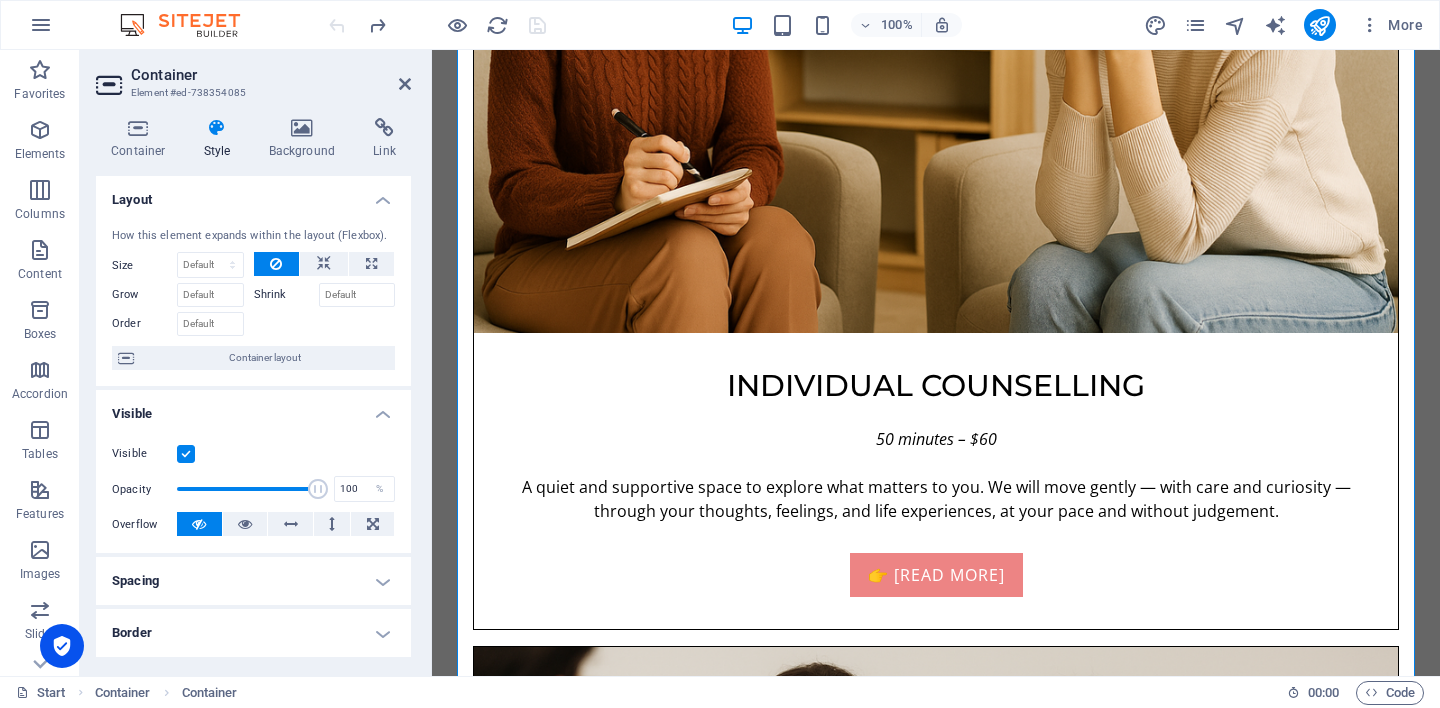 click on "Visible" at bounding box center (253, 408) 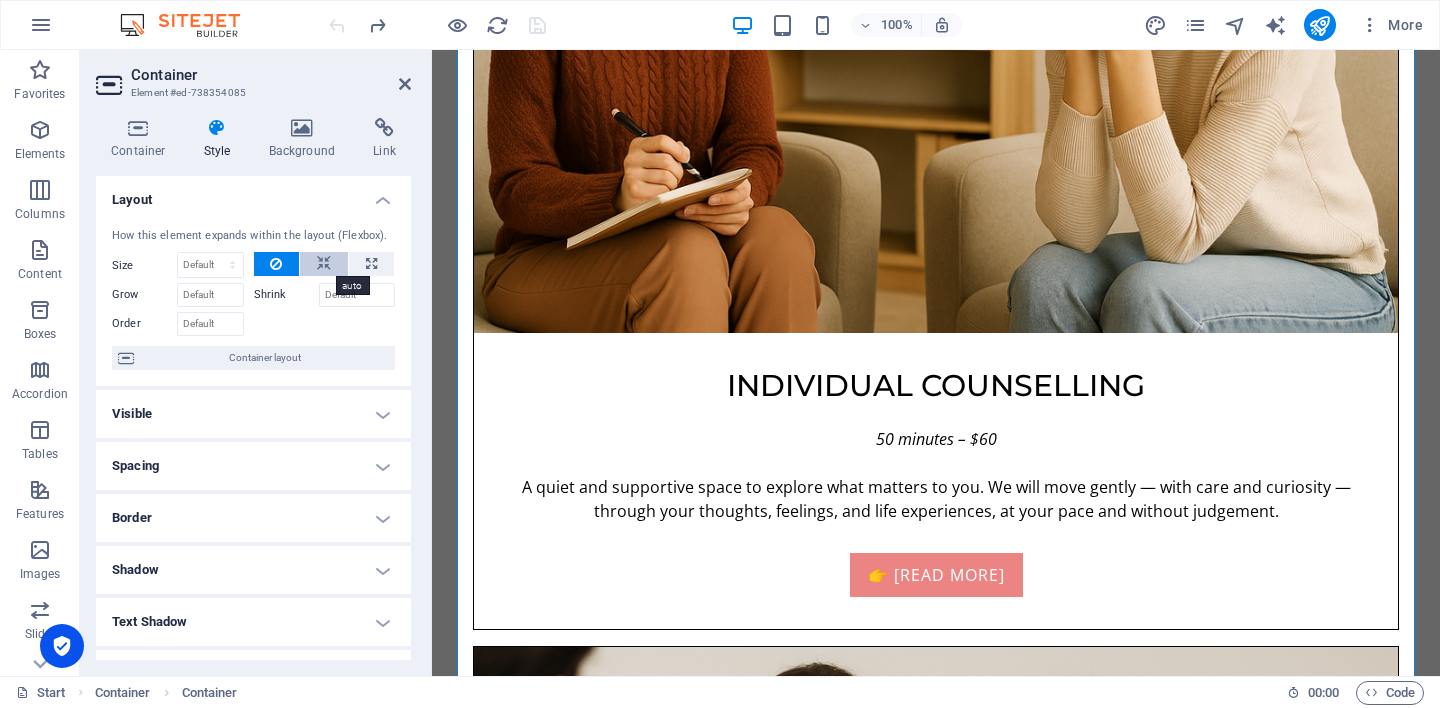 click at bounding box center [324, 264] 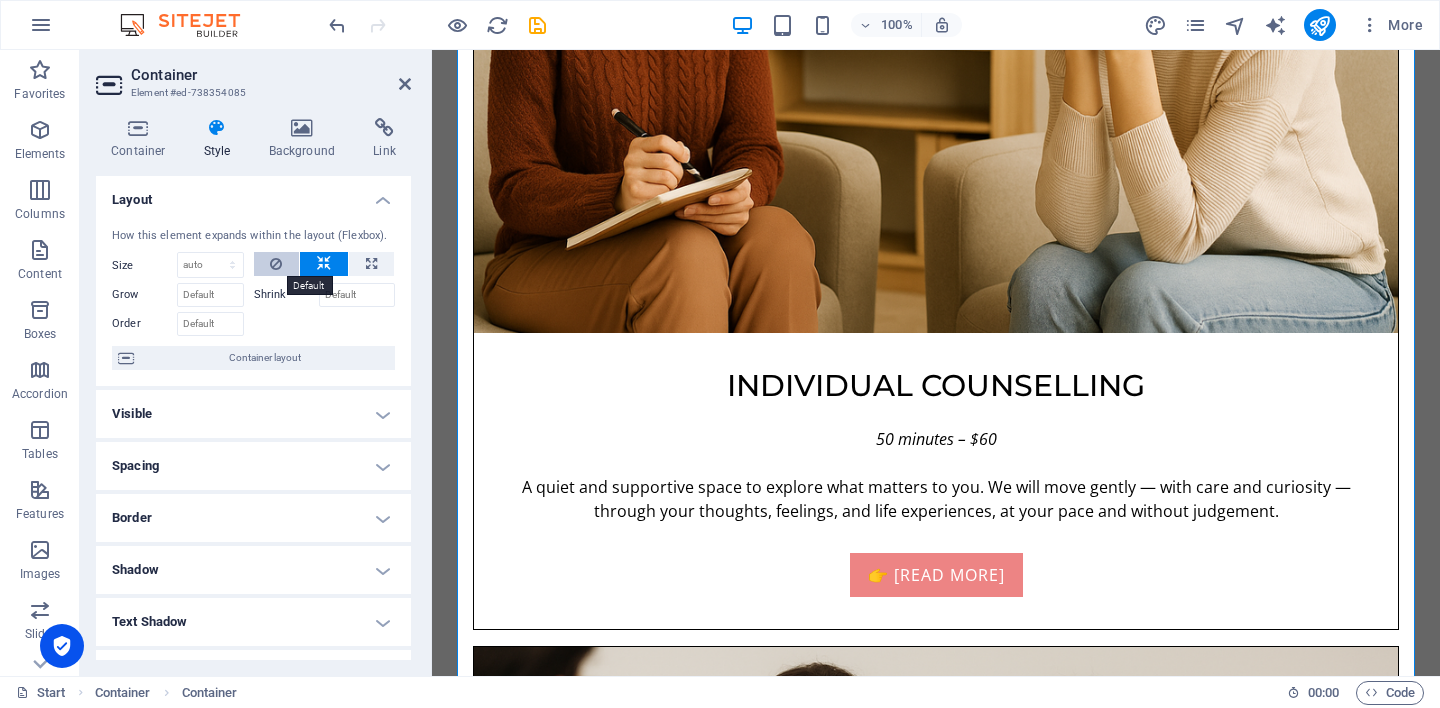 click at bounding box center (276, 264) 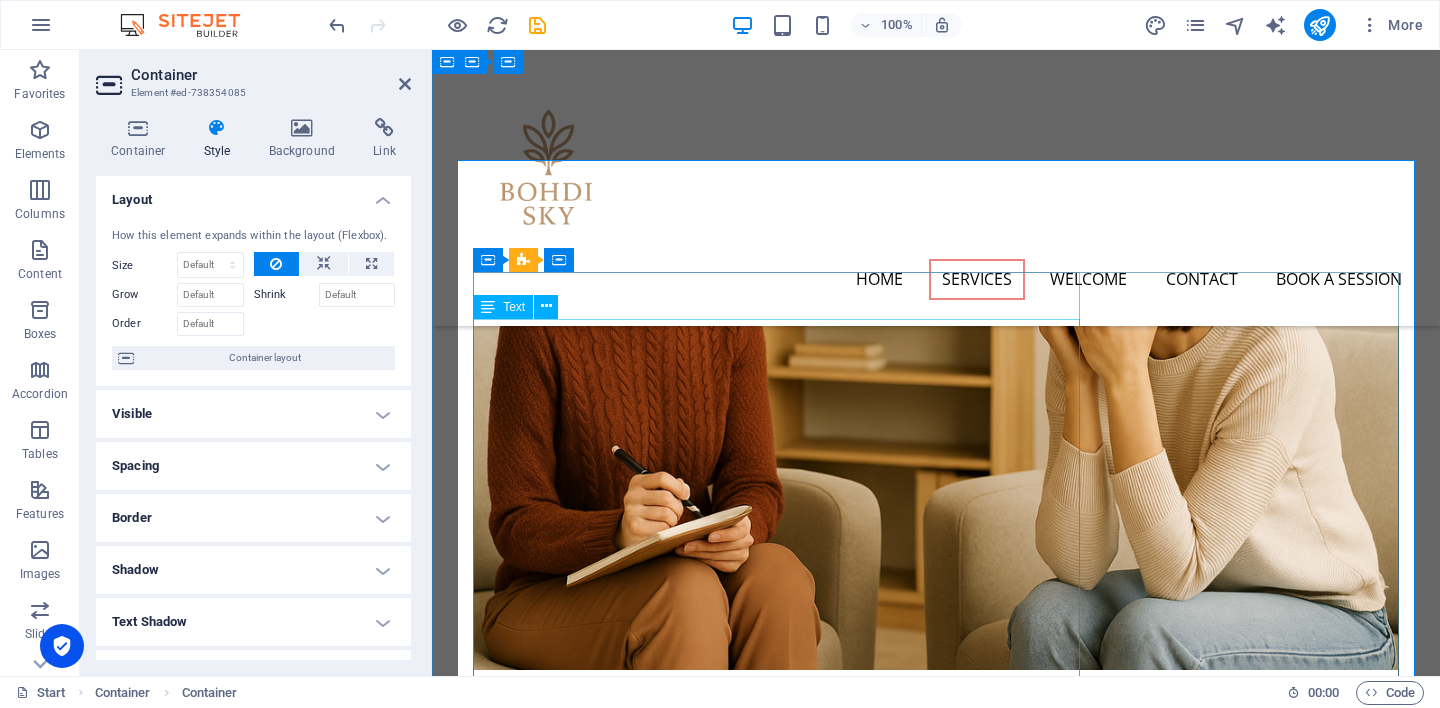 scroll, scrollTop: 1788, scrollLeft: 0, axis: vertical 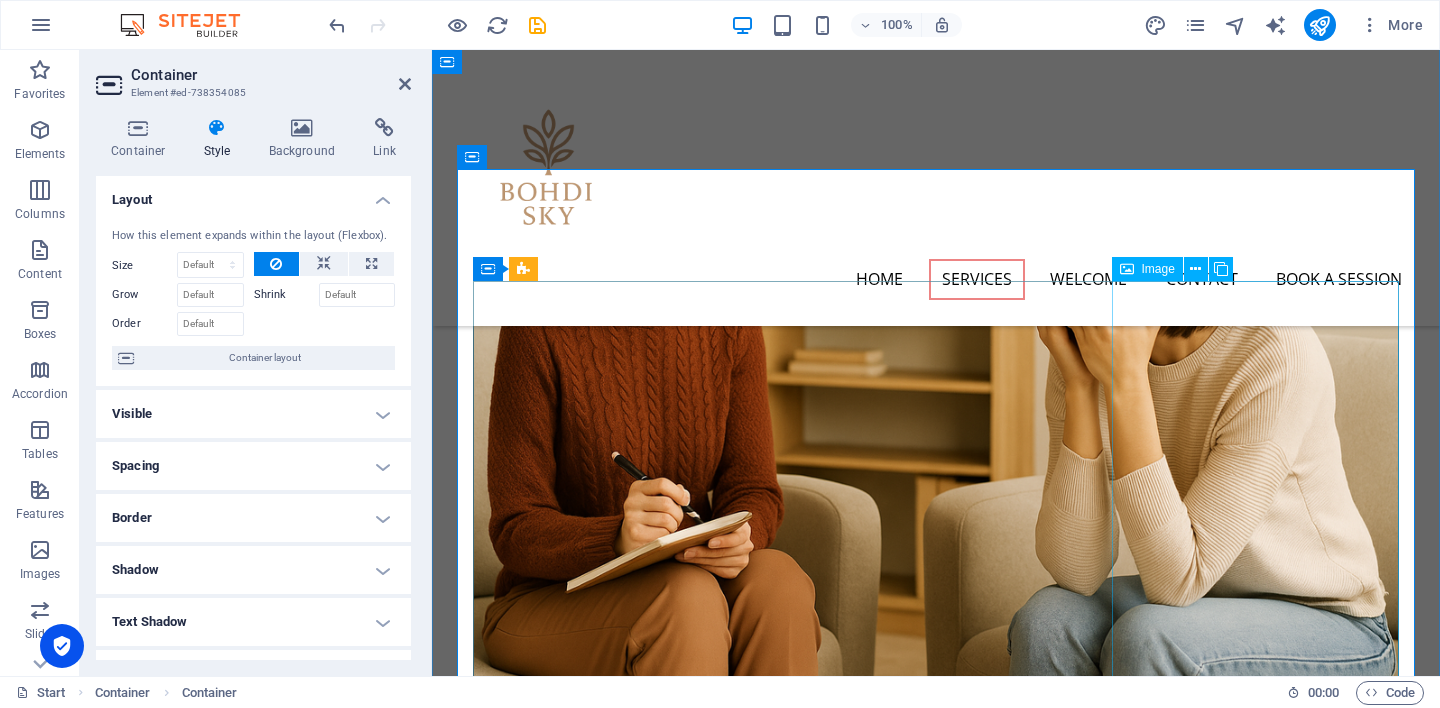 click at bounding box center (616, 3863) 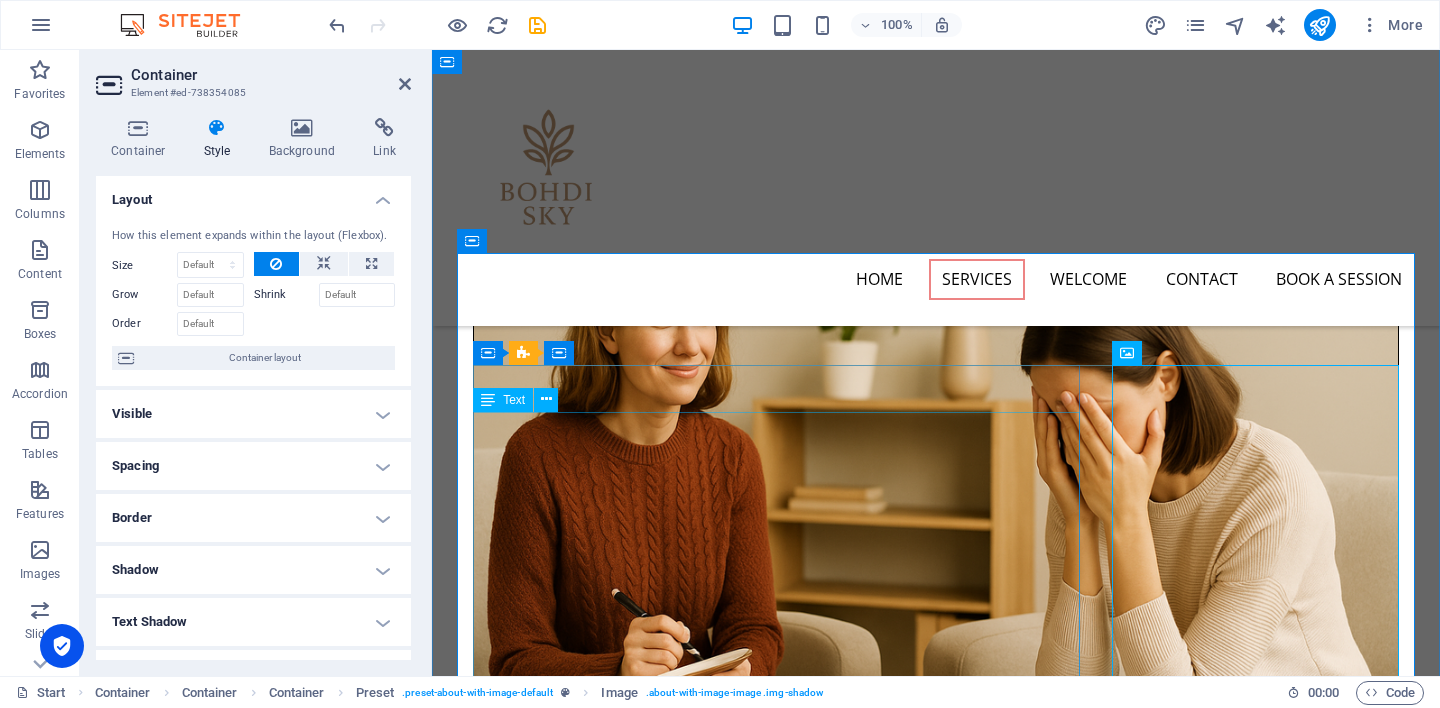 scroll, scrollTop: 1694, scrollLeft: 0, axis: vertical 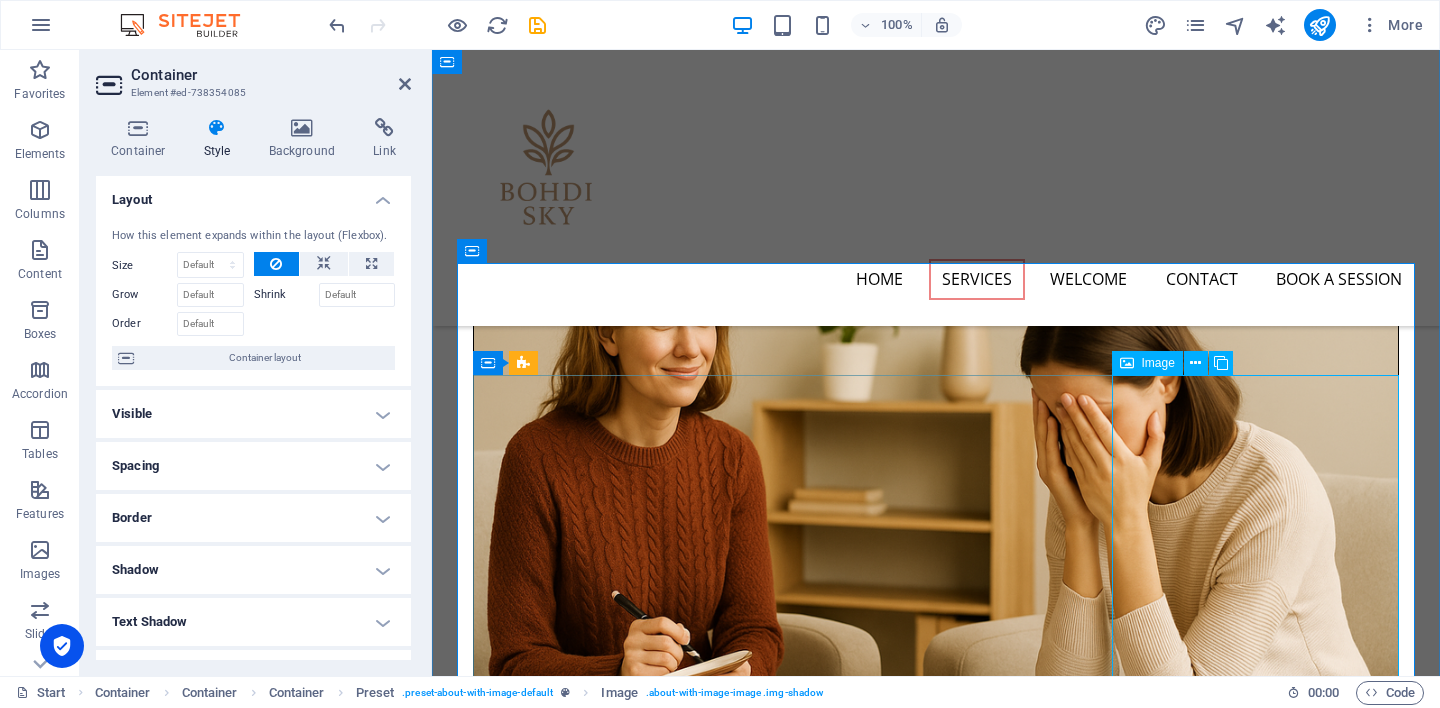 click at bounding box center [616, 4002] 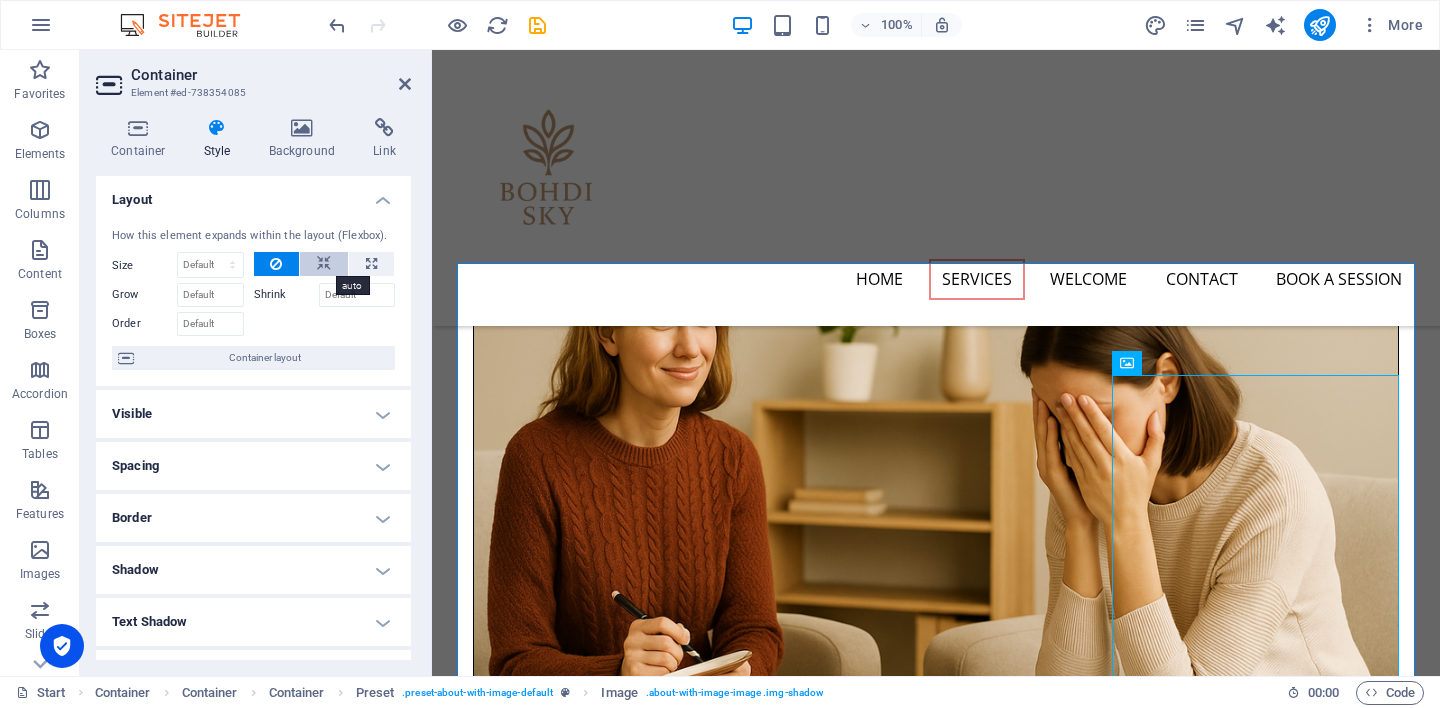 click at bounding box center (324, 264) 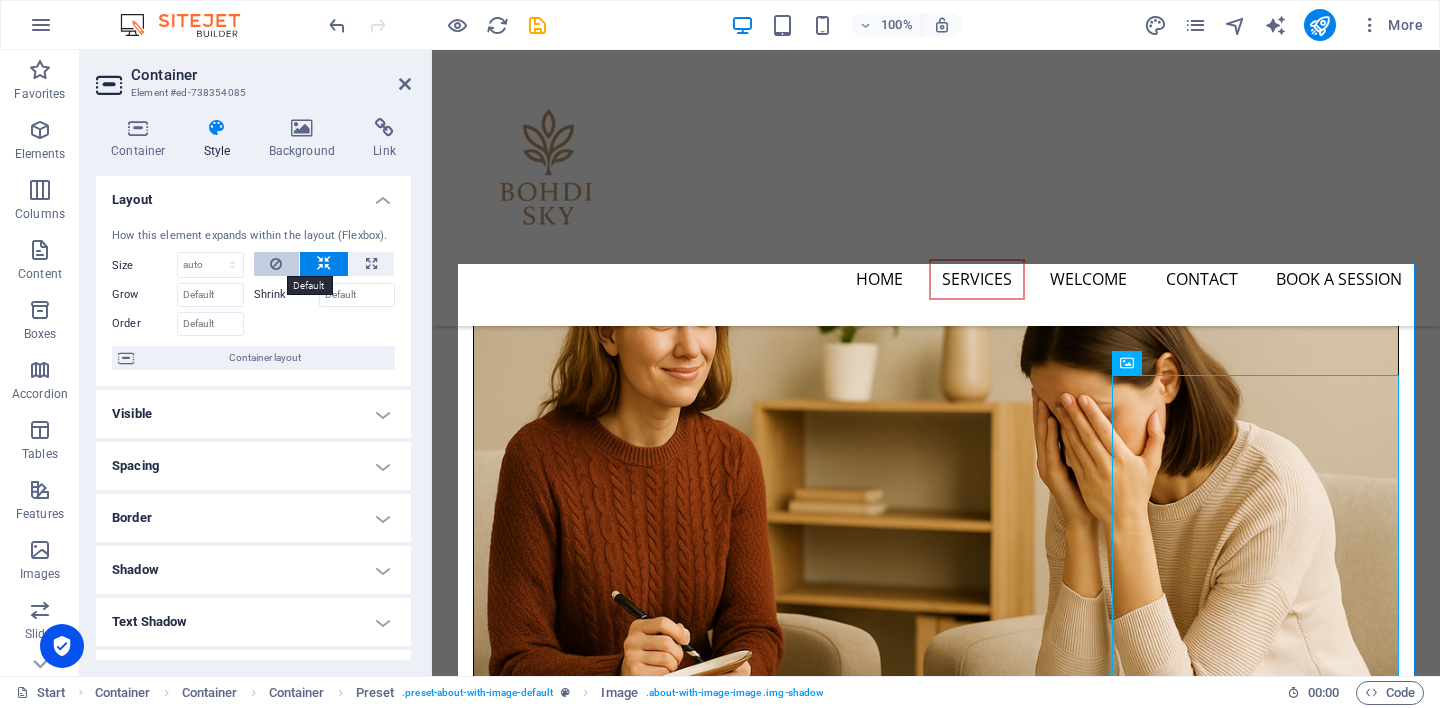 click at bounding box center [276, 264] 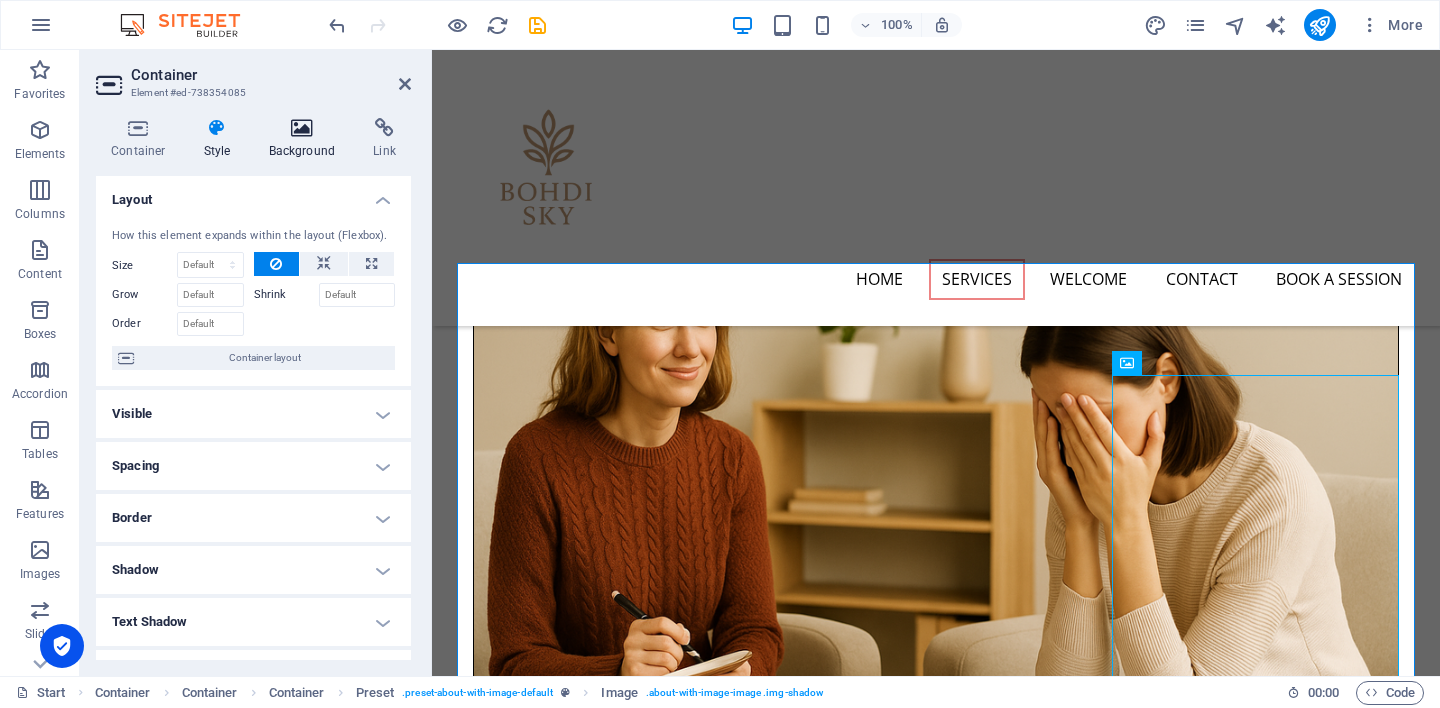 click at bounding box center (302, 128) 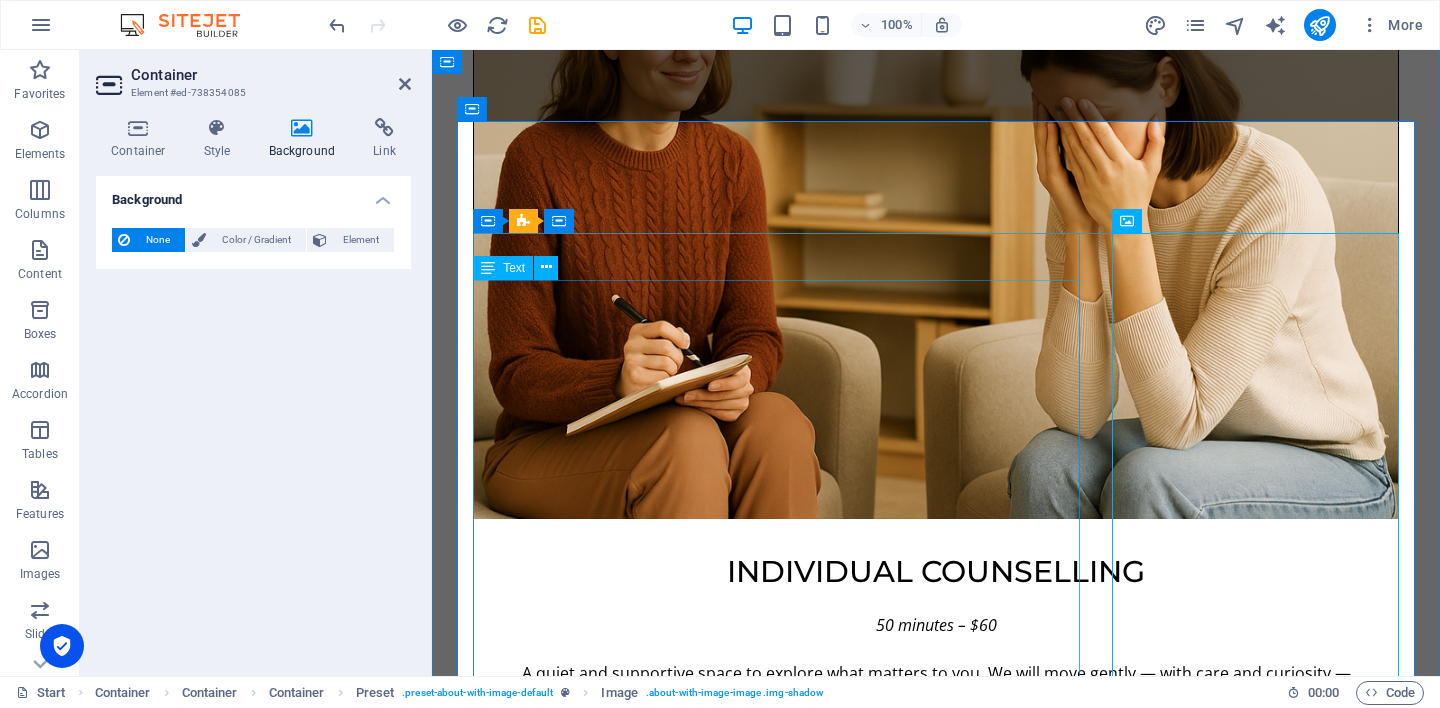 scroll, scrollTop: 1994, scrollLeft: 0, axis: vertical 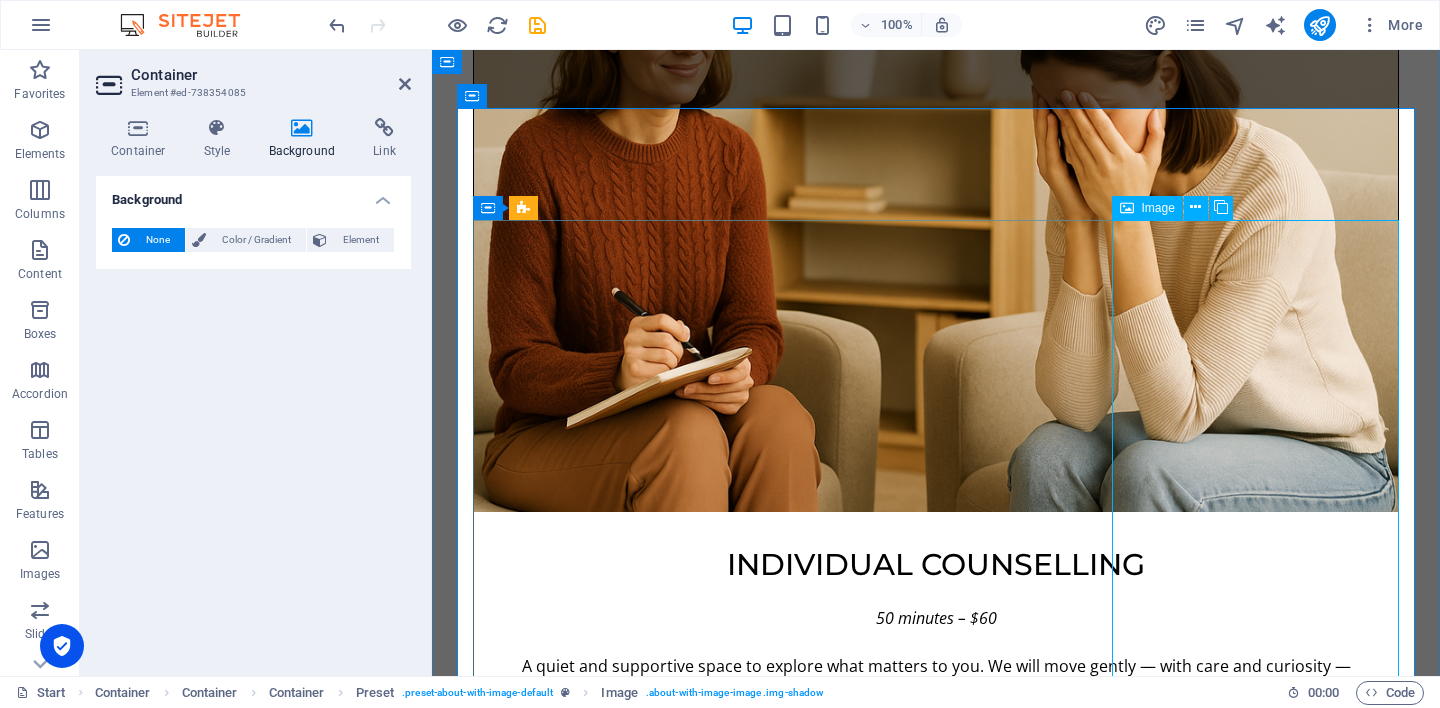 click at bounding box center (1127, 208) 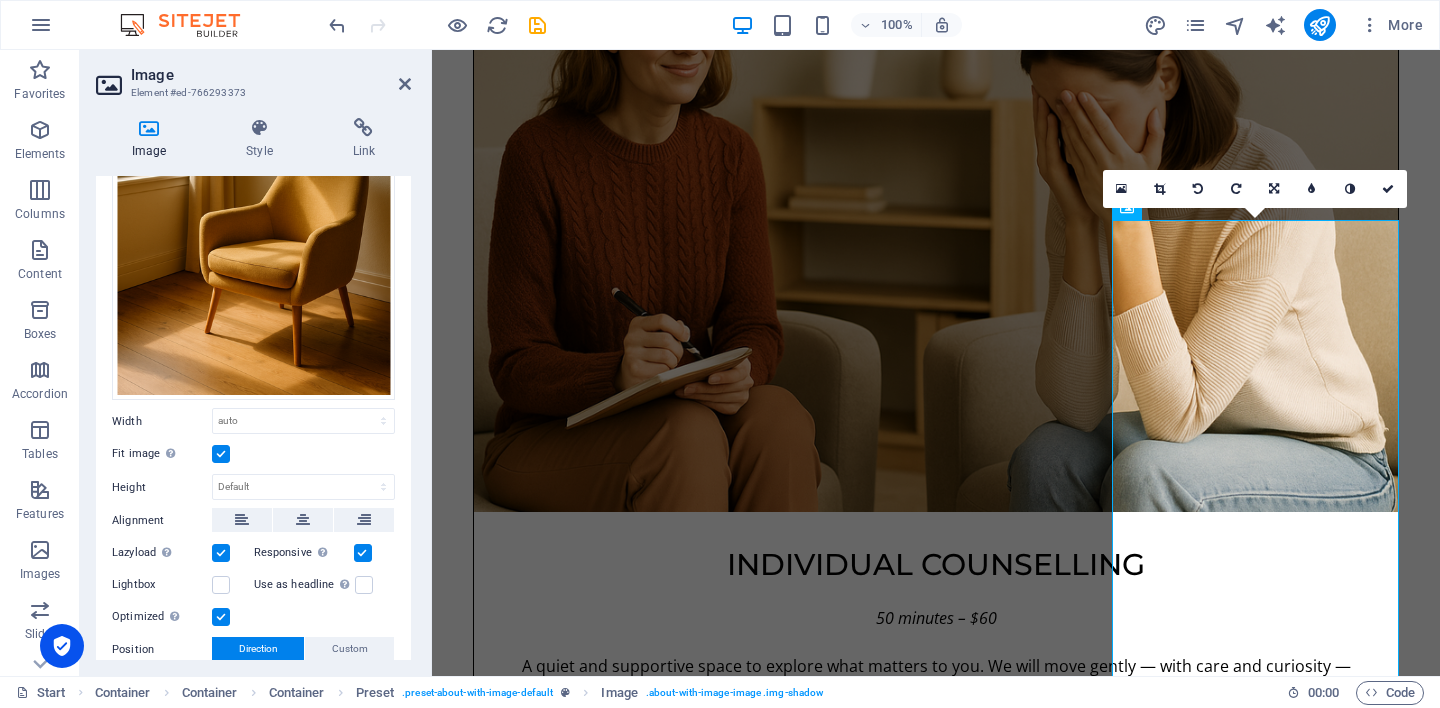scroll, scrollTop: 244, scrollLeft: 0, axis: vertical 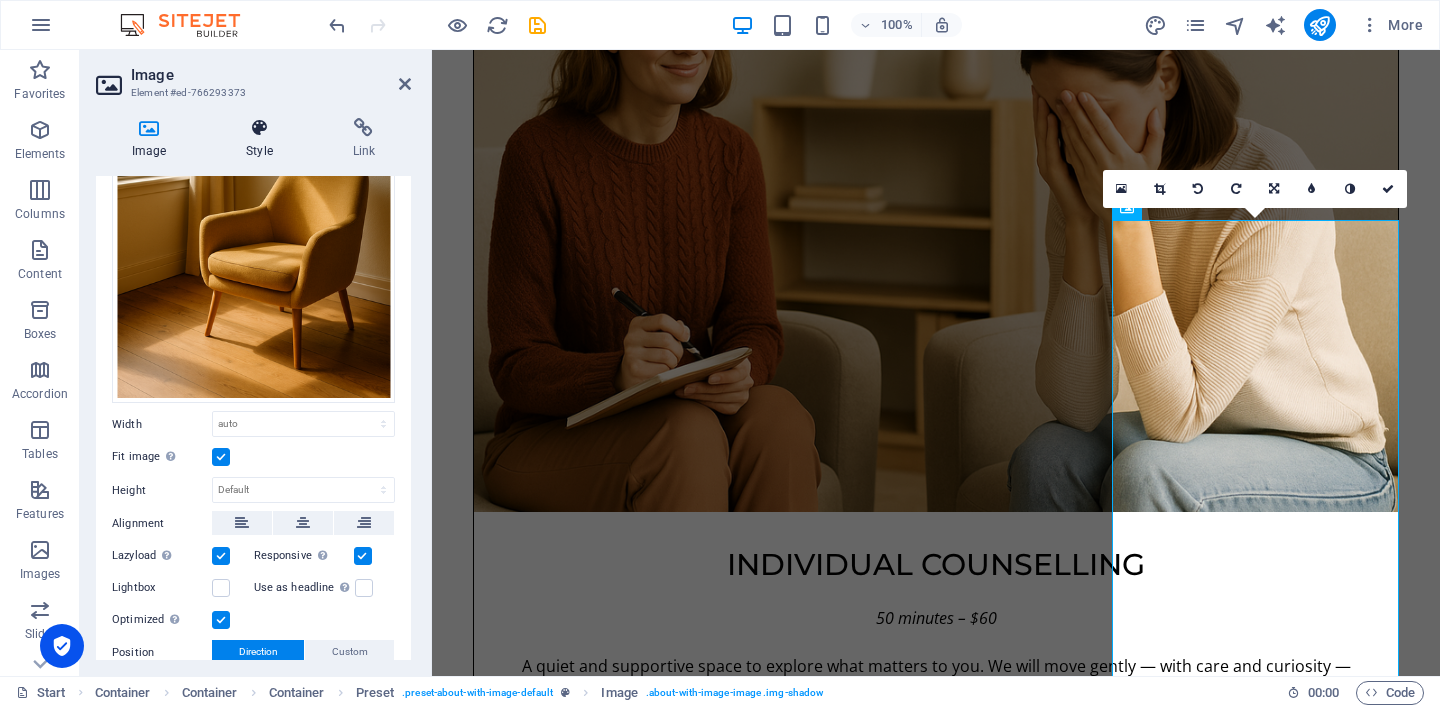 click on "Style" at bounding box center (263, 139) 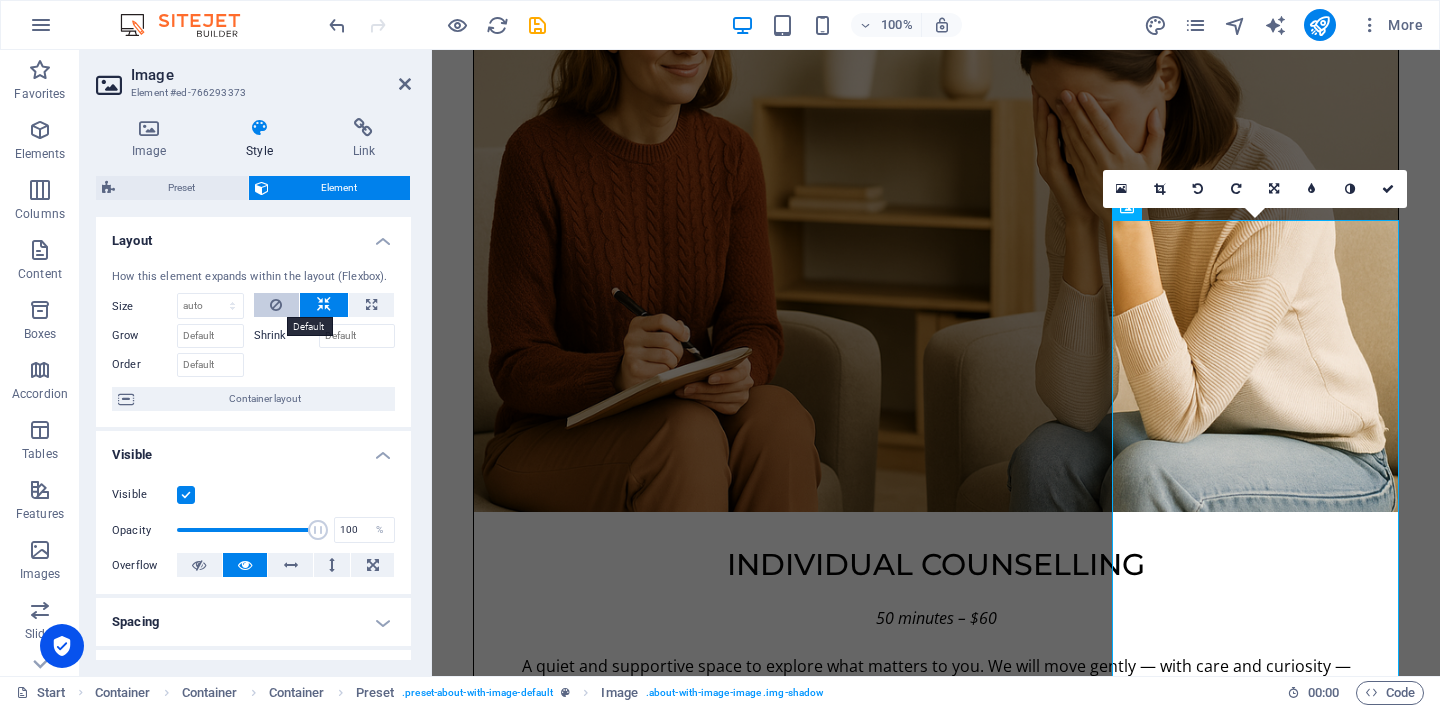 click at bounding box center (276, 305) 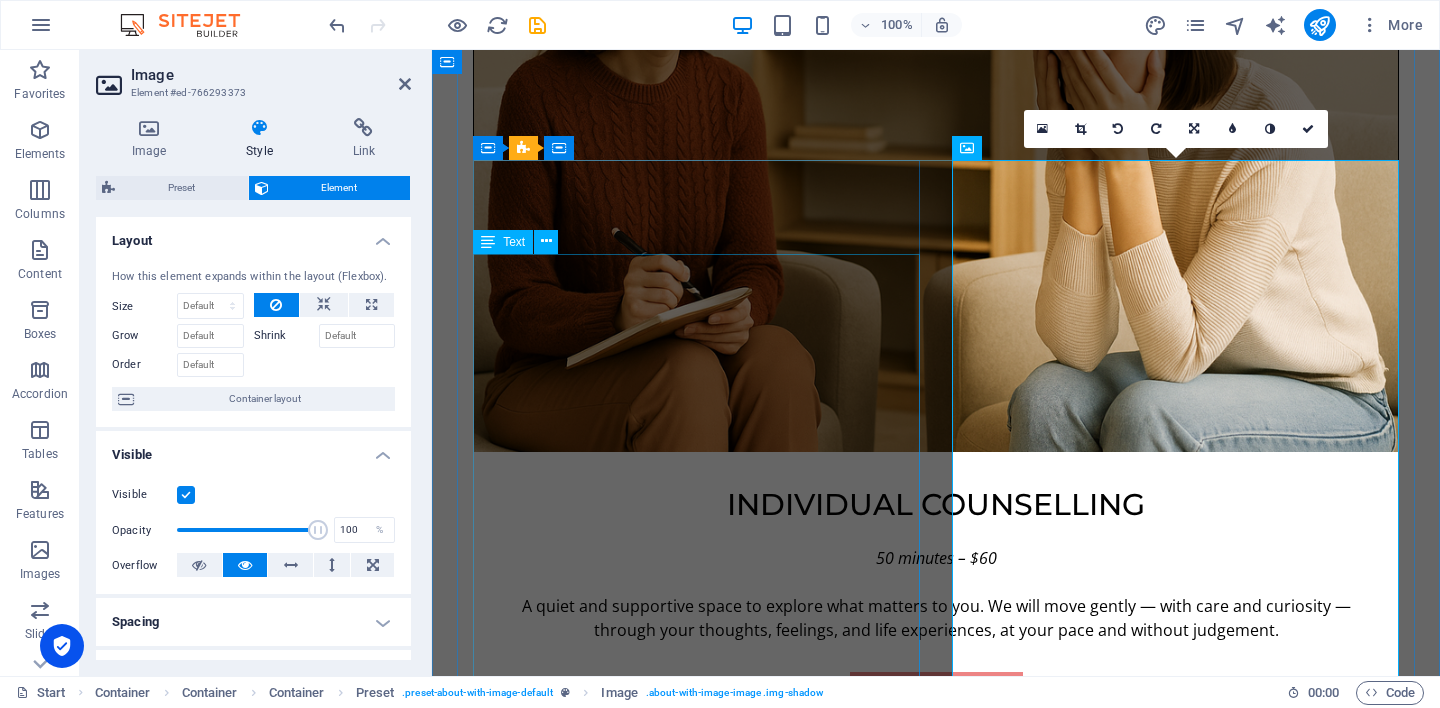 scroll, scrollTop: 2057, scrollLeft: 0, axis: vertical 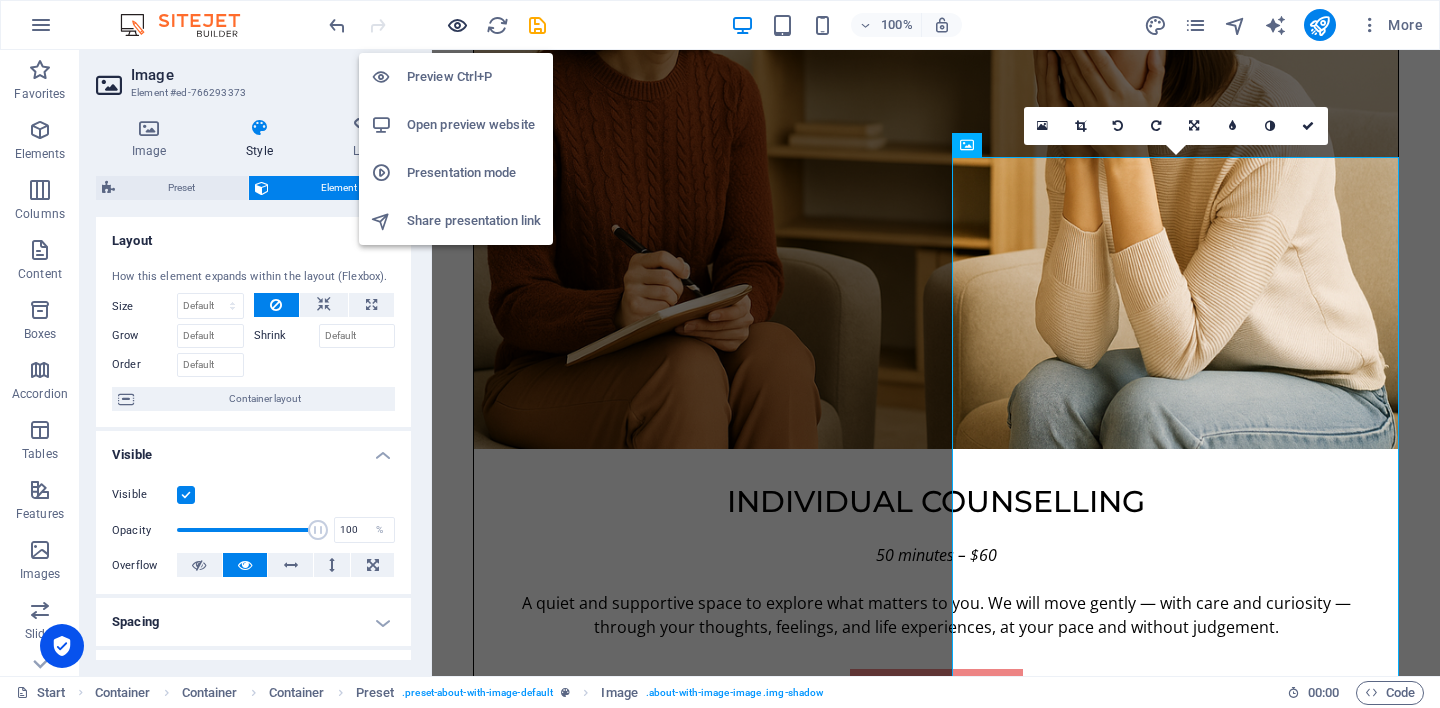 click at bounding box center [457, 25] 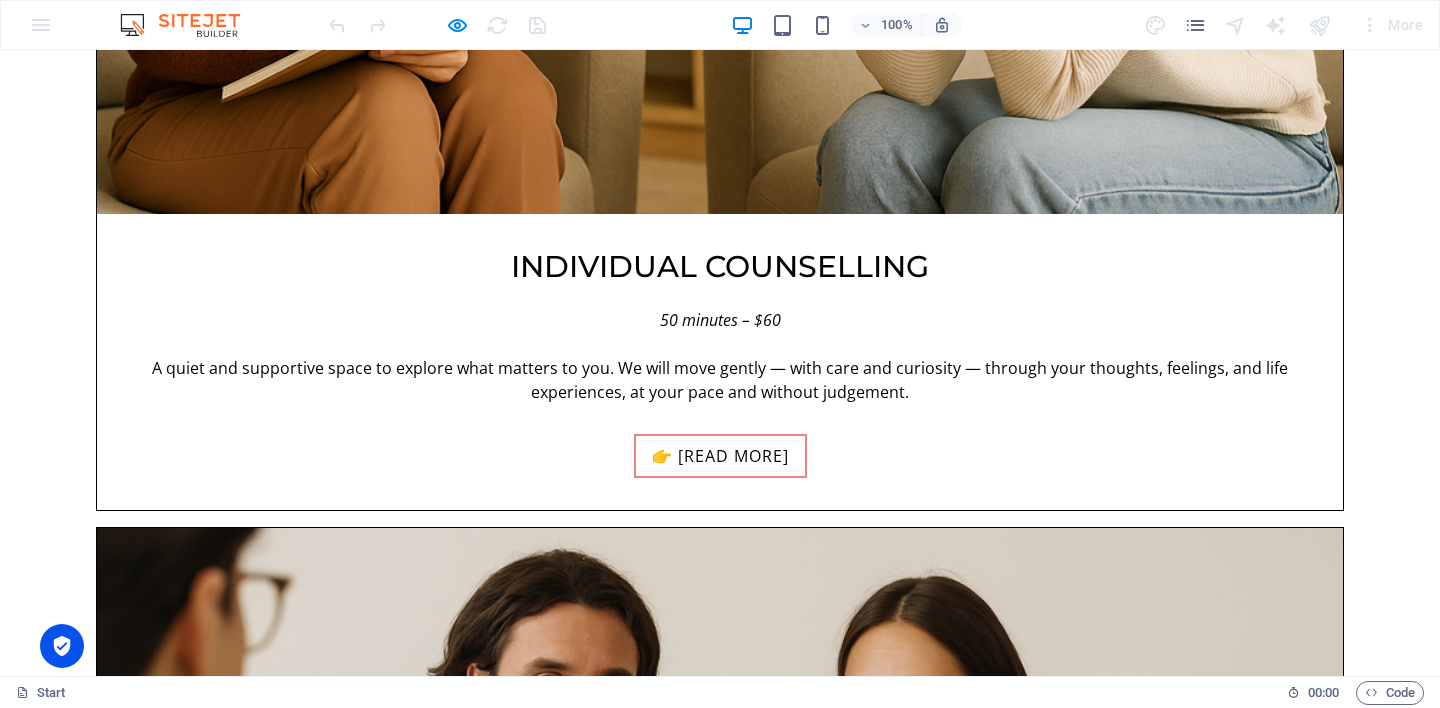 scroll, scrollTop: 2477, scrollLeft: 0, axis: vertical 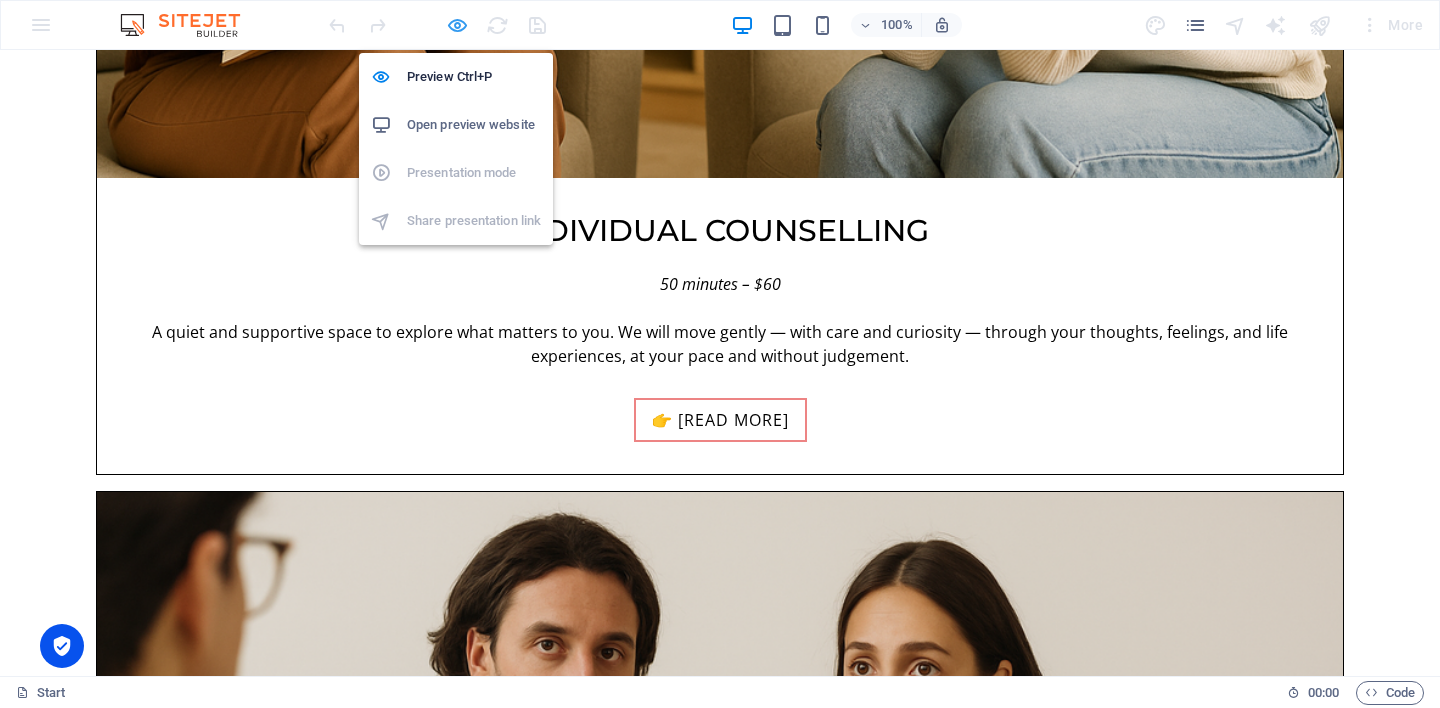 click at bounding box center (457, 25) 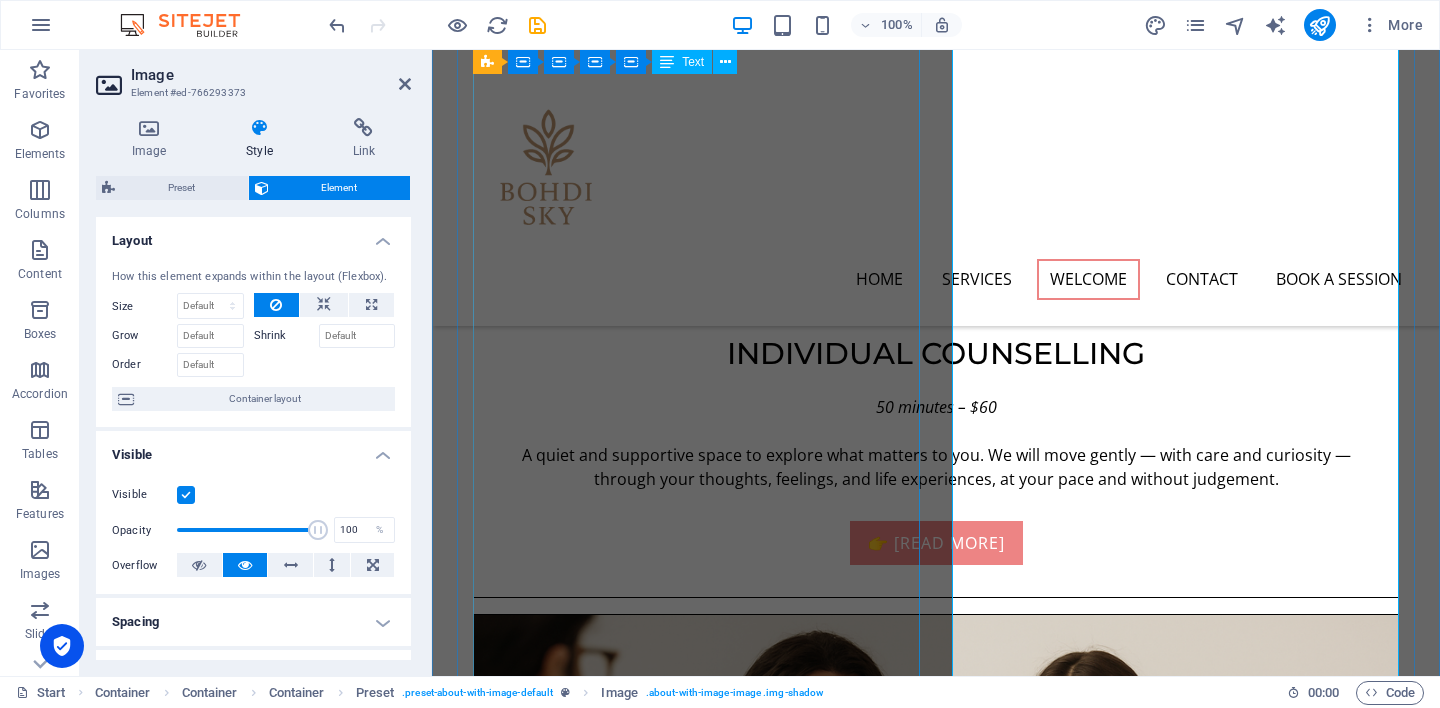 scroll, scrollTop: 2160, scrollLeft: 0, axis: vertical 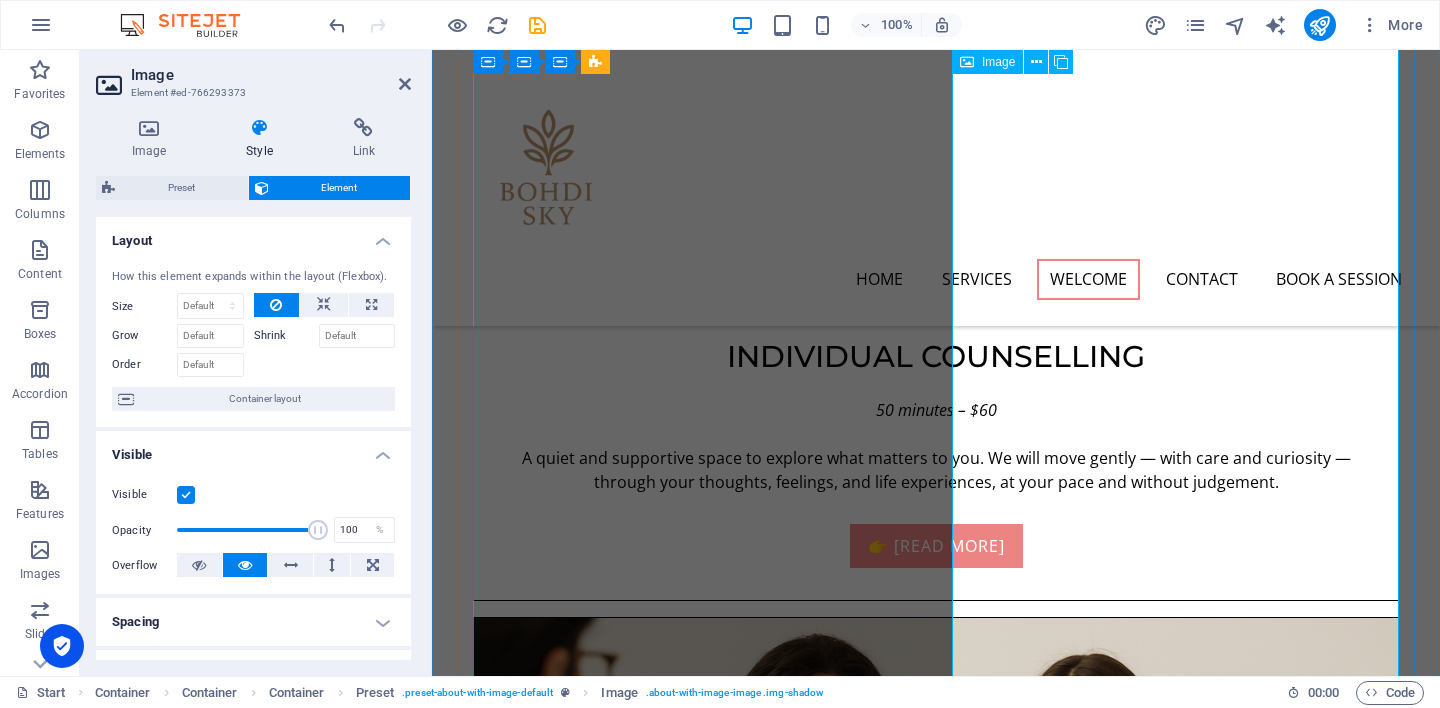 click at bounding box center (616, 3491) 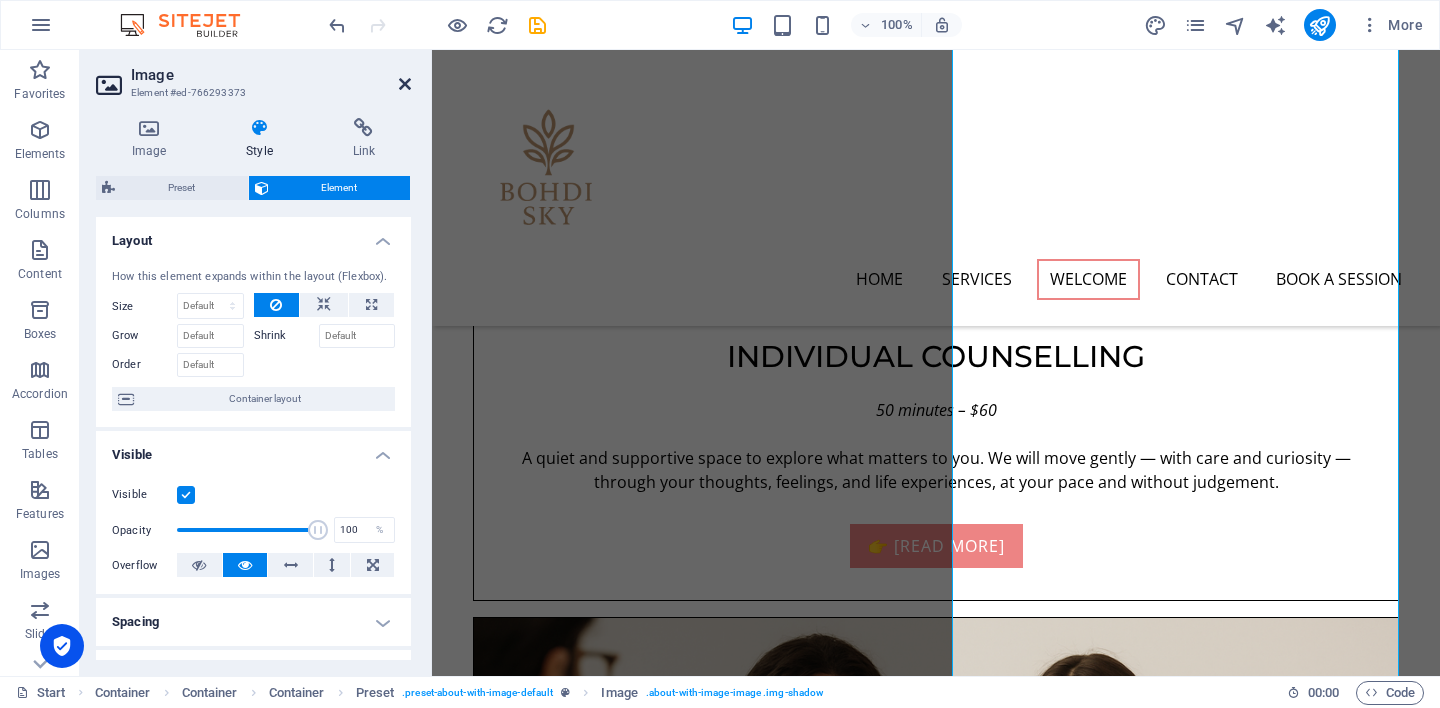 click at bounding box center (405, 84) 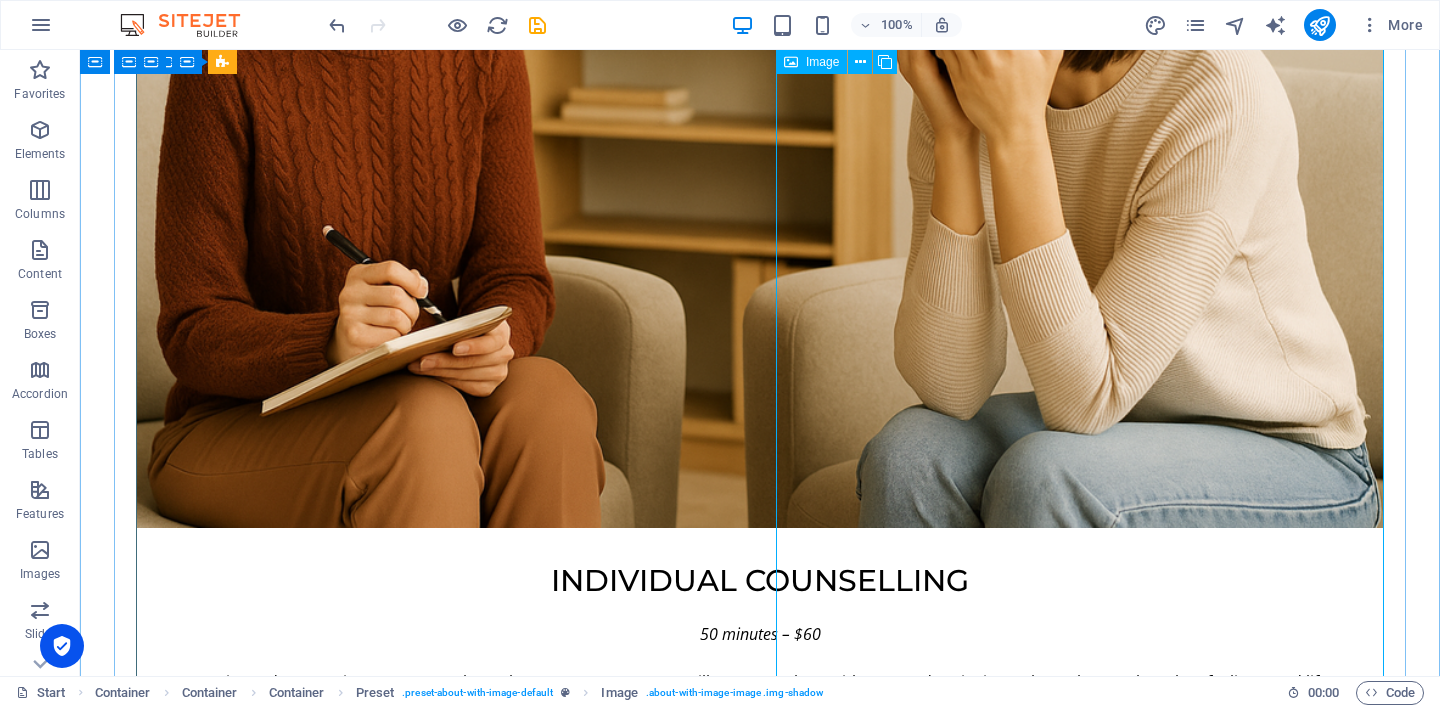 click at bounding box center [328, 4000] 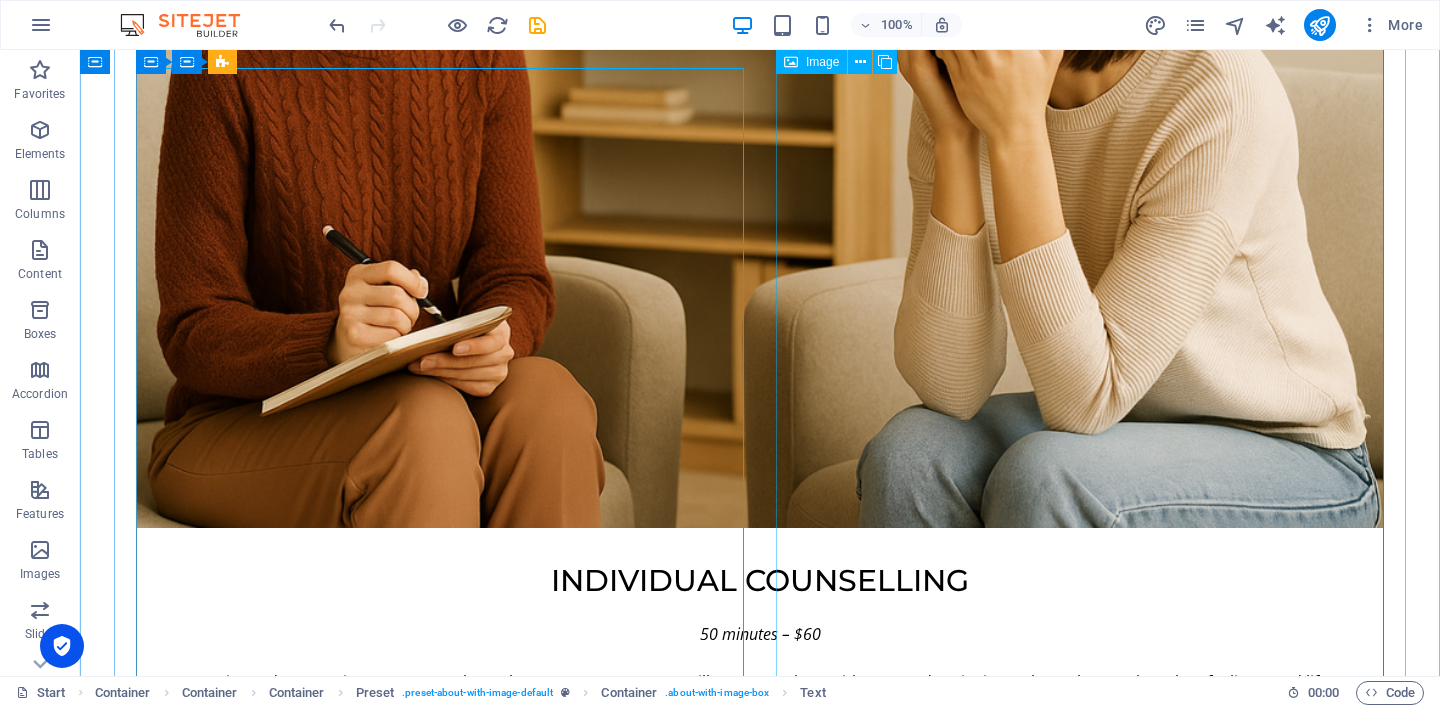 click at bounding box center (328, 4000) 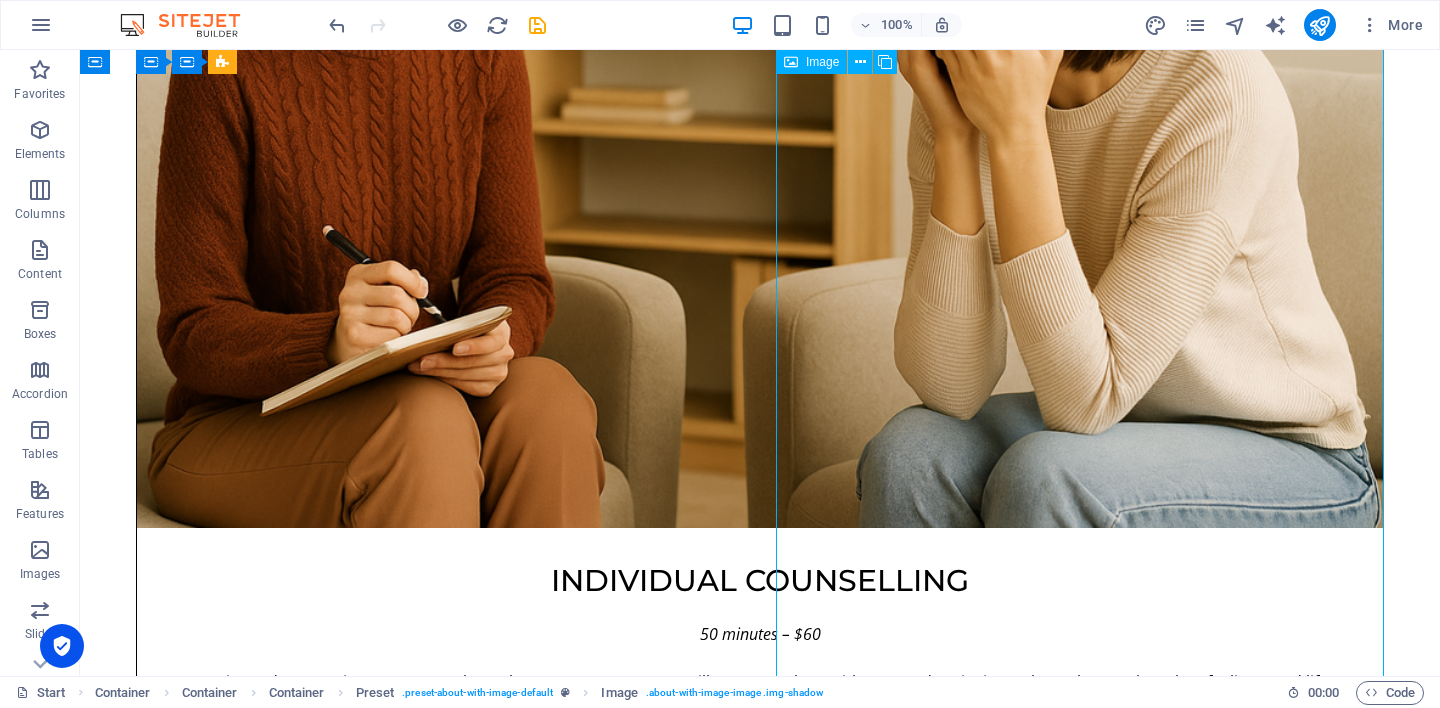 click at bounding box center (328, 4000) 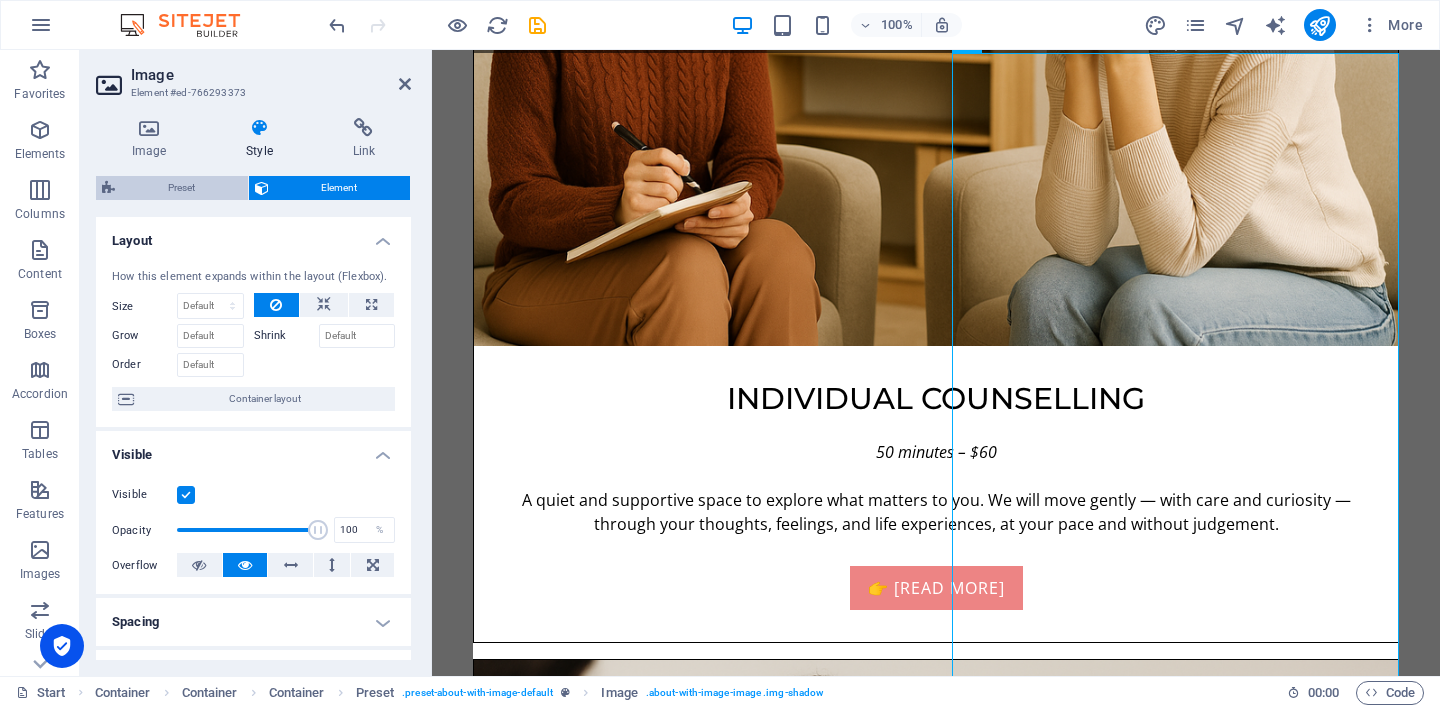 click at bounding box center [108, 188] 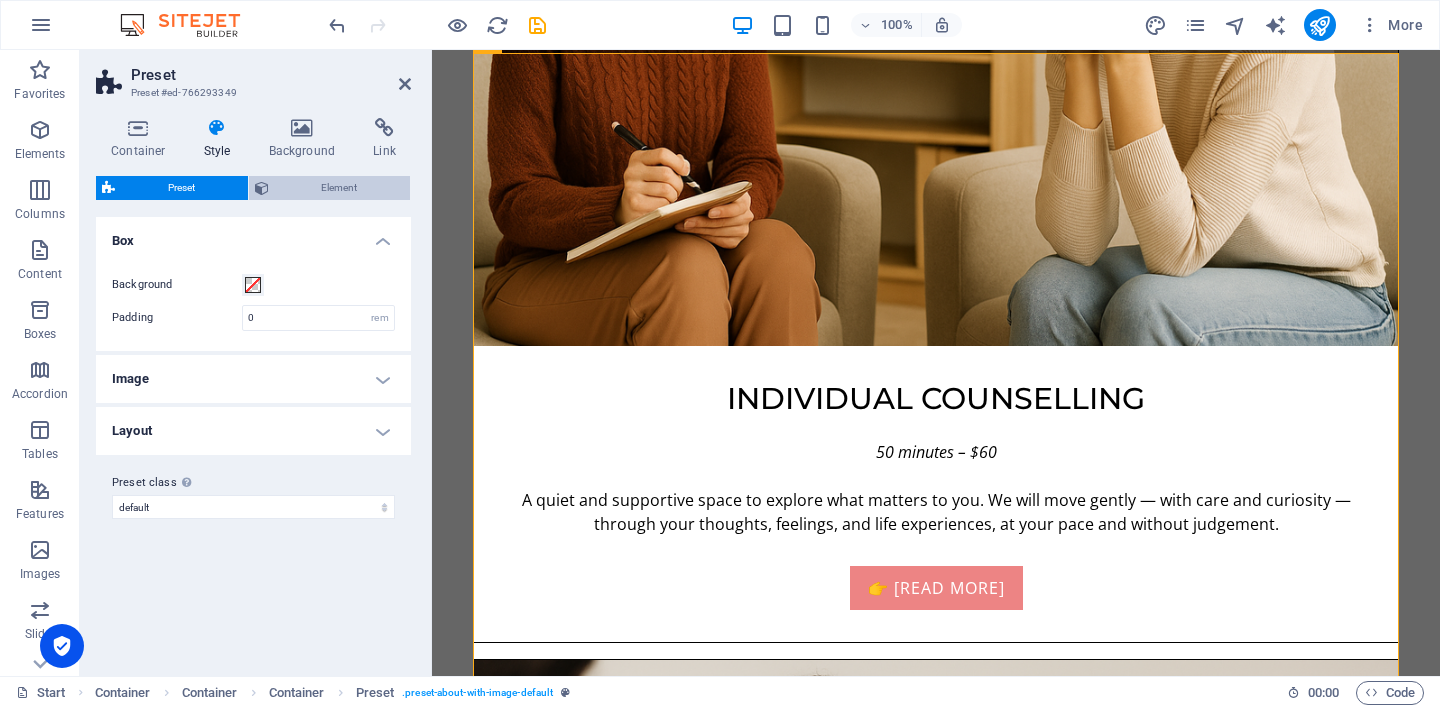 click on "Element" at bounding box center [340, 188] 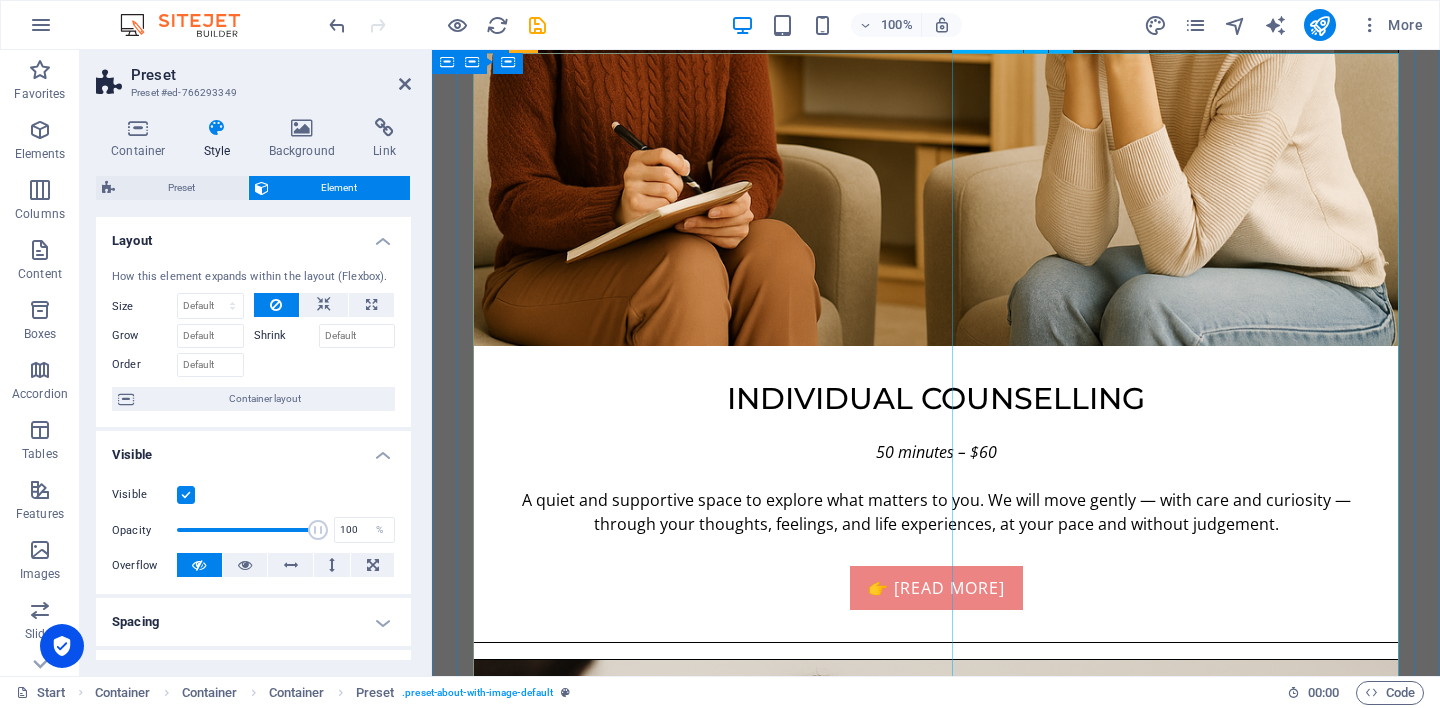 click at bounding box center [616, 3532] 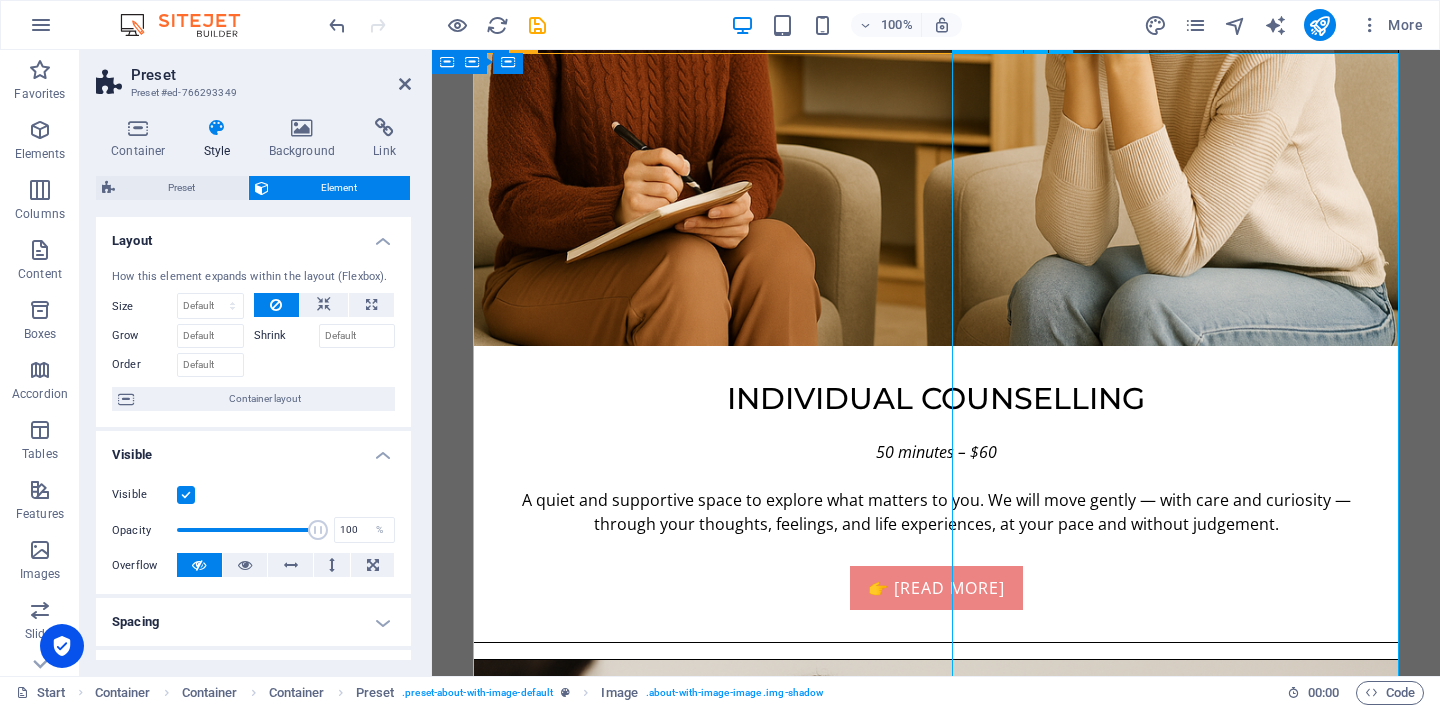 click at bounding box center (616, 3532) 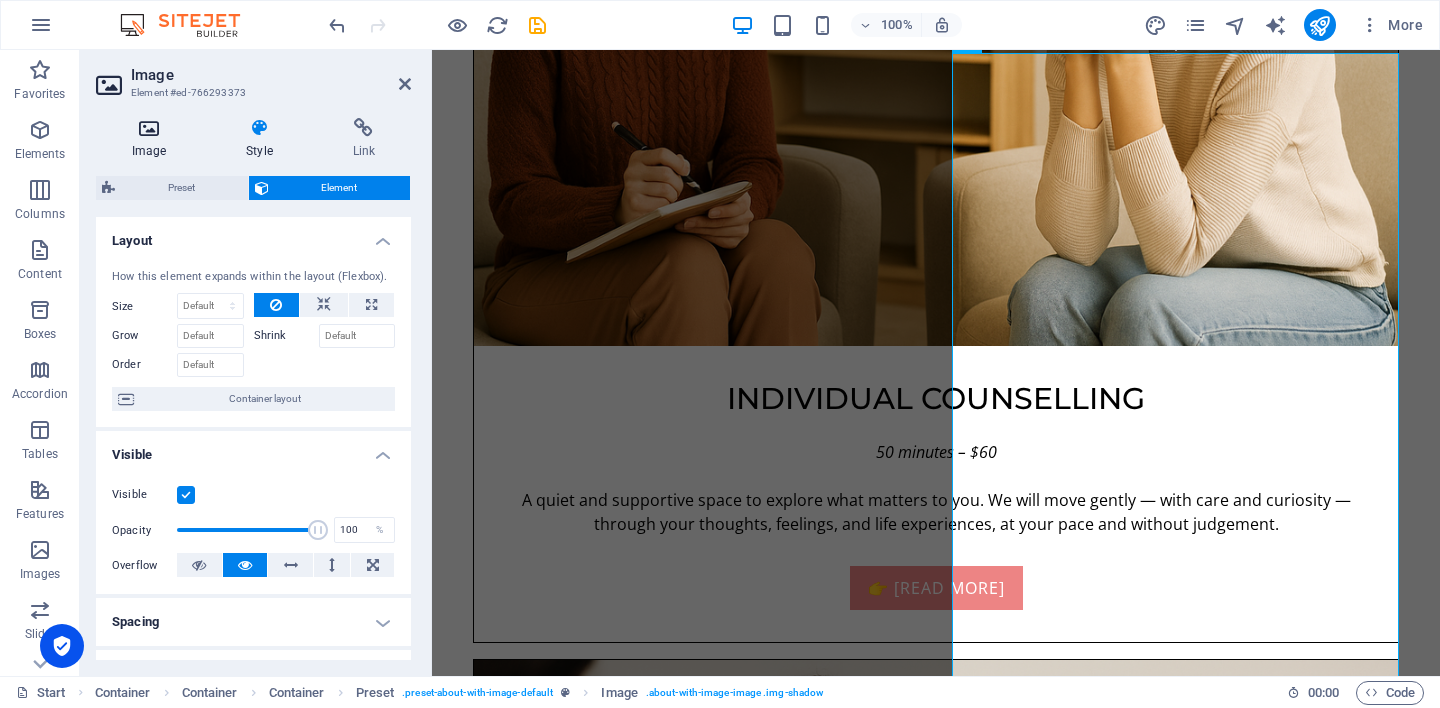 click at bounding box center (149, 128) 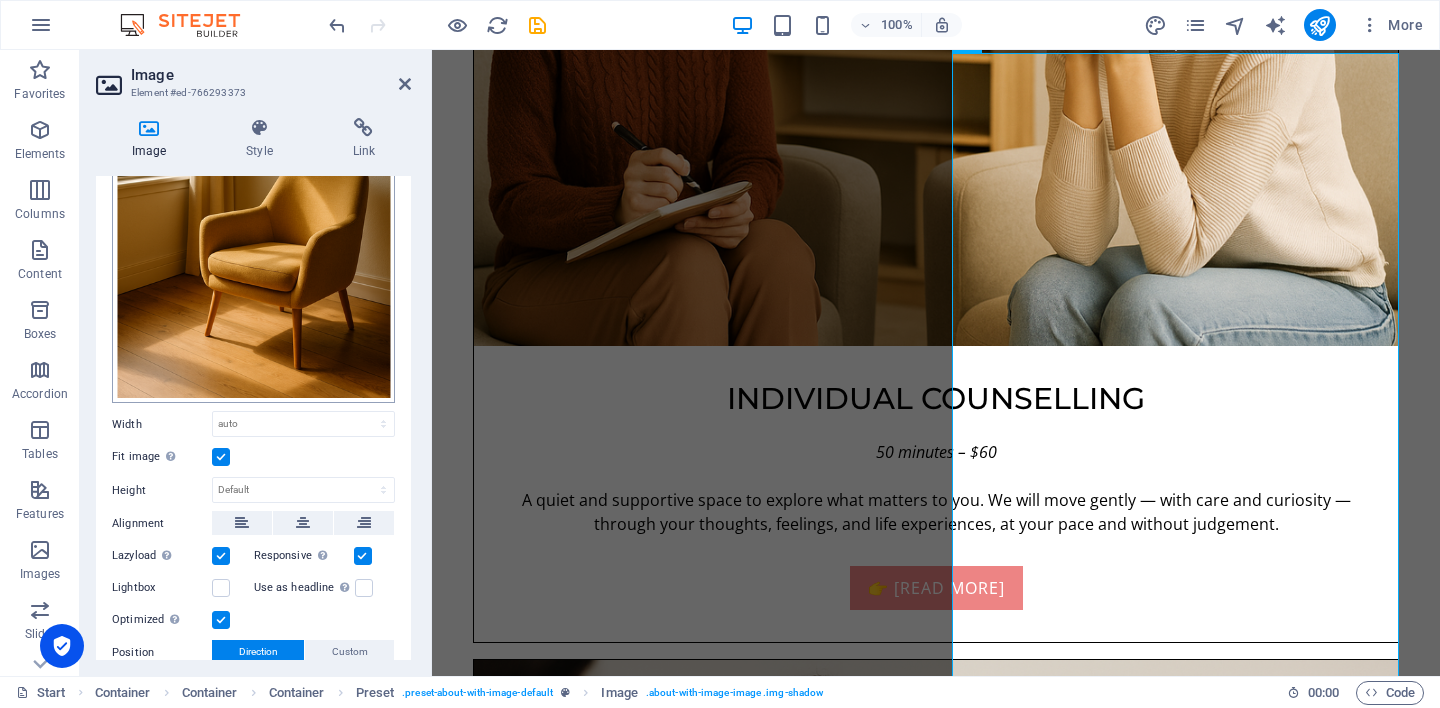 scroll, scrollTop: 0, scrollLeft: 0, axis: both 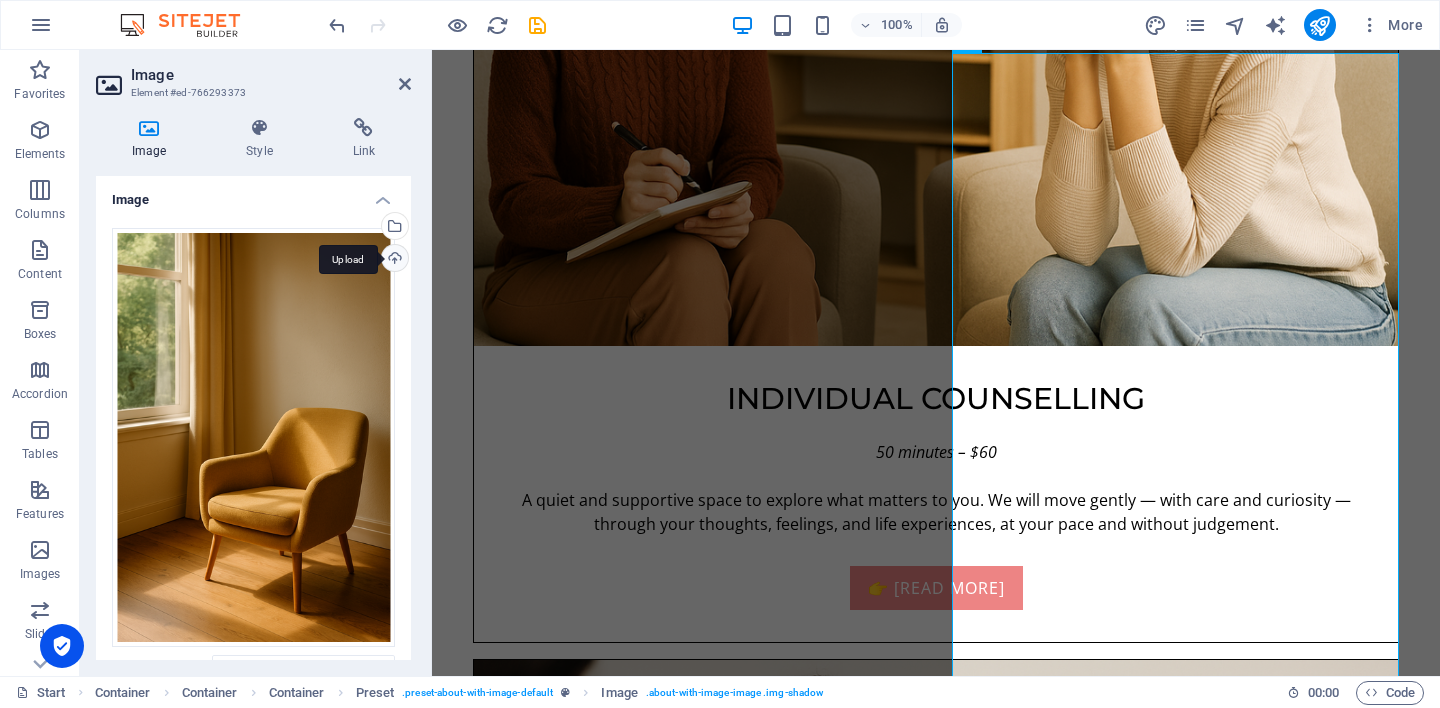 click on "Upload" at bounding box center [393, 260] 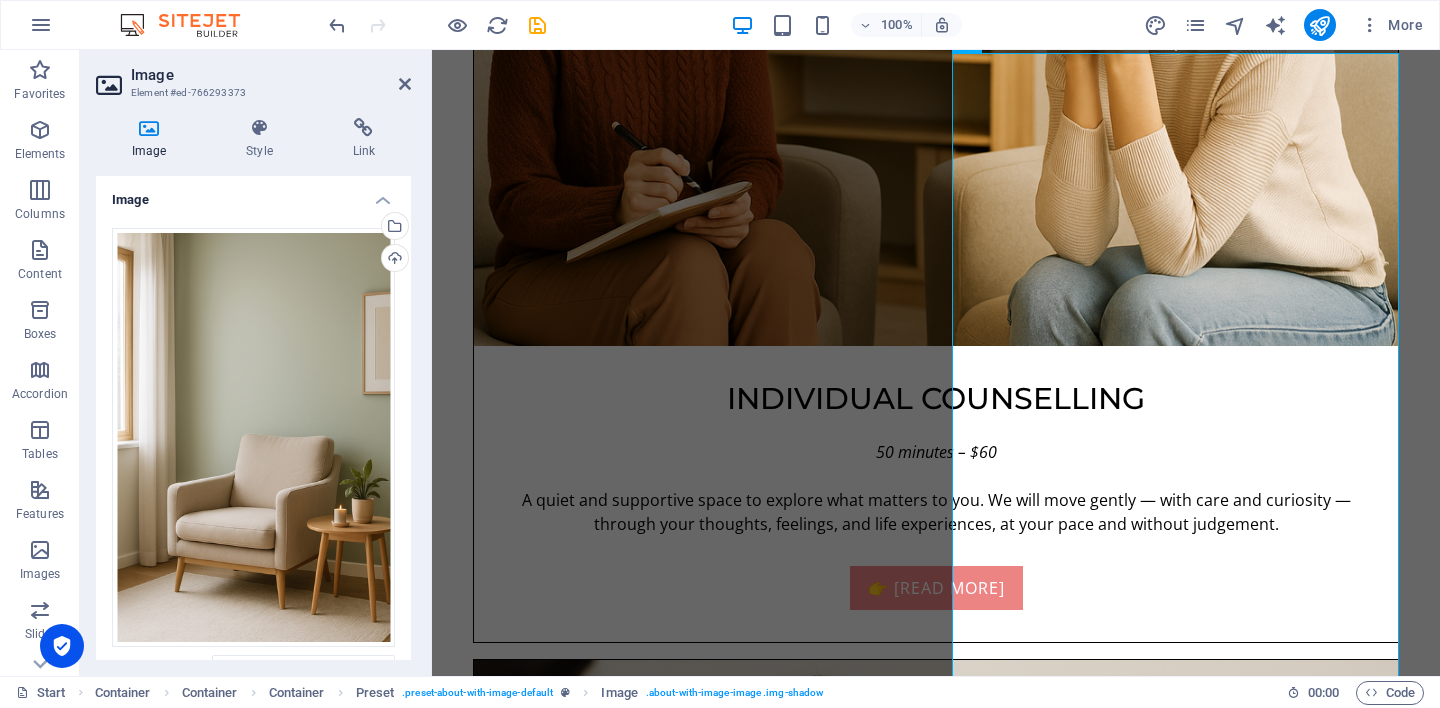 click at bounding box center (417, 25) 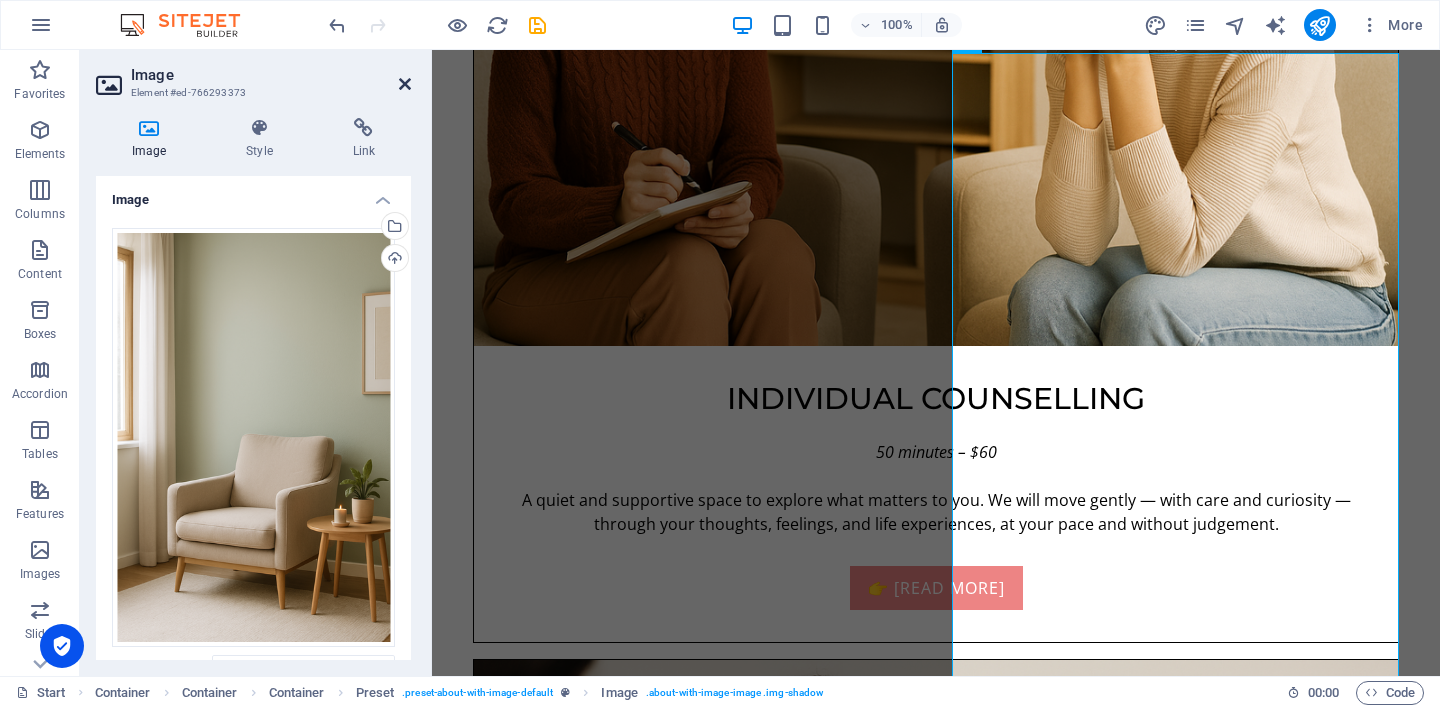 click at bounding box center [405, 84] 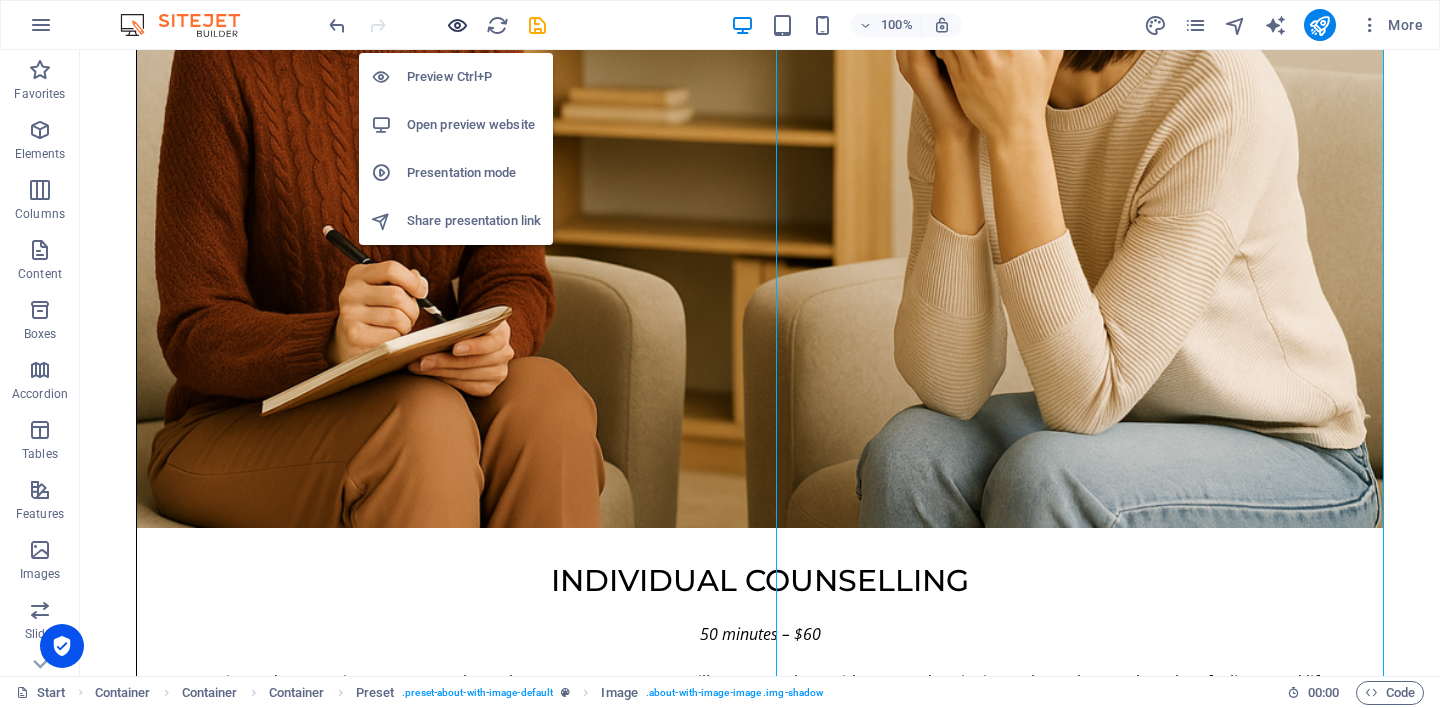 click at bounding box center (457, 25) 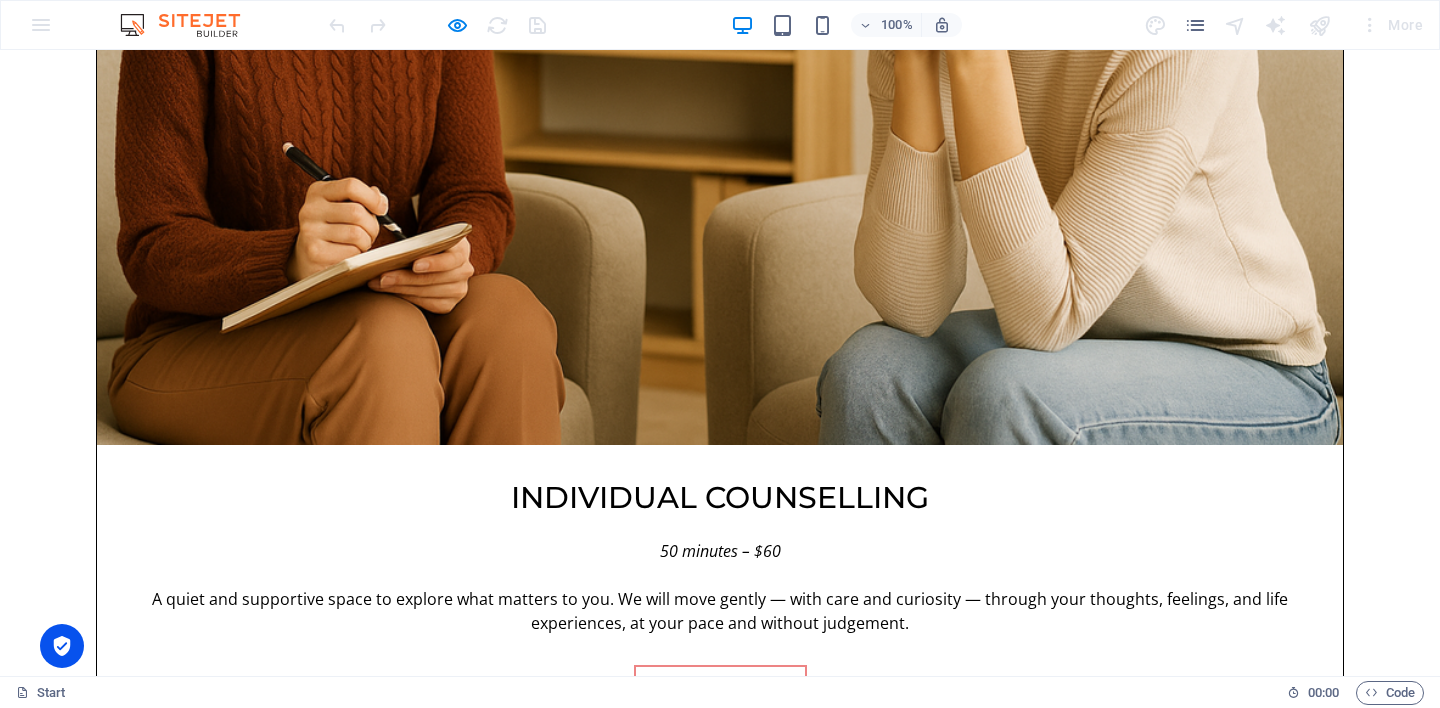 scroll, scrollTop: 2255, scrollLeft: 0, axis: vertical 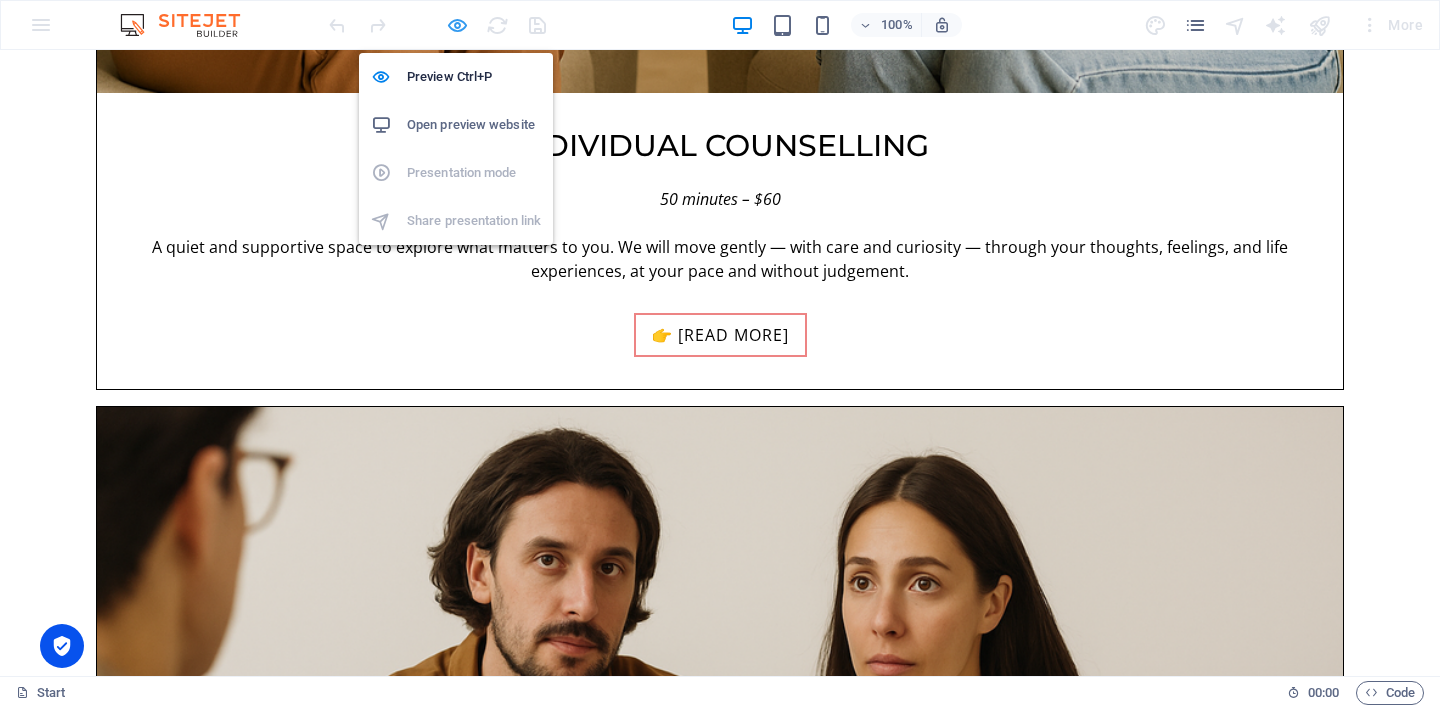 click at bounding box center [457, 25] 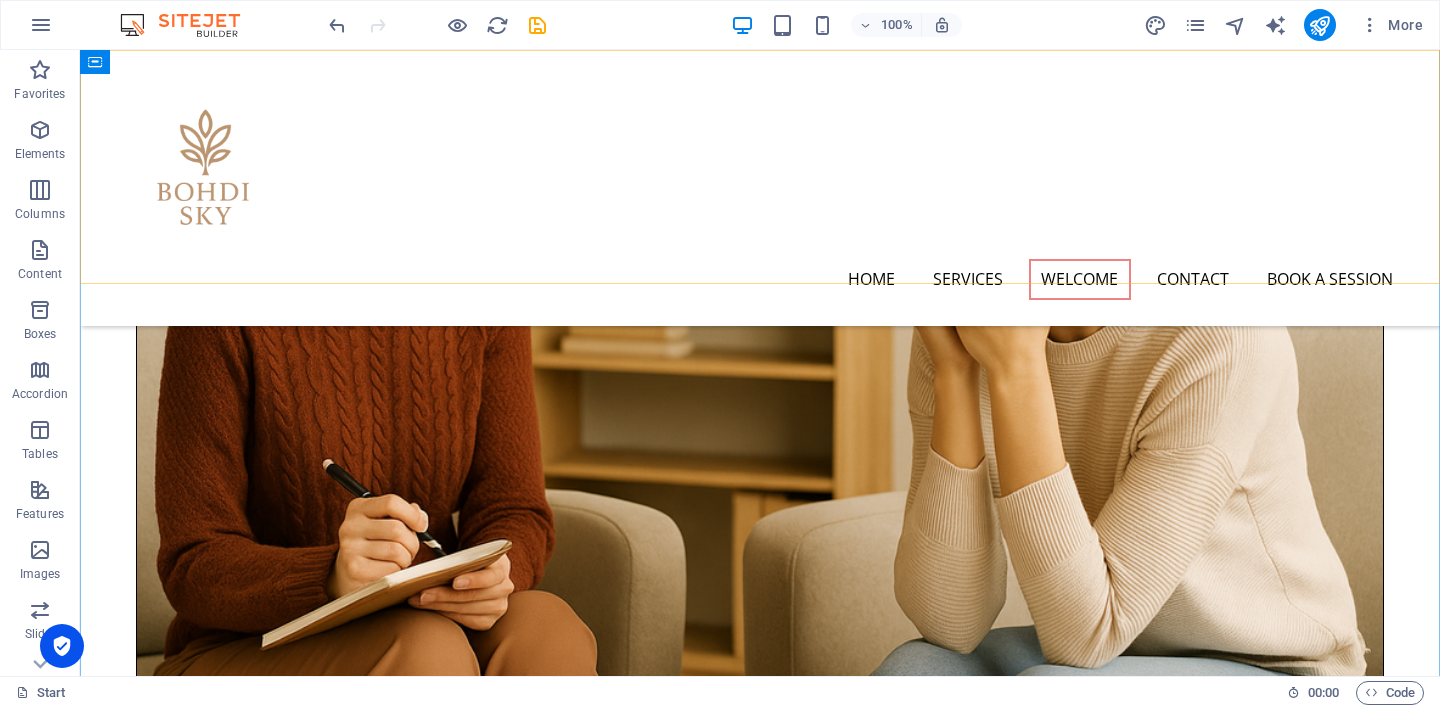 scroll, scrollTop: 1884, scrollLeft: 0, axis: vertical 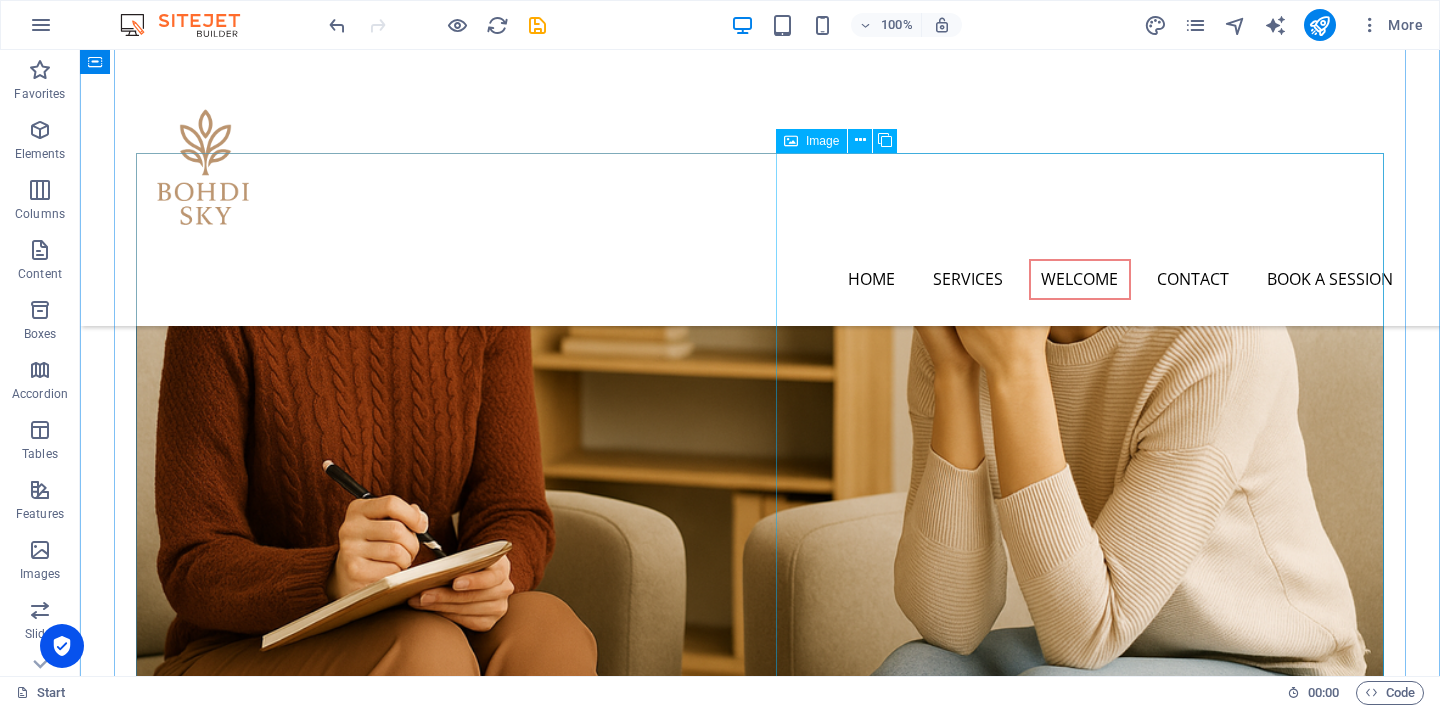 click at bounding box center [328, 4234] 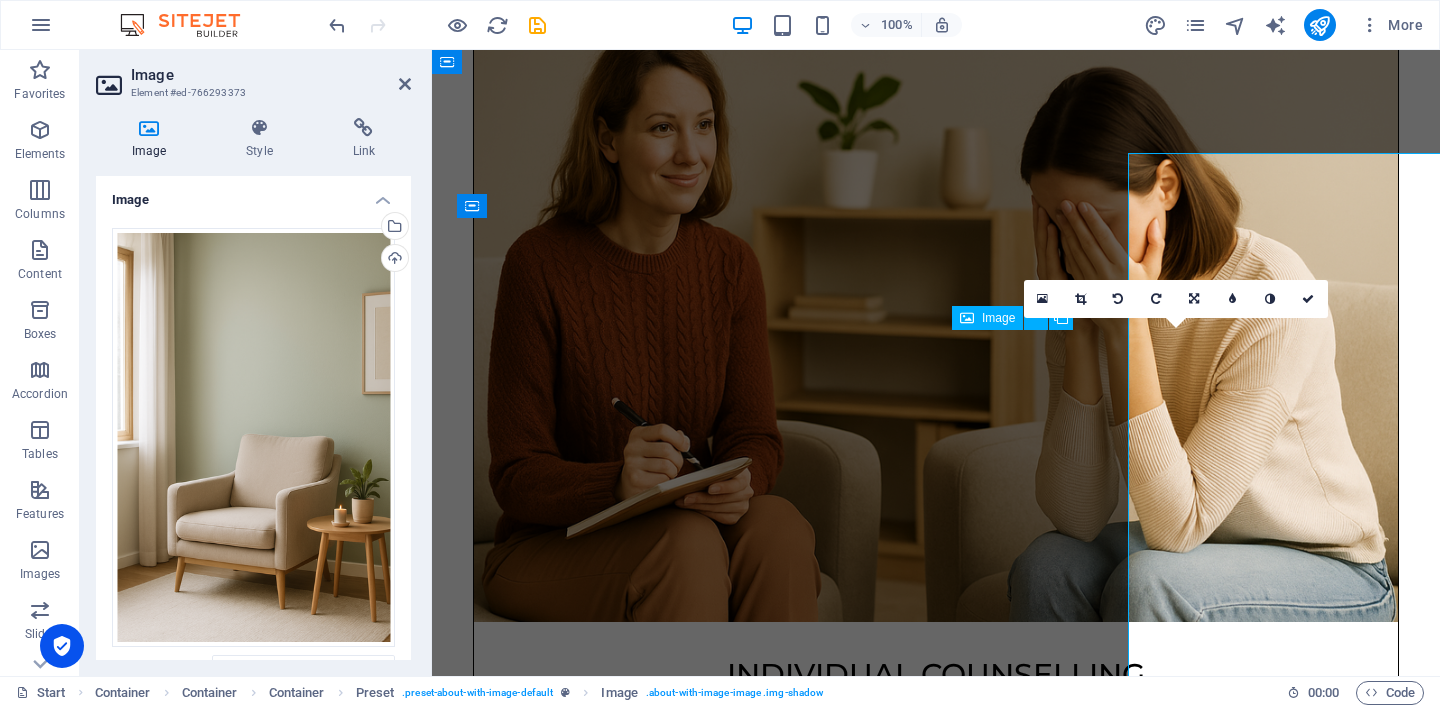 click at bounding box center [616, 3808] 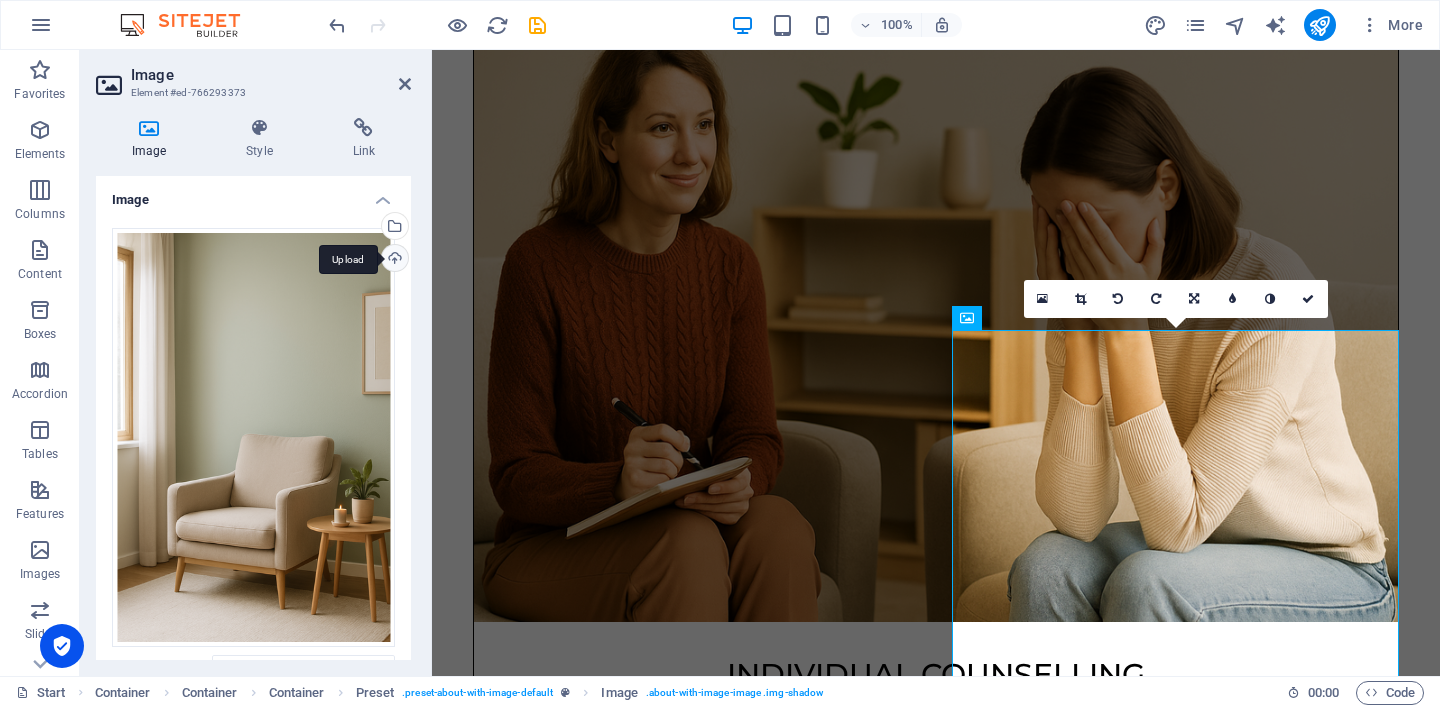click on "Upload" at bounding box center [393, 260] 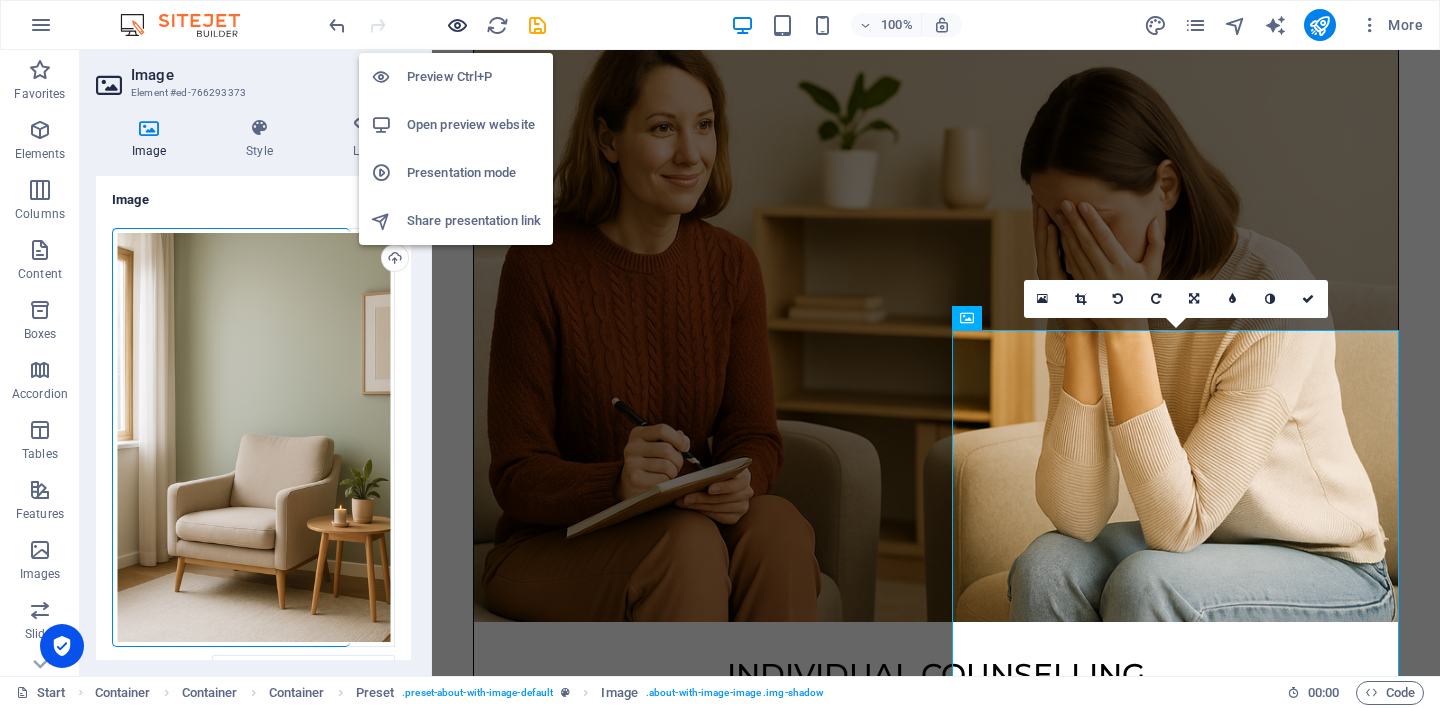 click at bounding box center (457, 25) 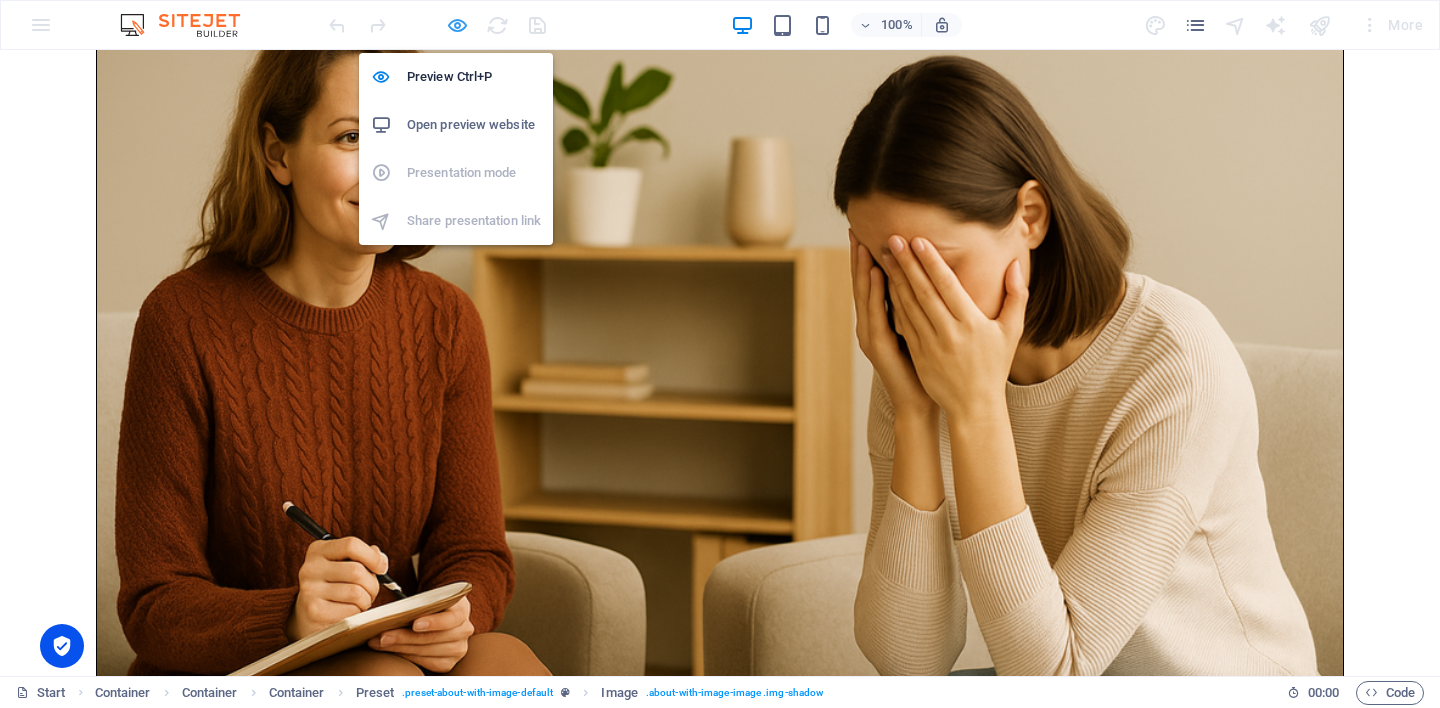click at bounding box center [457, 25] 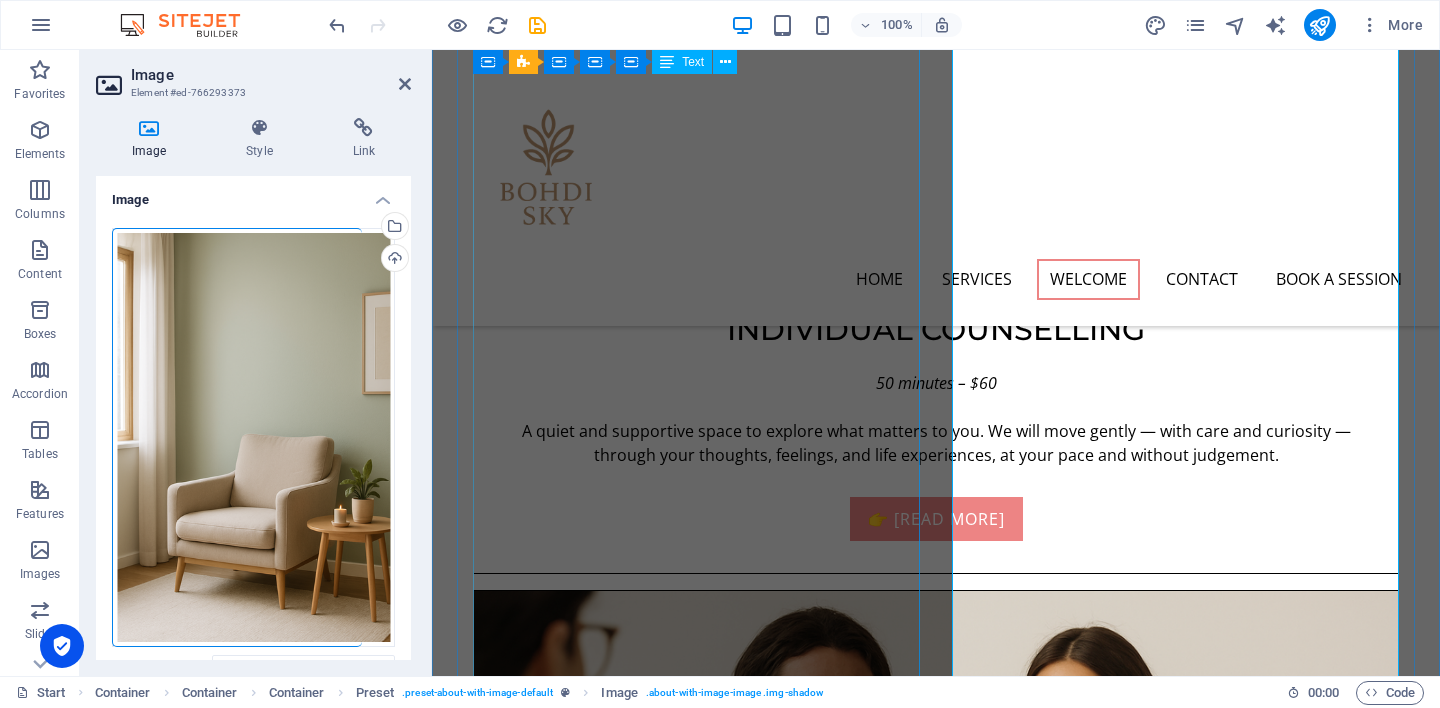 scroll, scrollTop: 2179, scrollLeft: 0, axis: vertical 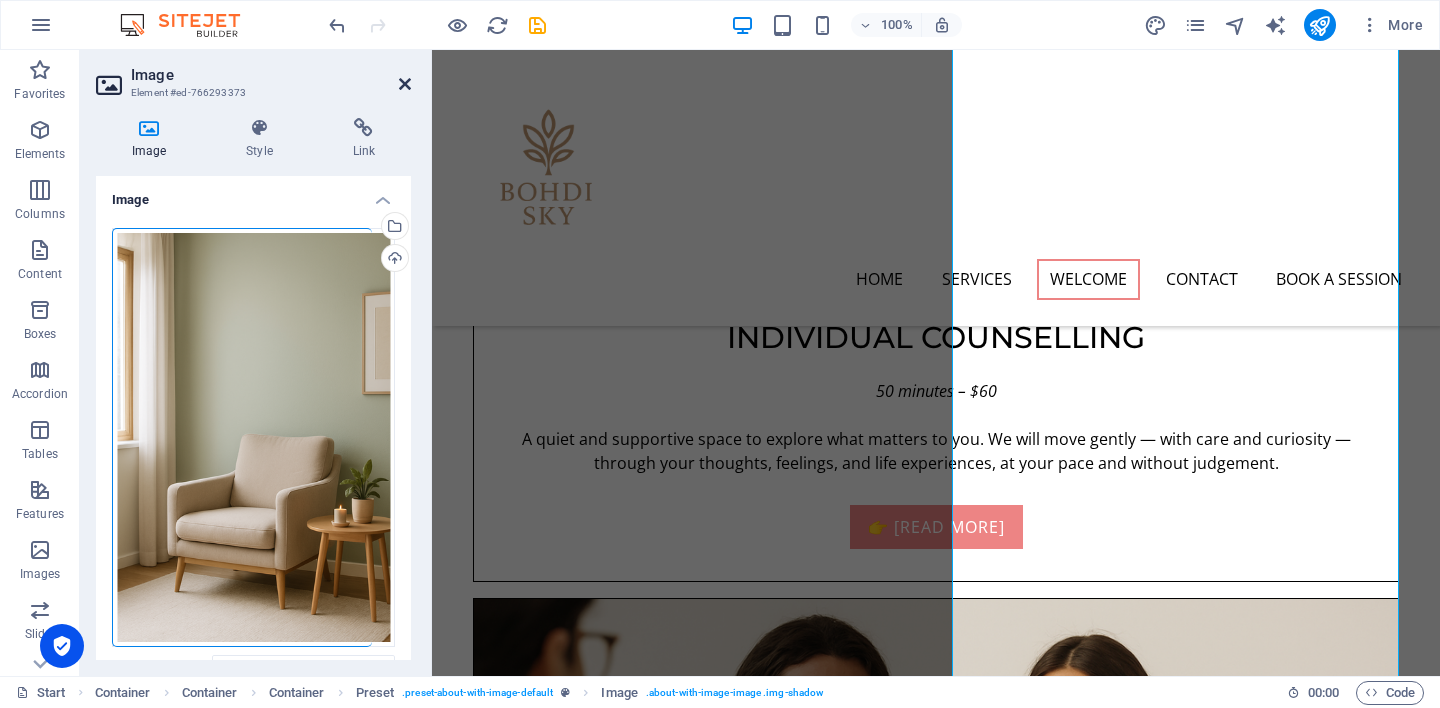 click at bounding box center [405, 84] 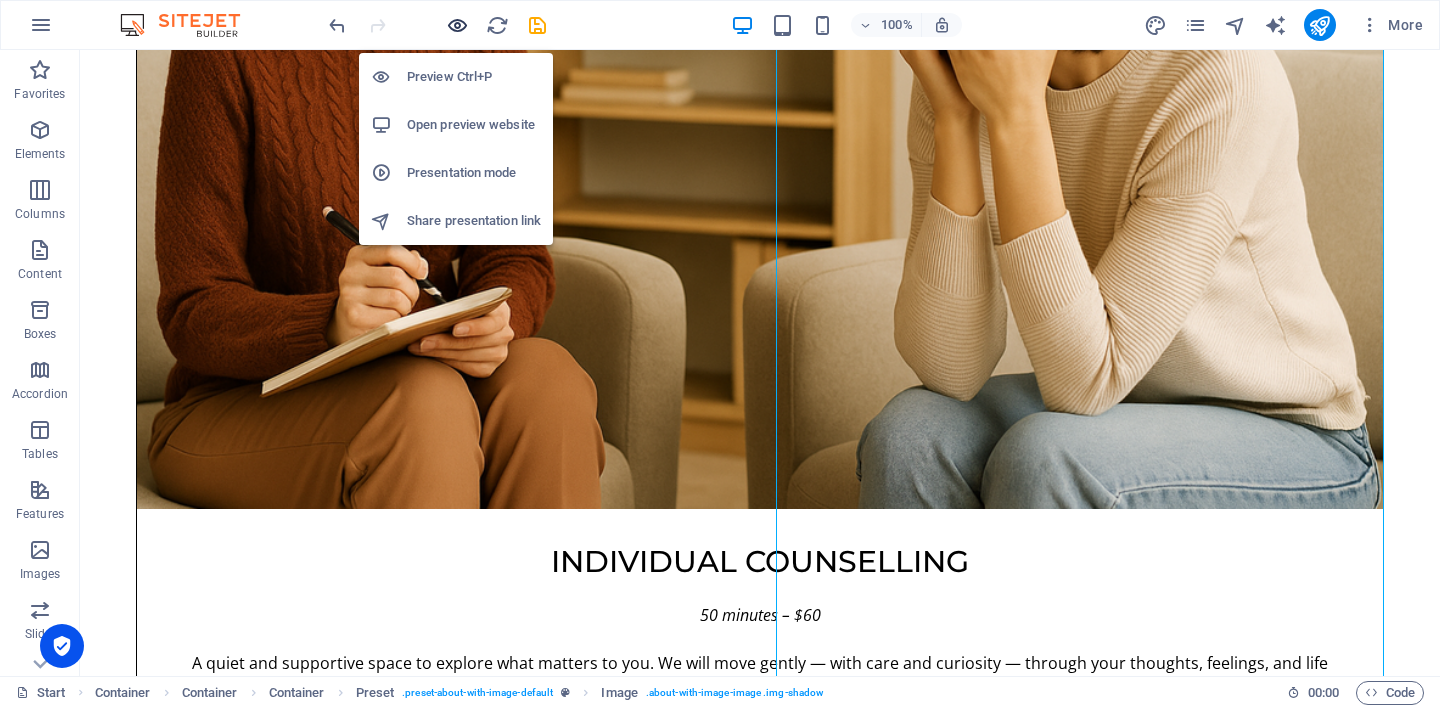 click at bounding box center (457, 25) 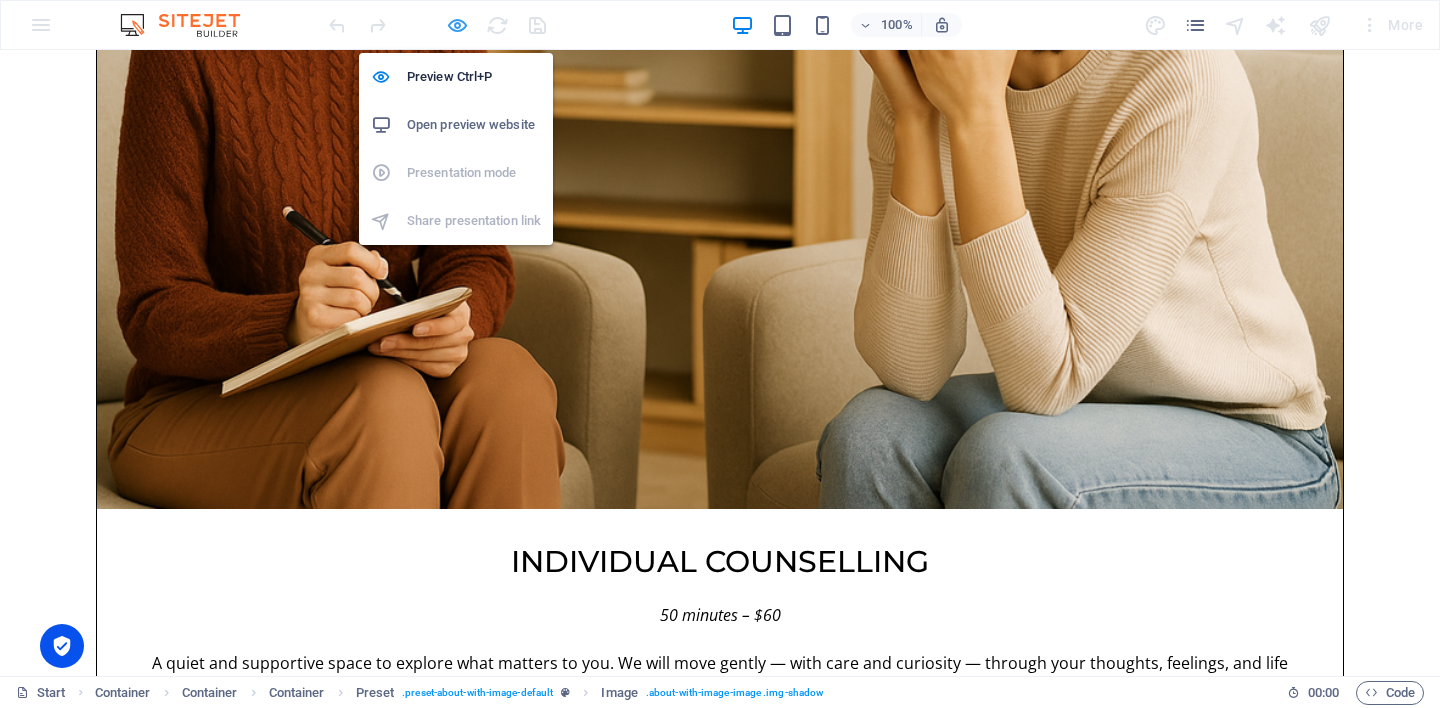click at bounding box center [457, 25] 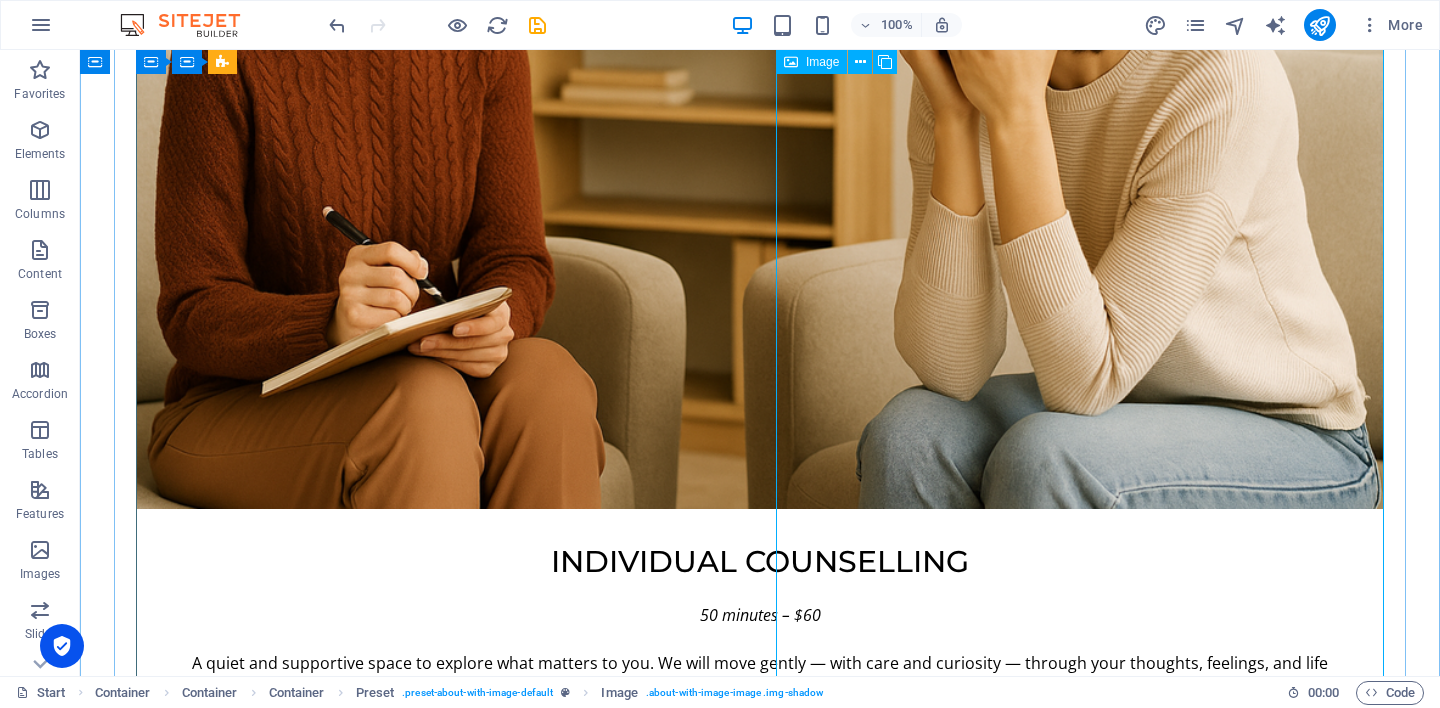 click at bounding box center [328, 3981] 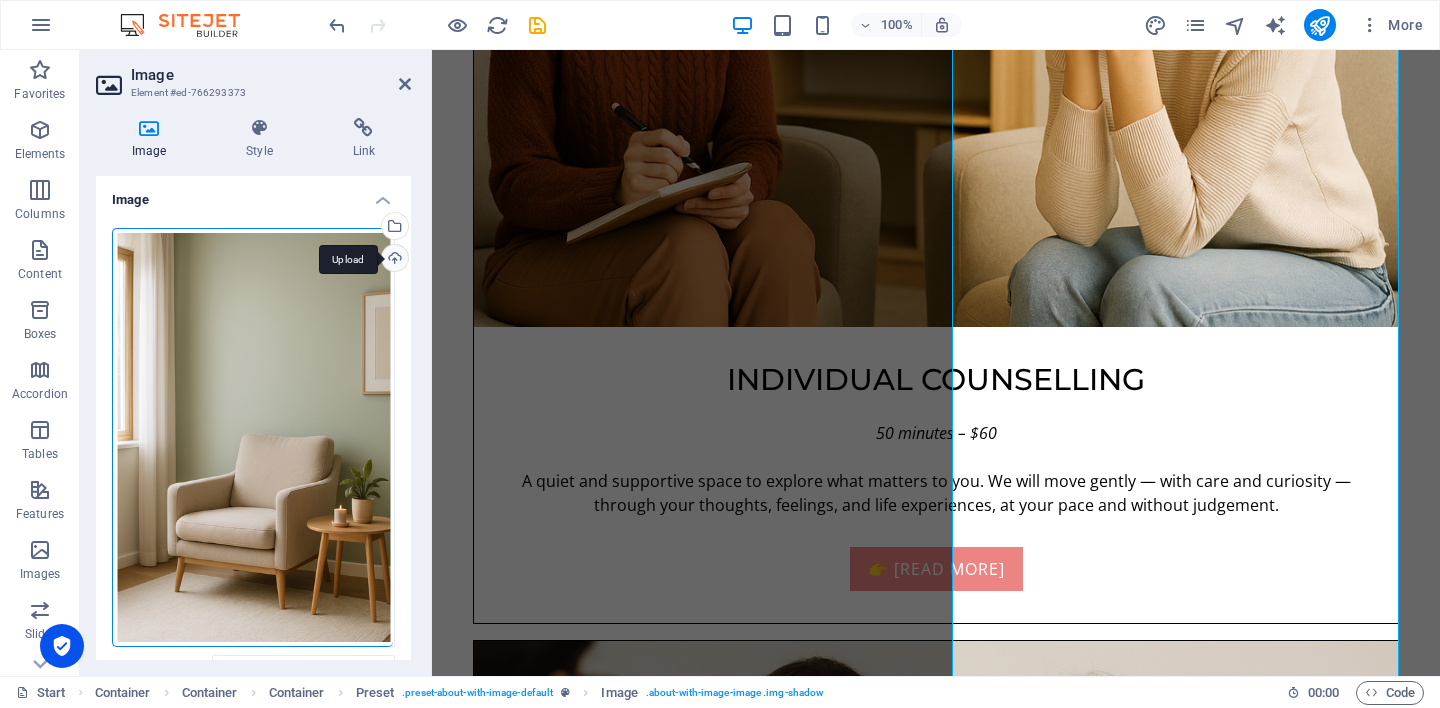 click on "Upload" at bounding box center [393, 260] 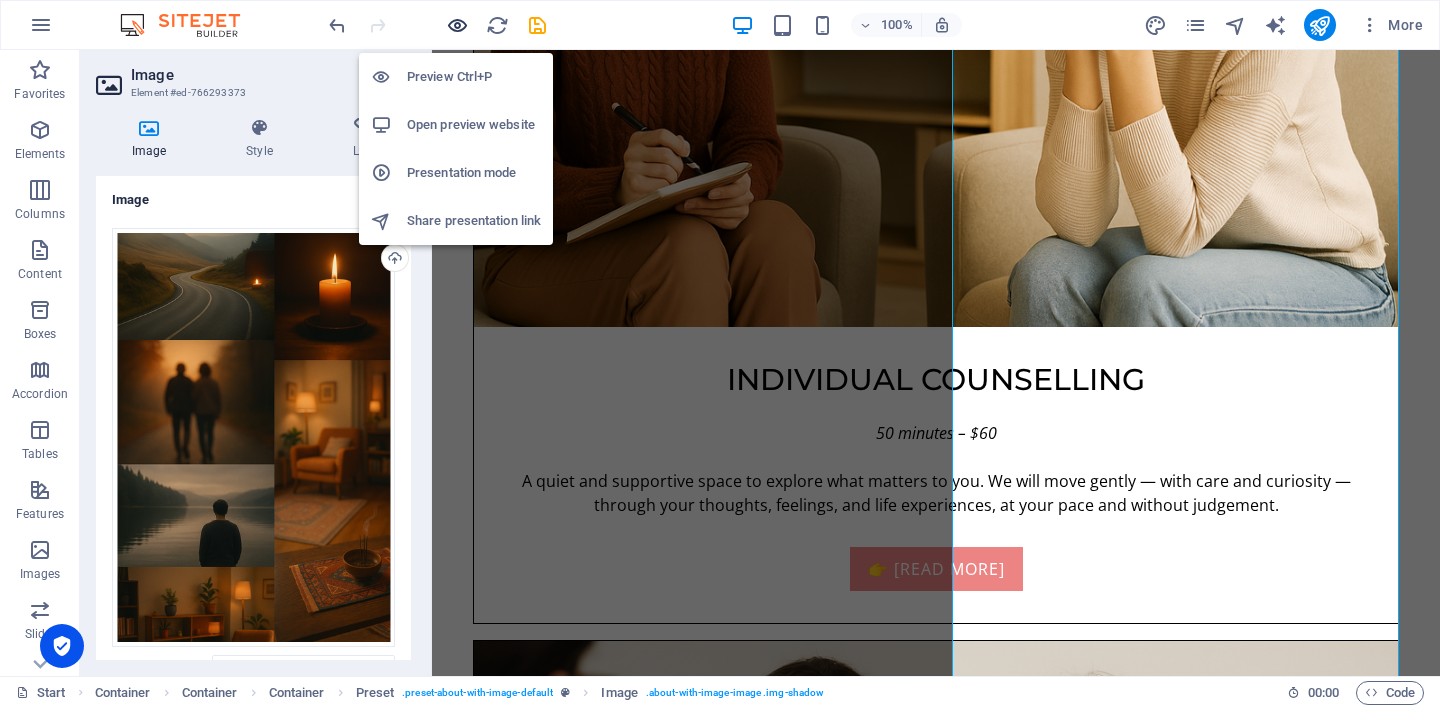 click at bounding box center (457, 25) 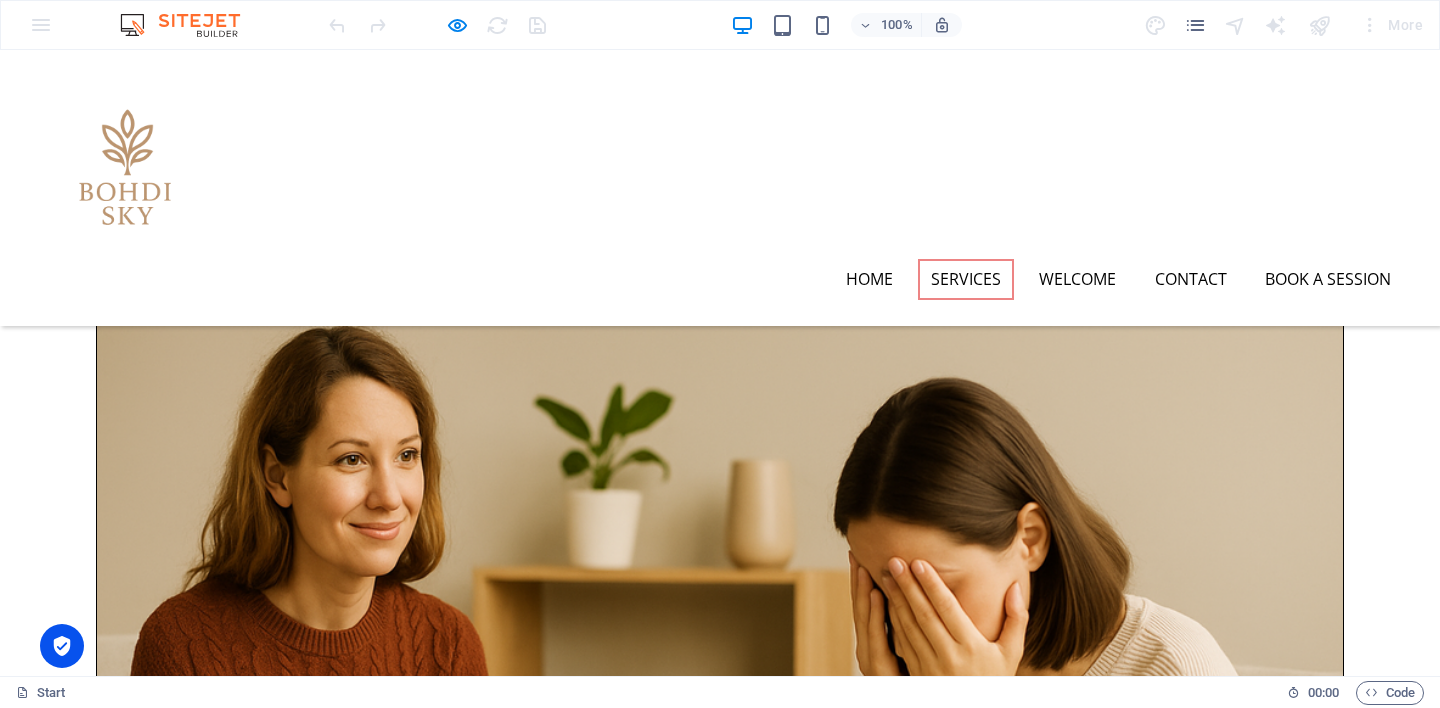 scroll, scrollTop: 1514, scrollLeft: 0, axis: vertical 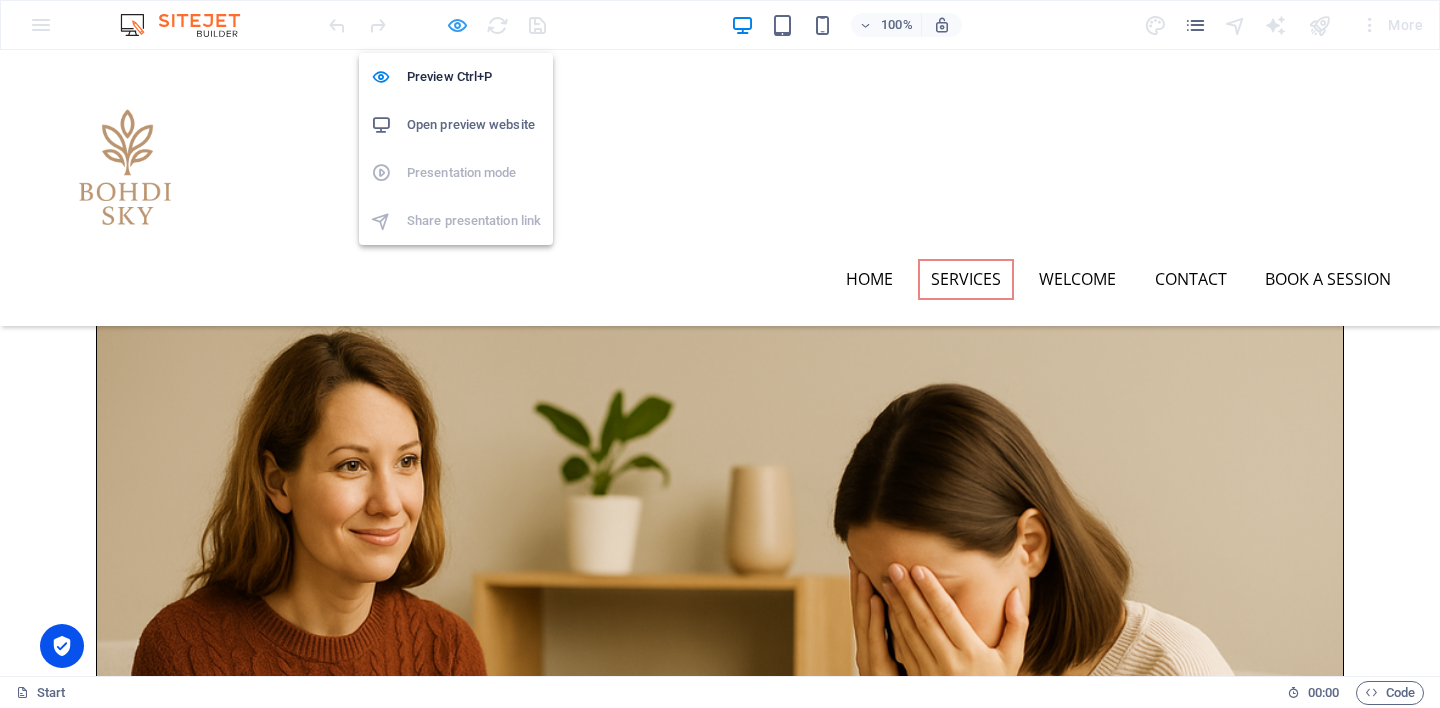 click at bounding box center (457, 25) 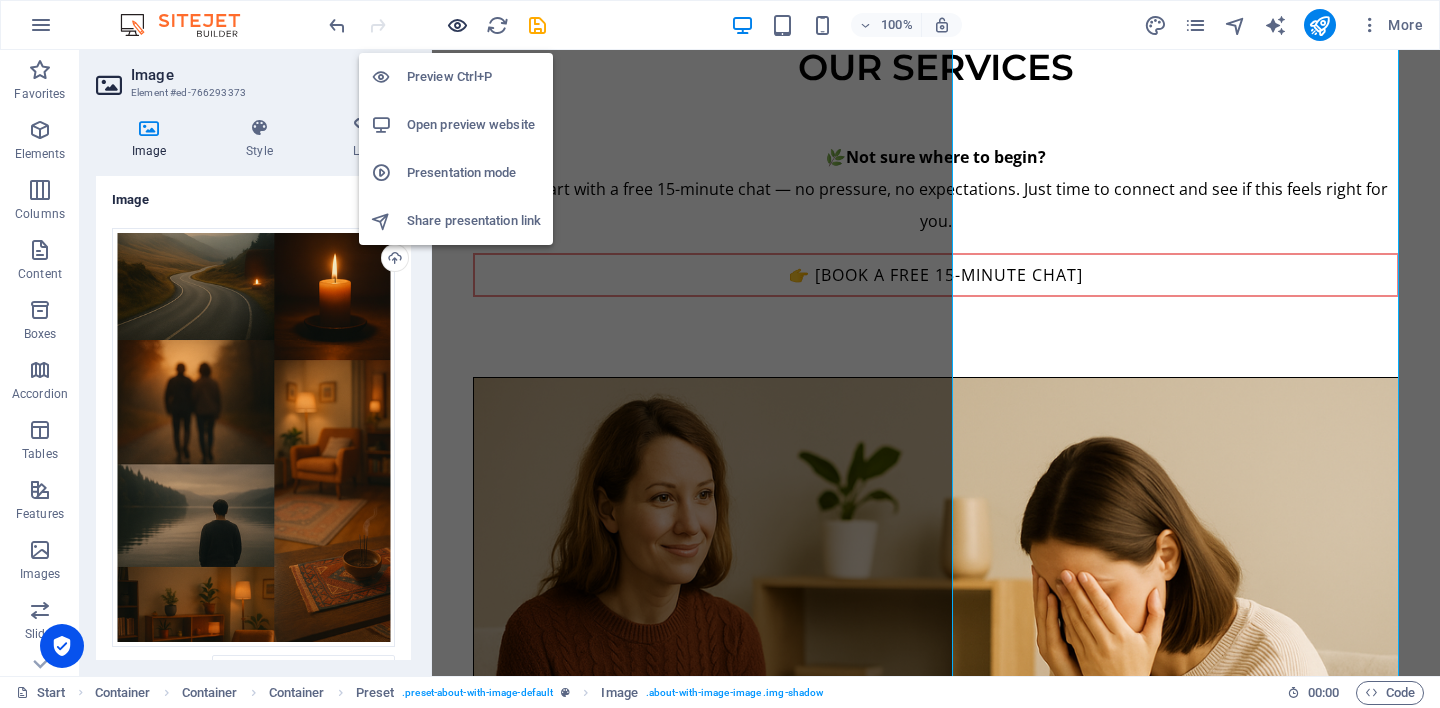 scroll, scrollTop: 2402, scrollLeft: 0, axis: vertical 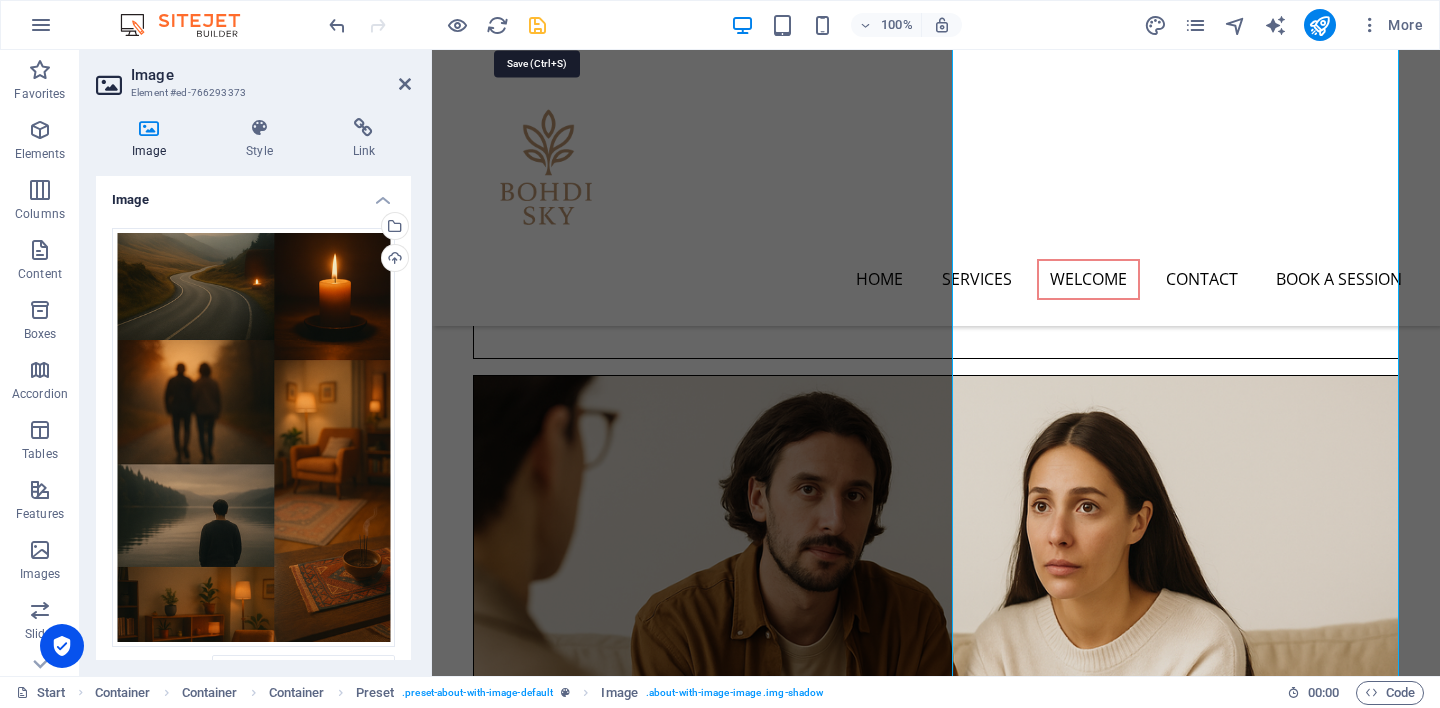 click at bounding box center (537, 25) 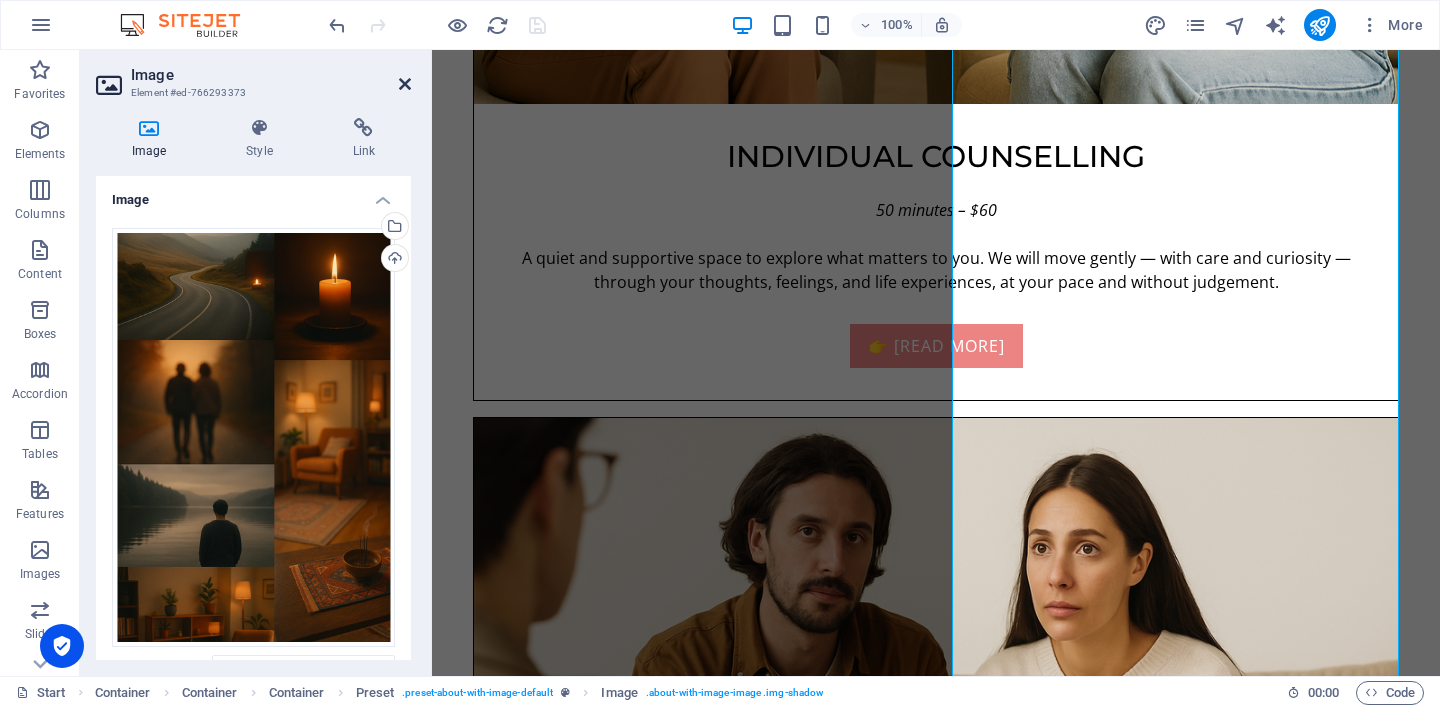 click at bounding box center (405, 84) 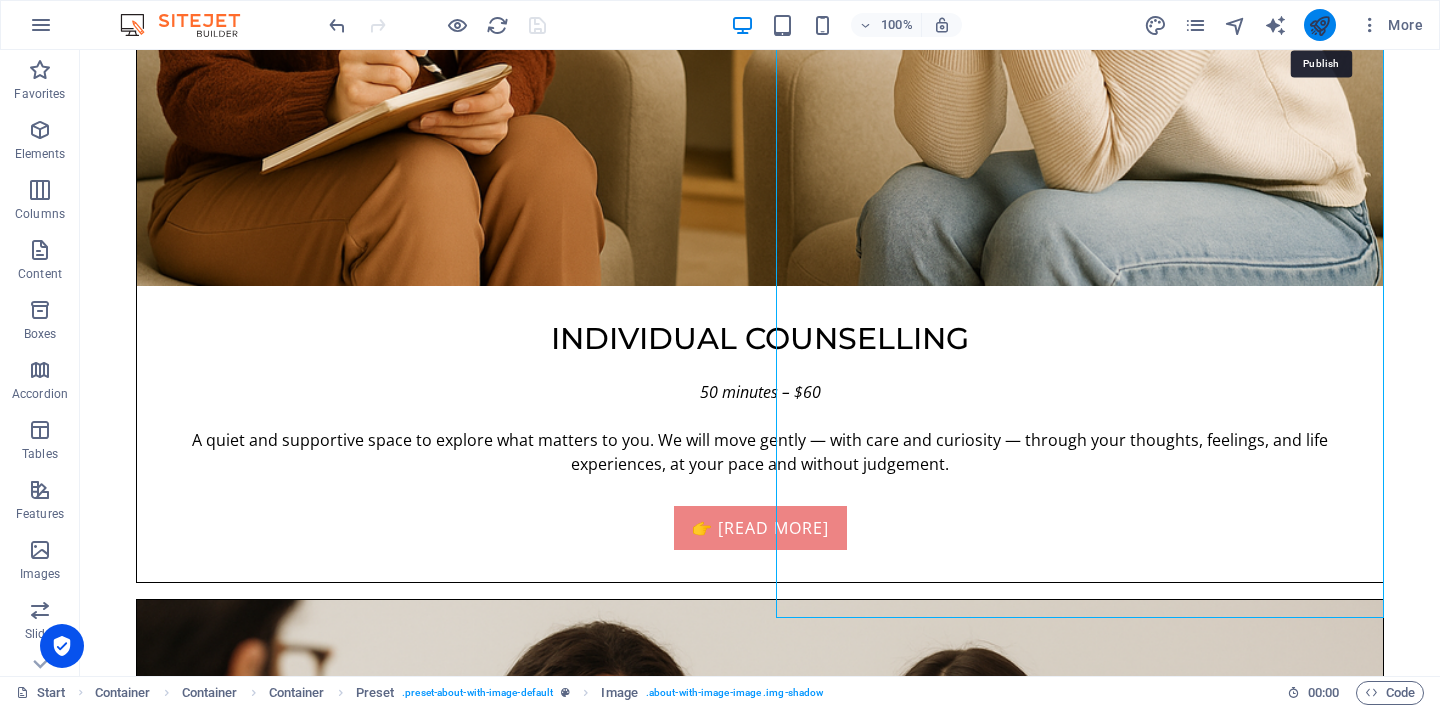 click at bounding box center (1319, 25) 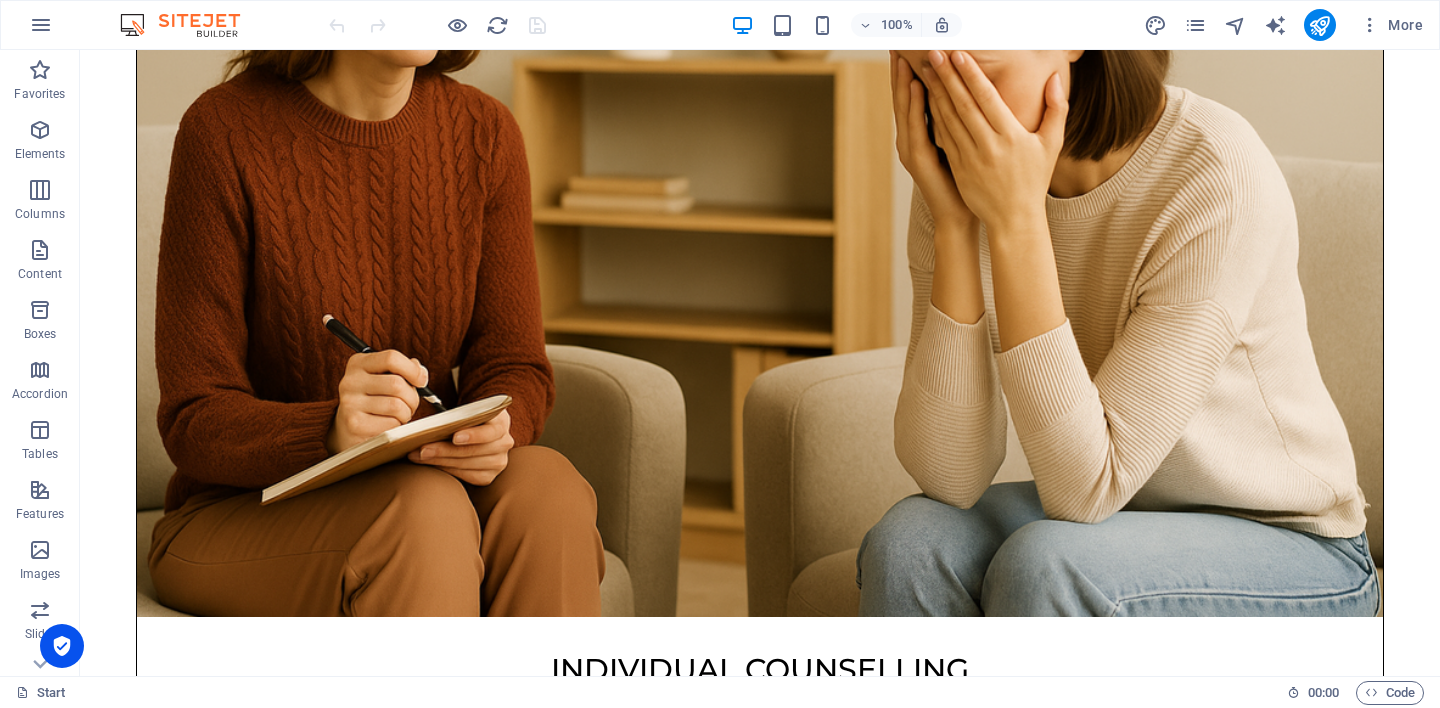 scroll, scrollTop: 2072, scrollLeft: 0, axis: vertical 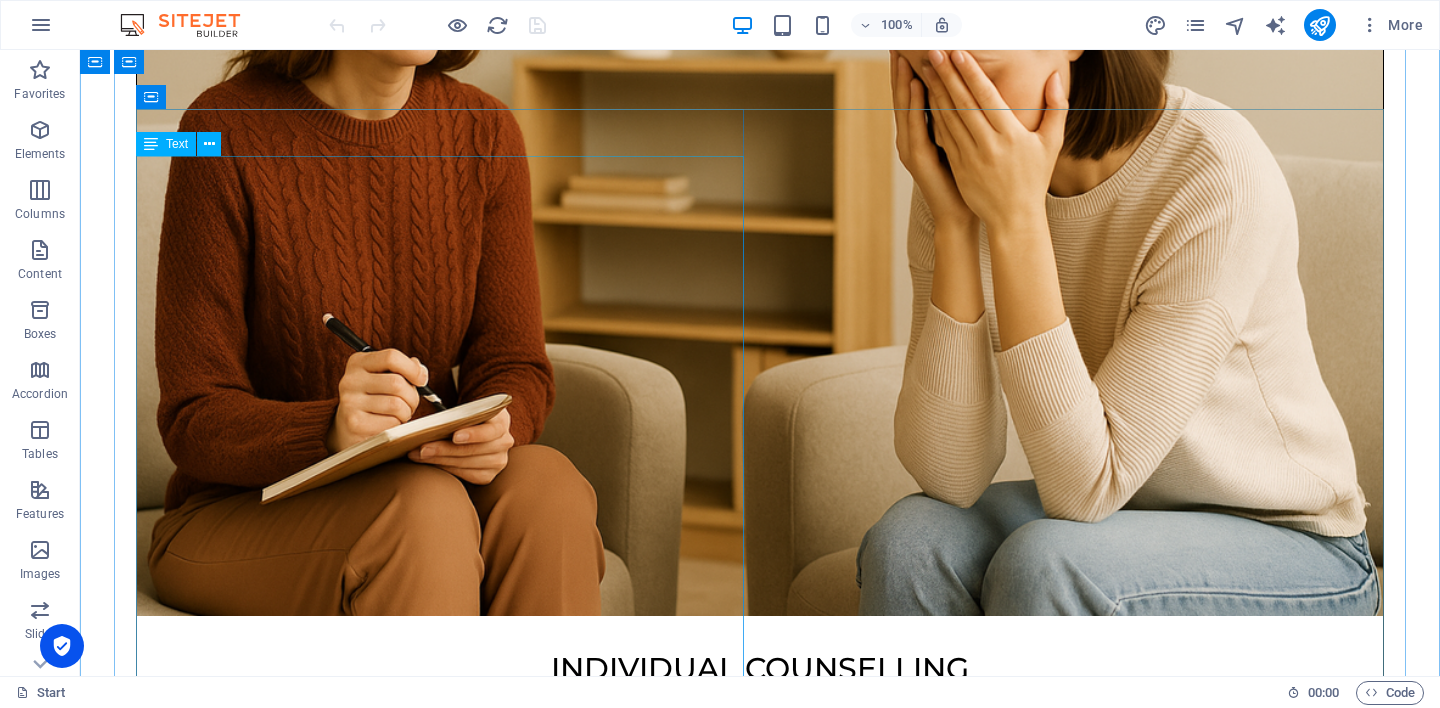 click on "Hi, I am [PERSON_NAME]. This space is not about a business — it is about a person. Just me. A fellow human who has lived through change, grief, and healing. I was born in [DEMOGRAPHIC_DATA] and have lived across [GEOGRAPHIC_DATA], [GEOGRAPHIC_DATA], [GEOGRAPHIC_DATA], [GEOGRAPHIC_DATA], and now [GEOGRAPHIC_DATA]. Along the way, I have worked in many different fields — and those experiences have shaped how I understand people: not as roles or diagnoses, but as stories in motion. I lost my first partner, who had [DEMOGRAPHIC_DATA] ancestry, to [MEDICAL_DATA]. At the time, I was emotionally overwhelmed and not in a place to care for our daughter in the way I had hoped. Since then, life has taken many turns. I now share my life with my [DEMOGRAPHIC_DATA] wife and our two children — including a young son who lives with developmental challenges. These relationships — and the moments of love, loss, and care they bring — continue to shape how I show up for others. Thank you for visiting this page. I hope it offers you a small sense of connection — and a gentle reminder that you are not alone." at bounding box center [760, 3746] 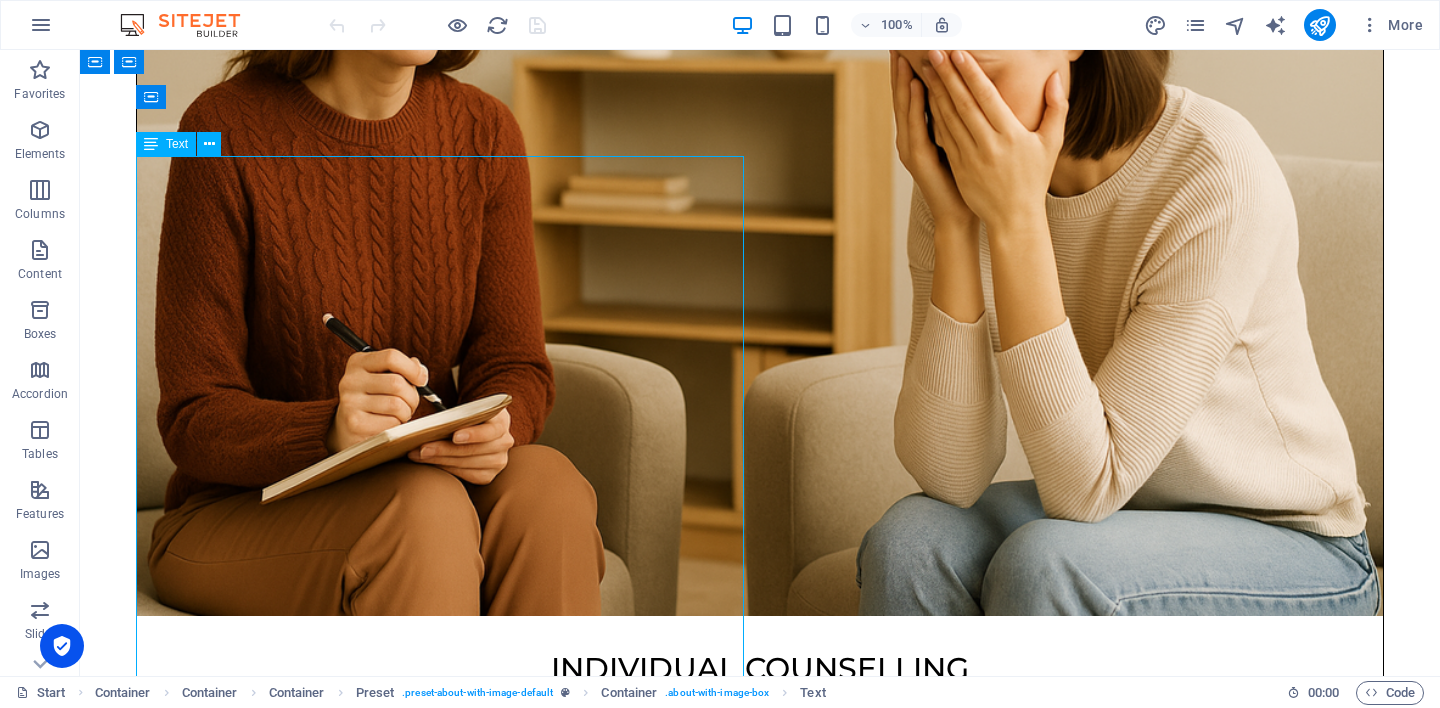 click on "Hi, I am [PERSON_NAME]. This space is not about a business — it is about a person. Just me. A fellow human who has lived through change, grief, and healing. I was born in [DEMOGRAPHIC_DATA] and have lived across [GEOGRAPHIC_DATA], [GEOGRAPHIC_DATA], [GEOGRAPHIC_DATA], [GEOGRAPHIC_DATA], and now [GEOGRAPHIC_DATA]. Along the way, I have worked in many different fields — and those experiences have shaped how I understand people: not as roles or diagnoses, but as stories in motion. I lost my first partner, who had [DEMOGRAPHIC_DATA] ancestry, to [MEDICAL_DATA]. At the time, I was emotionally overwhelmed and not in a place to care for our daughter in the way I had hoped. Since then, life has taken many turns. I now share my life with my [DEMOGRAPHIC_DATA] wife and our two children — including a young son who lives with developmental challenges. These relationships — and the moments of love, loss, and care they bring — continue to shape how I show up for others. Thank you for visiting this page. I hope it offers you a small sense of connection — and a gentle reminder that you are not alone." at bounding box center (760, 3746) 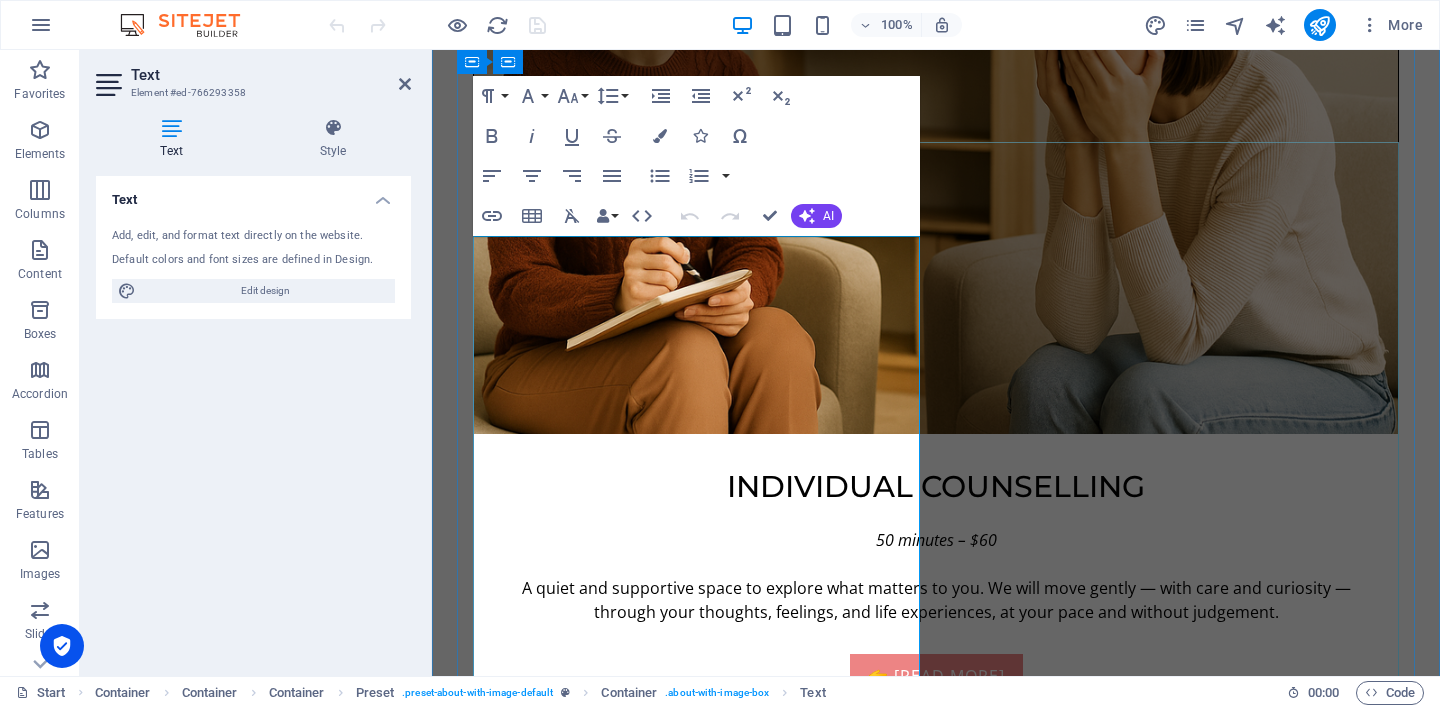 click on "Hi, I am [PERSON_NAME]." at bounding box center [936, 2894] 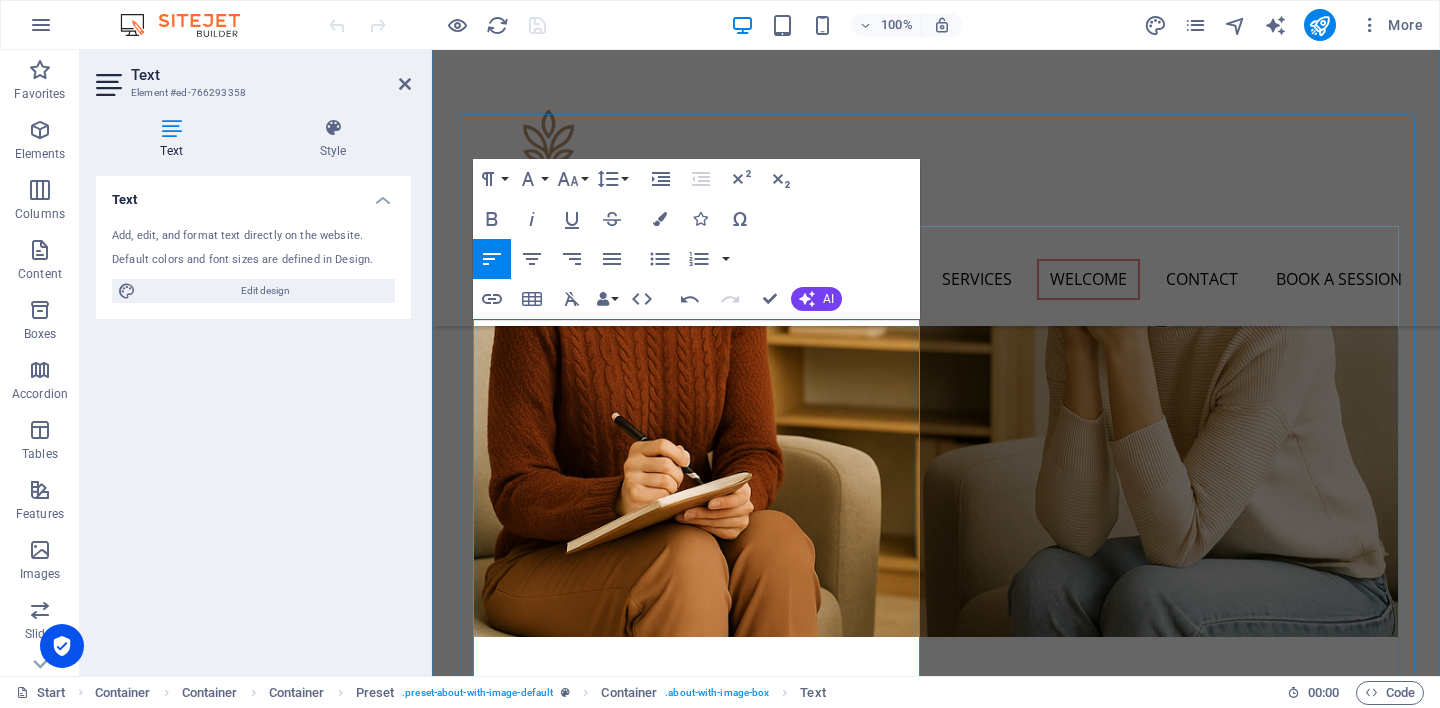 scroll, scrollTop: 1822, scrollLeft: 0, axis: vertical 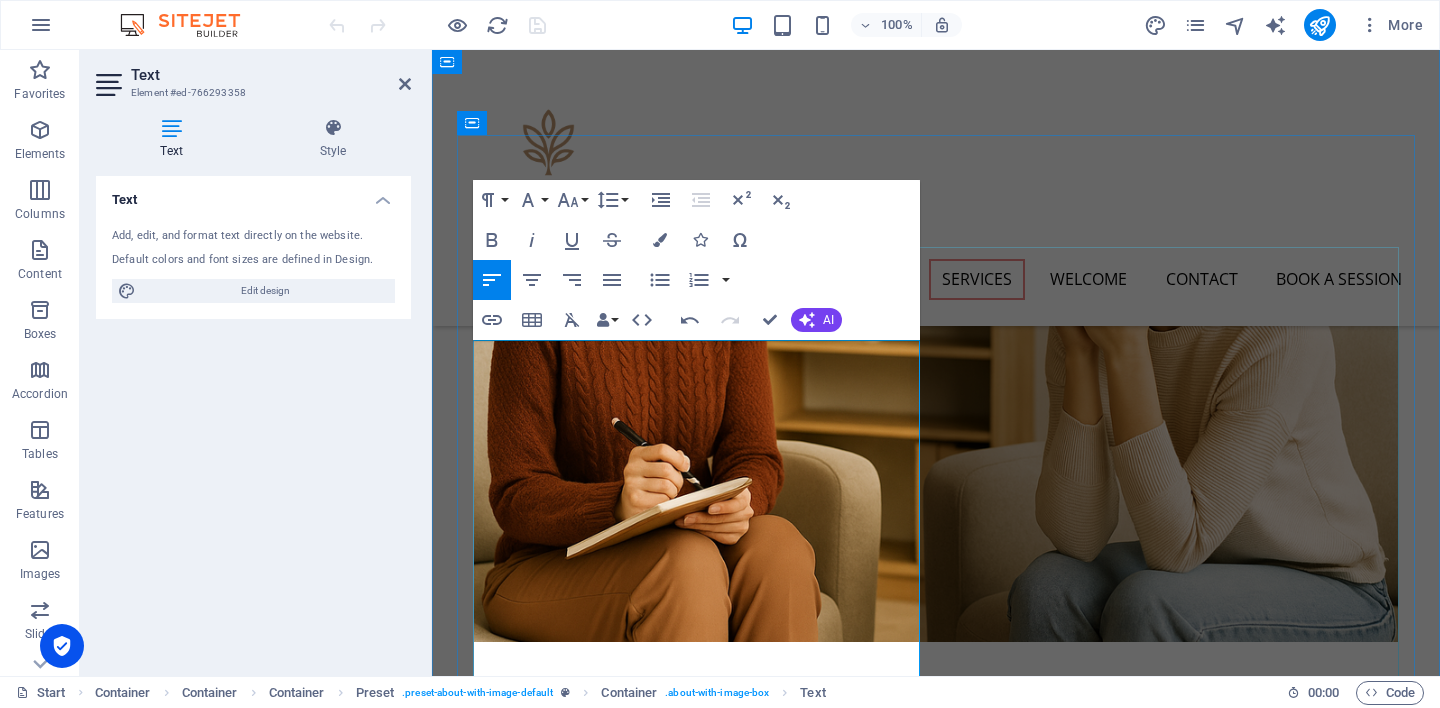 click on "Hello, I am Bohdi." at bounding box center [936, 3149] 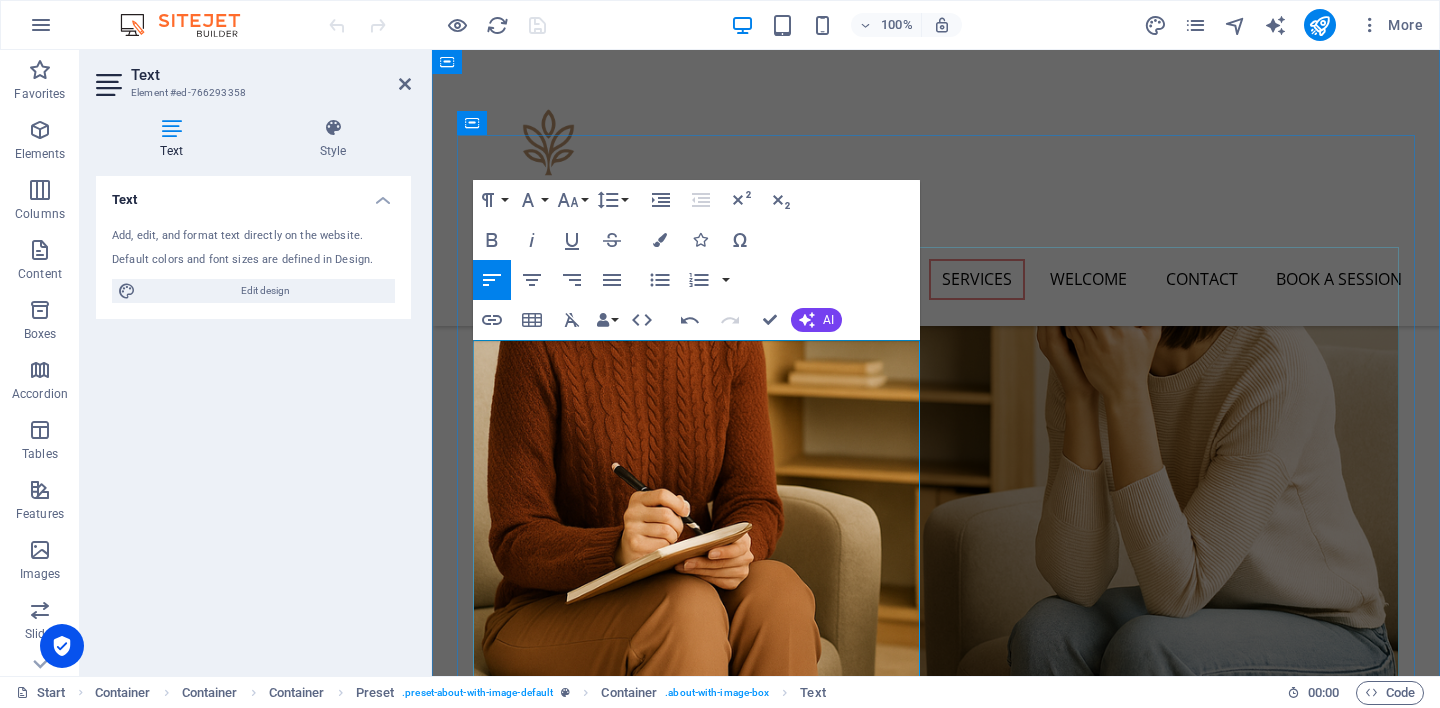 click on "Hello, I am Bohdi." at bounding box center (936, 3194) 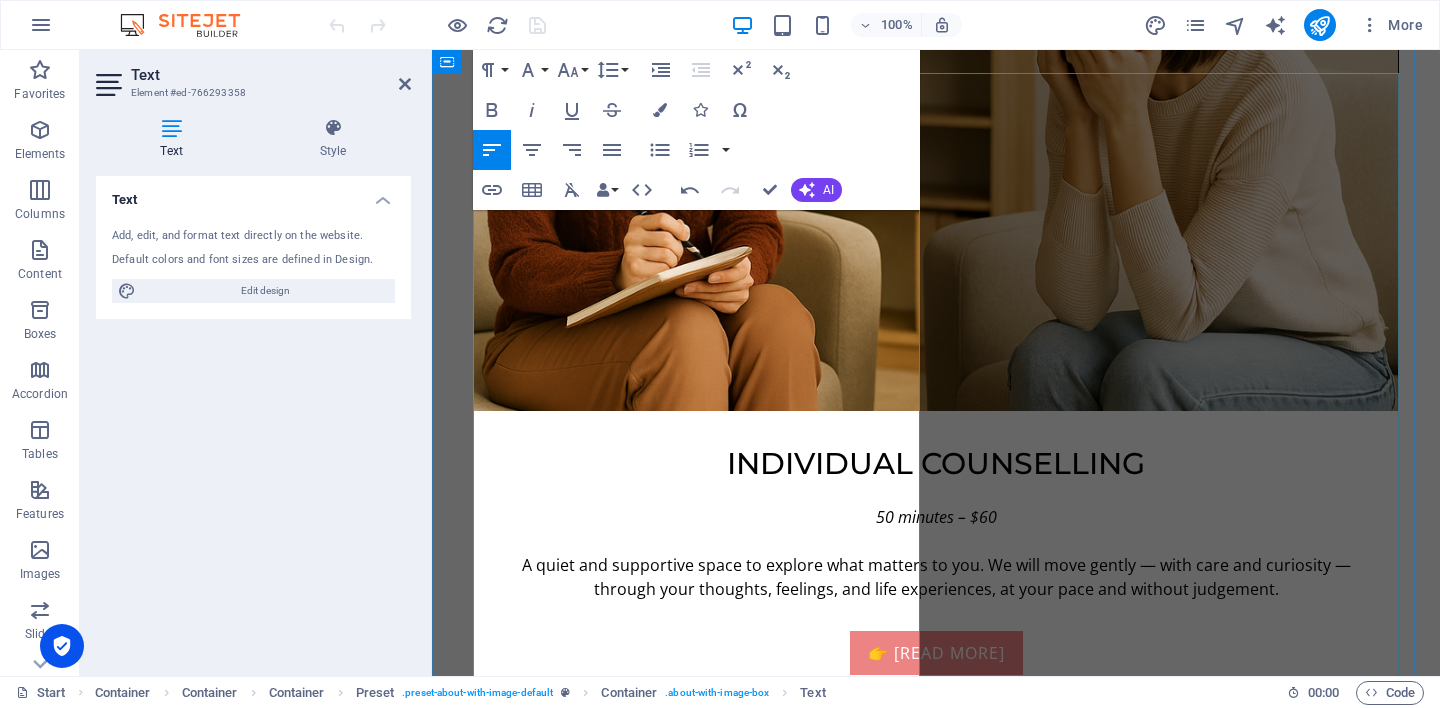 scroll, scrollTop: 2163, scrollLeft: 0, axis: vertical 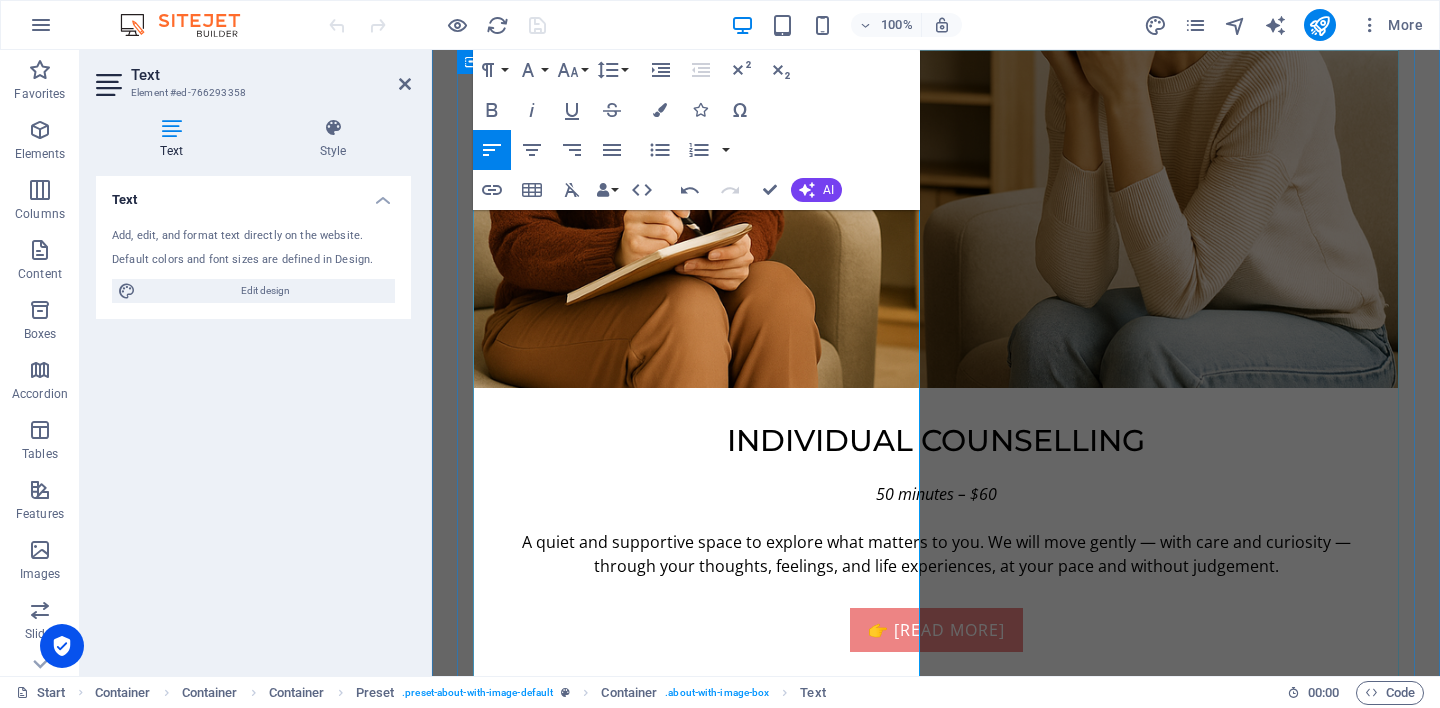 click on "This is not a business page — it is a personal one. I am just another human being who has lived through grief, change, and the quiet work of healing." at bounding box center [936, 2955] 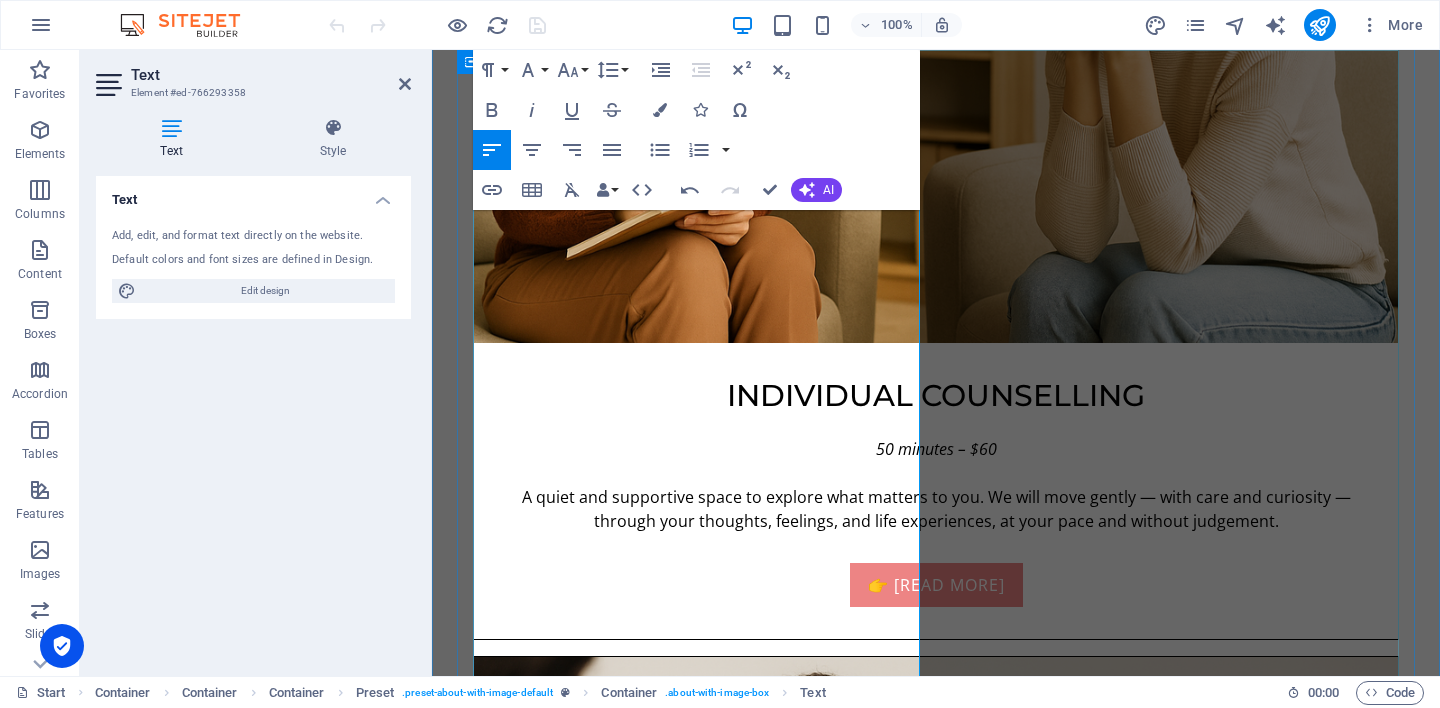 click on "I was born in India and have lived in many places — England, Denmark, China, New Zealand, and now Australia. I have worked across several industries before becoming a counsellor, and those experiences shaped how I see people: not as roles, problems, or diagnoses — but as stories still unfolding." at bounding box center (936, 3006) 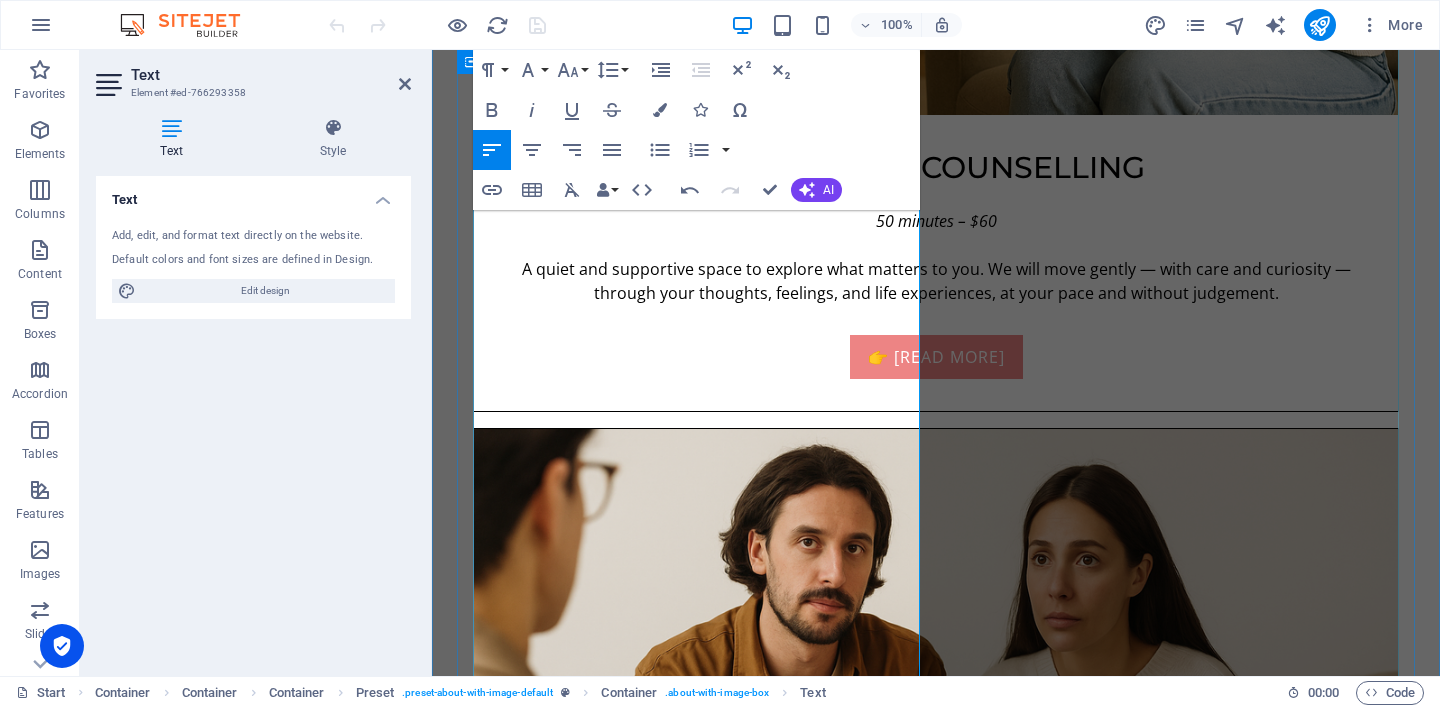 scroll, scrollTop: 2399, scrollLeft: 0, axis: vertical 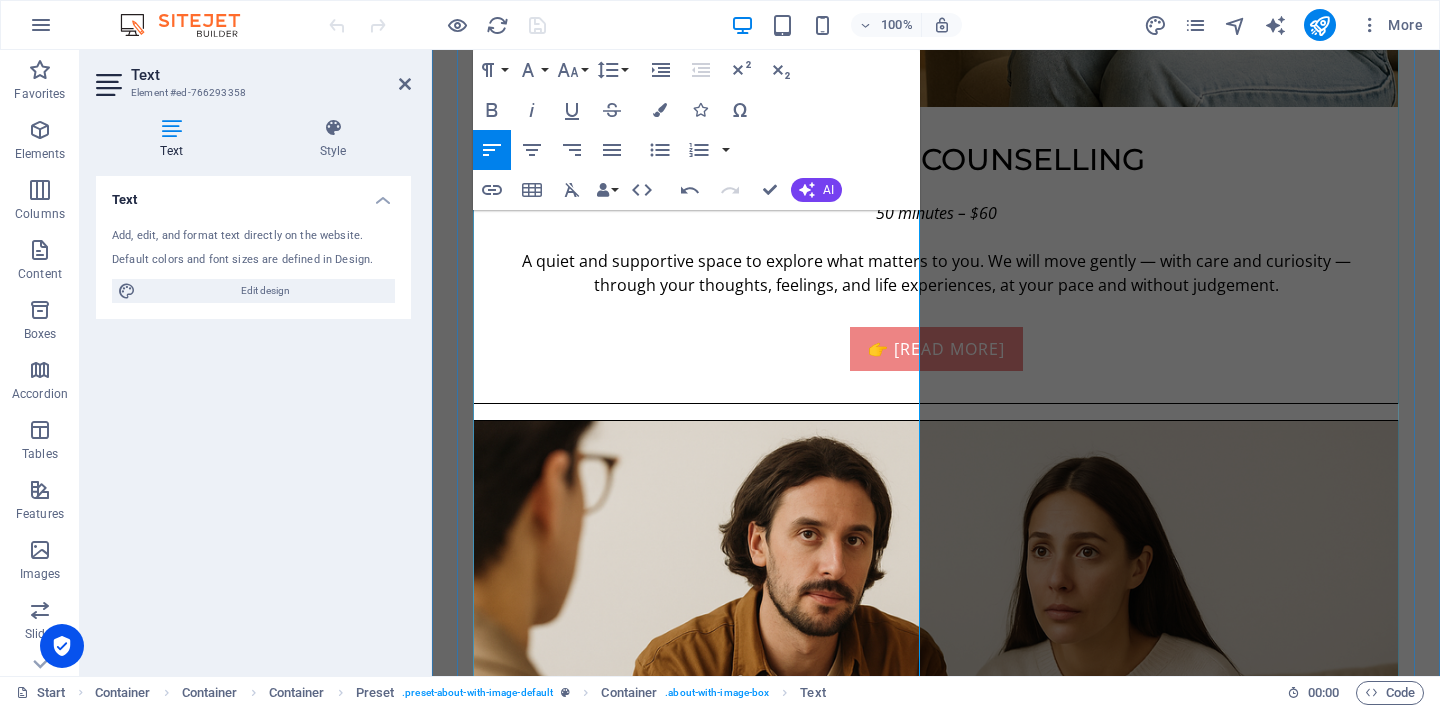 click on "Years ago, I lost my first partner, who had Chinese ancestry, to cancer. At that time, I was emotionally unwell and unable to care for our daughter in the way I had hoped. Life has moved forward since then. Today, I share life with my Thai wife and our two children — including a young son who lives with developmental challenges. These relationships continue to shape how I show up: with care, humility, and a willingness to listen." at bounding box center [936, 2902] 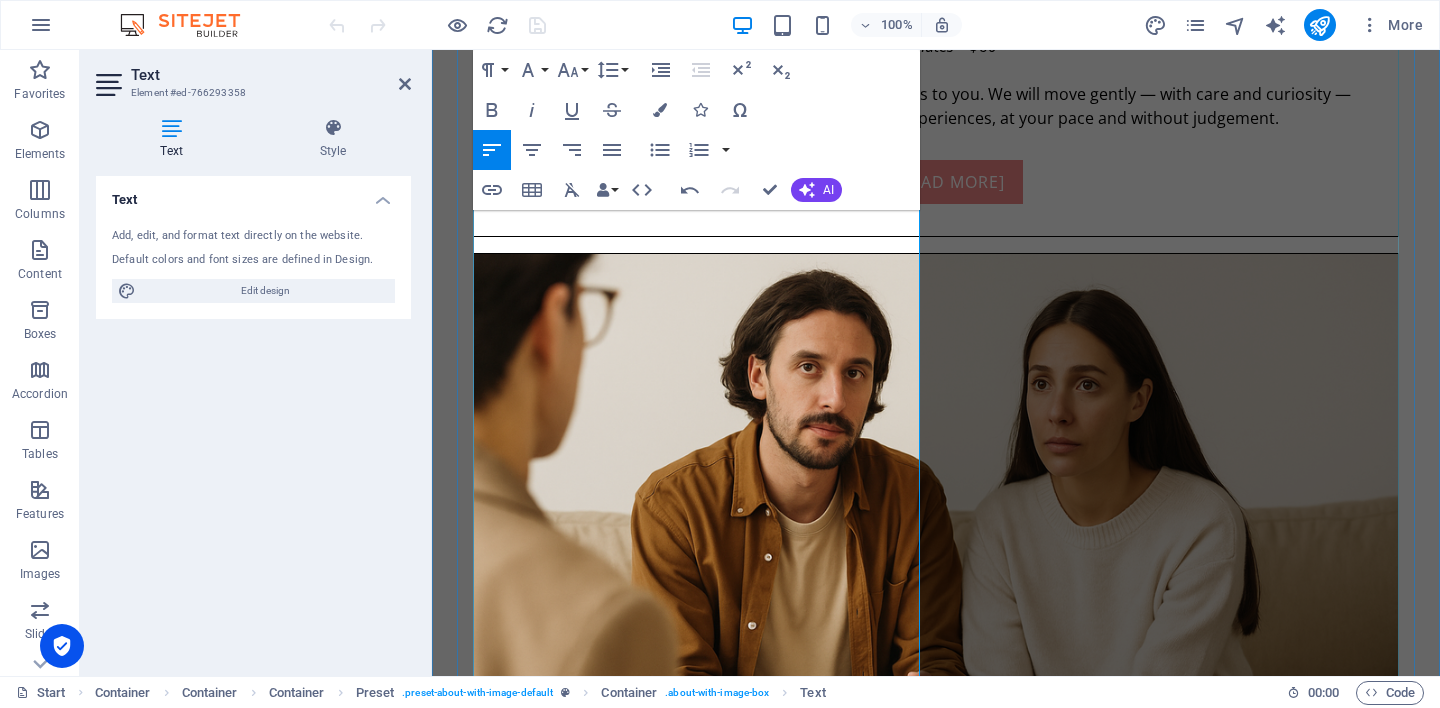 scroll, scrollTop: 2569, scrollLeft: 0, axis: vertical 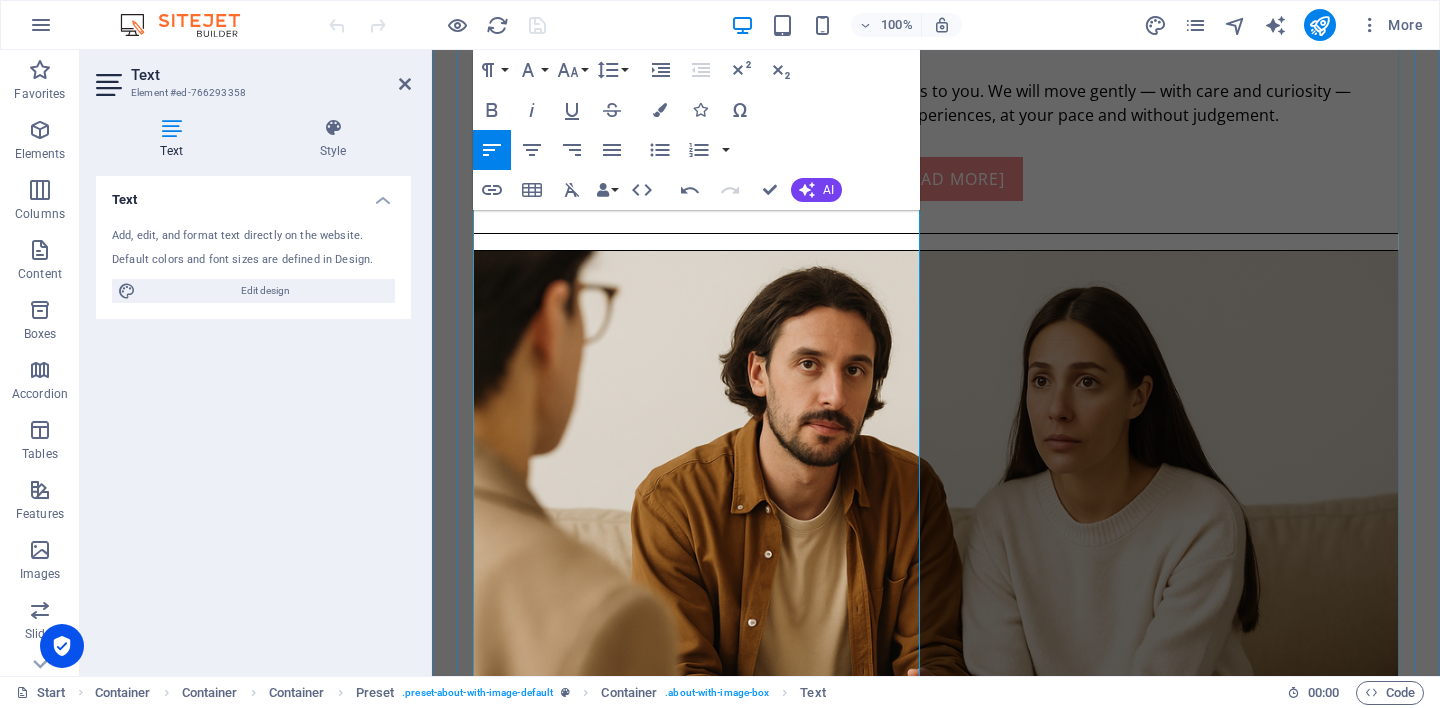 click on "I have lived with anxiety, depression, and long-term grief. I know how it feels to lose your way — and how powerful it is to feel truly seen and heard." at bounding box center (936, 2840) 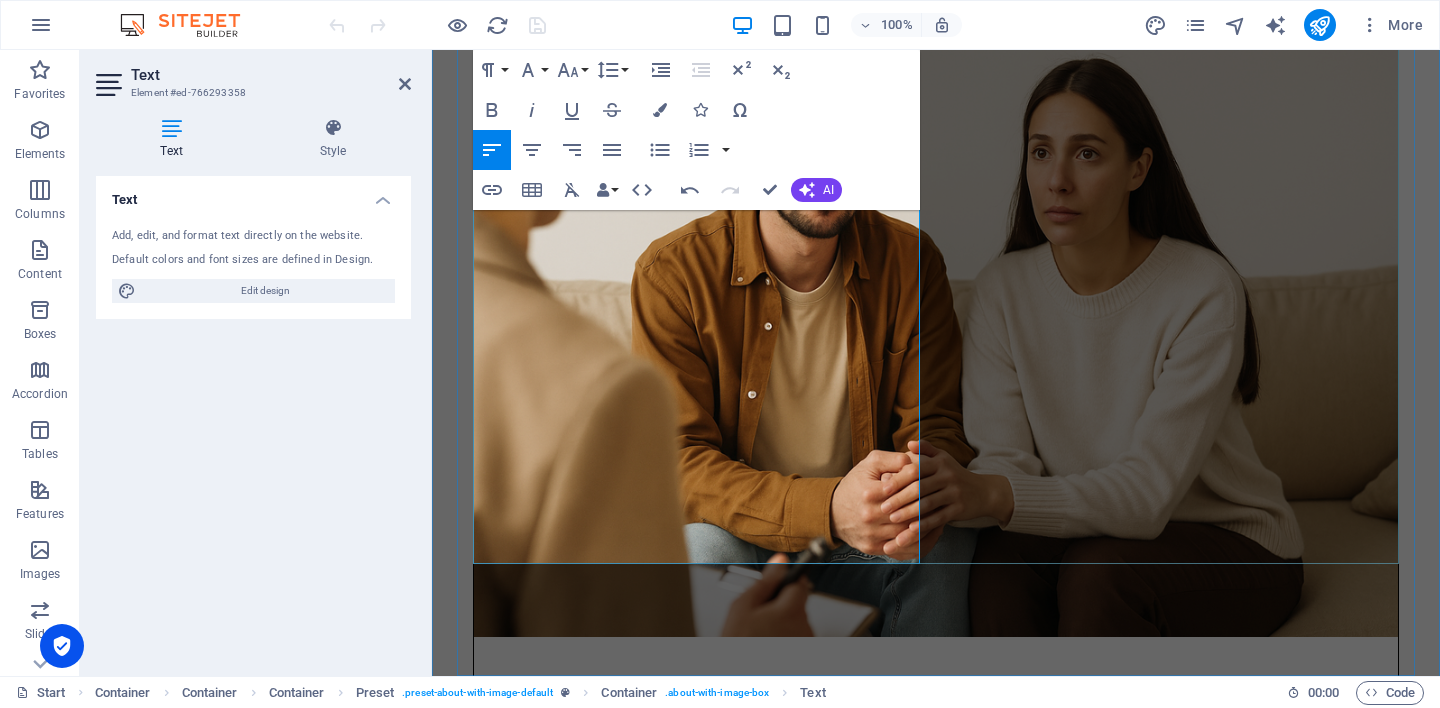 scroll, scrollTop: 2803, scrollLeft: 0, axis: vertical 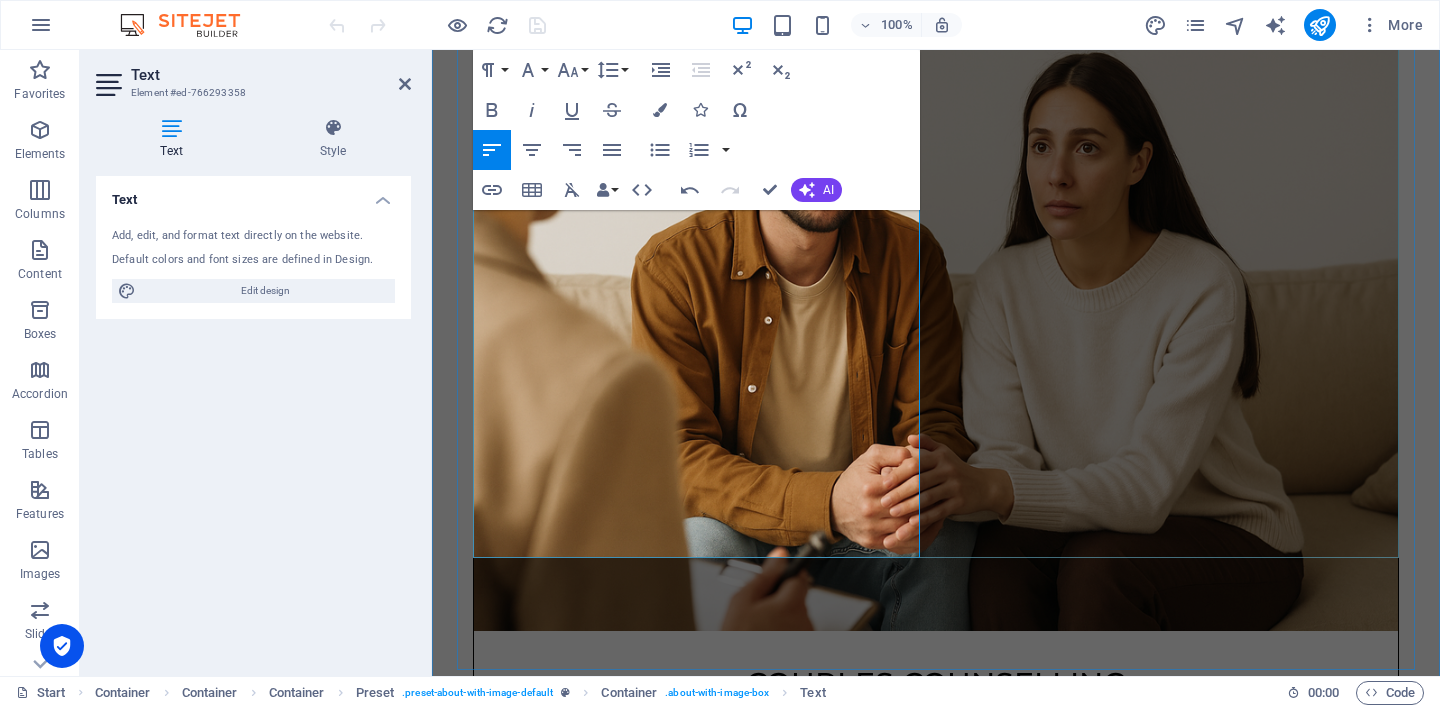 click on "I care about attachment, early development, and the inner stories we carry — often shaped before we even had words. I offer a space that is quiet, steady, and free from judgement, where you can explore what matters most at your own pace." at bounding box center (936, 2750) 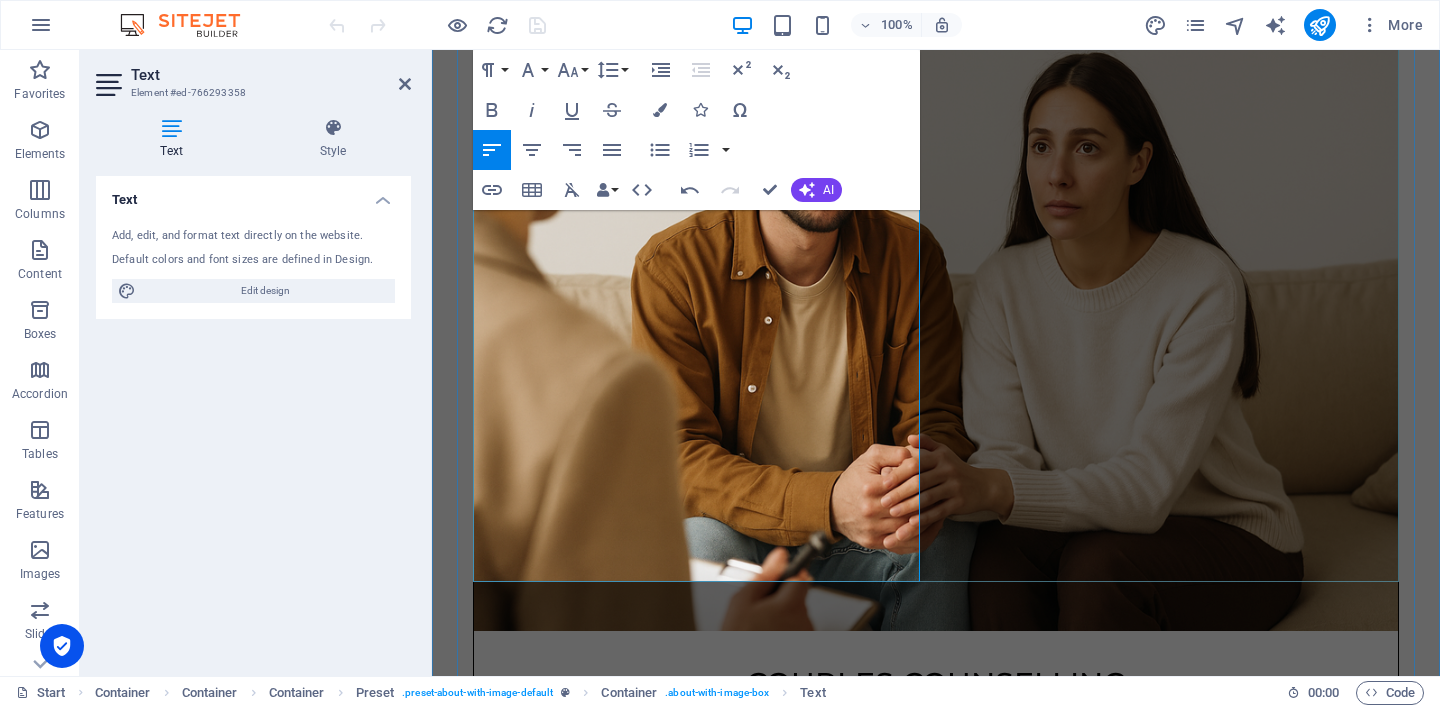 click on "Counselling, for me, is not just a profession. It is a deeply personal commitment. My work is grounded in Carl Rogers’ person-centred approach — the belief that you already hold the answers you seek. My role is not to advise or fix, but to walk beside you as you rediscover your own voice." at bounding box center (936, 2690) 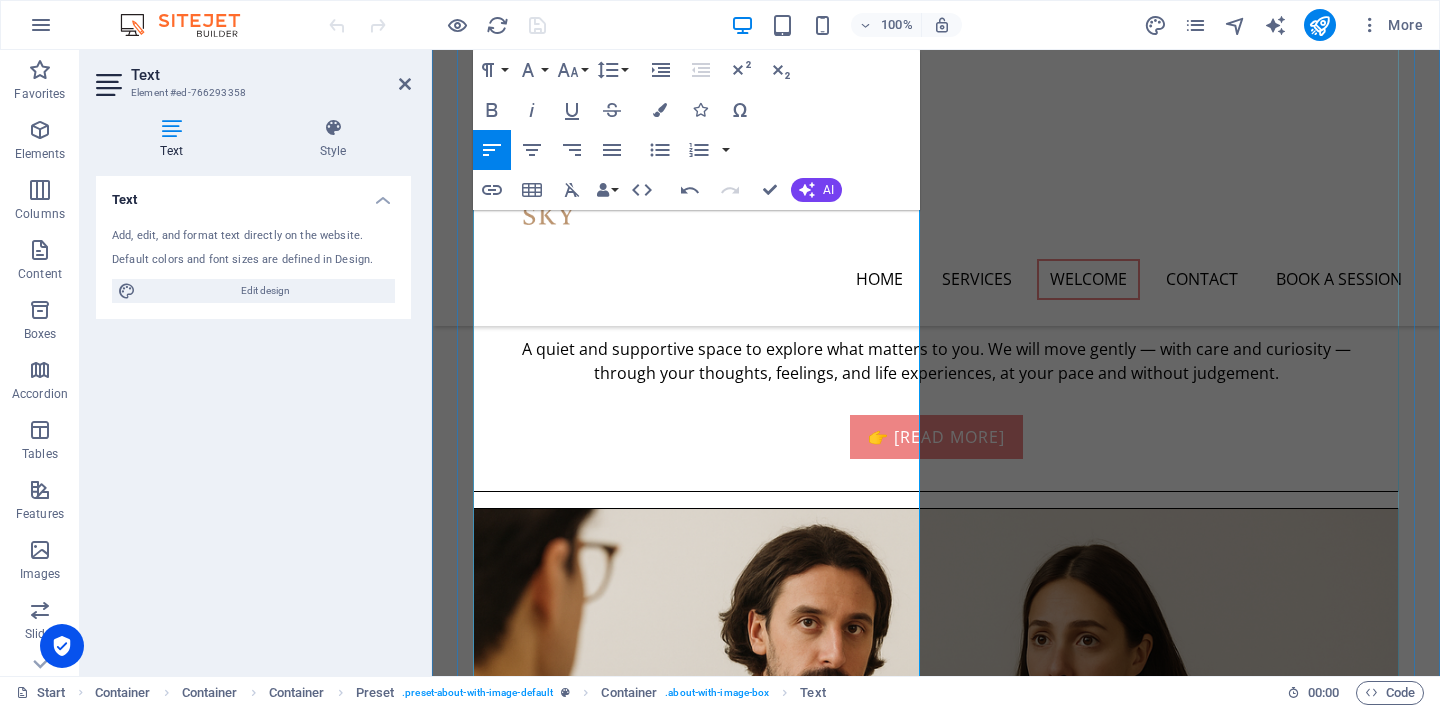 scroll, scrollTop: 2264, scrollLeft: 0, axis: vertical 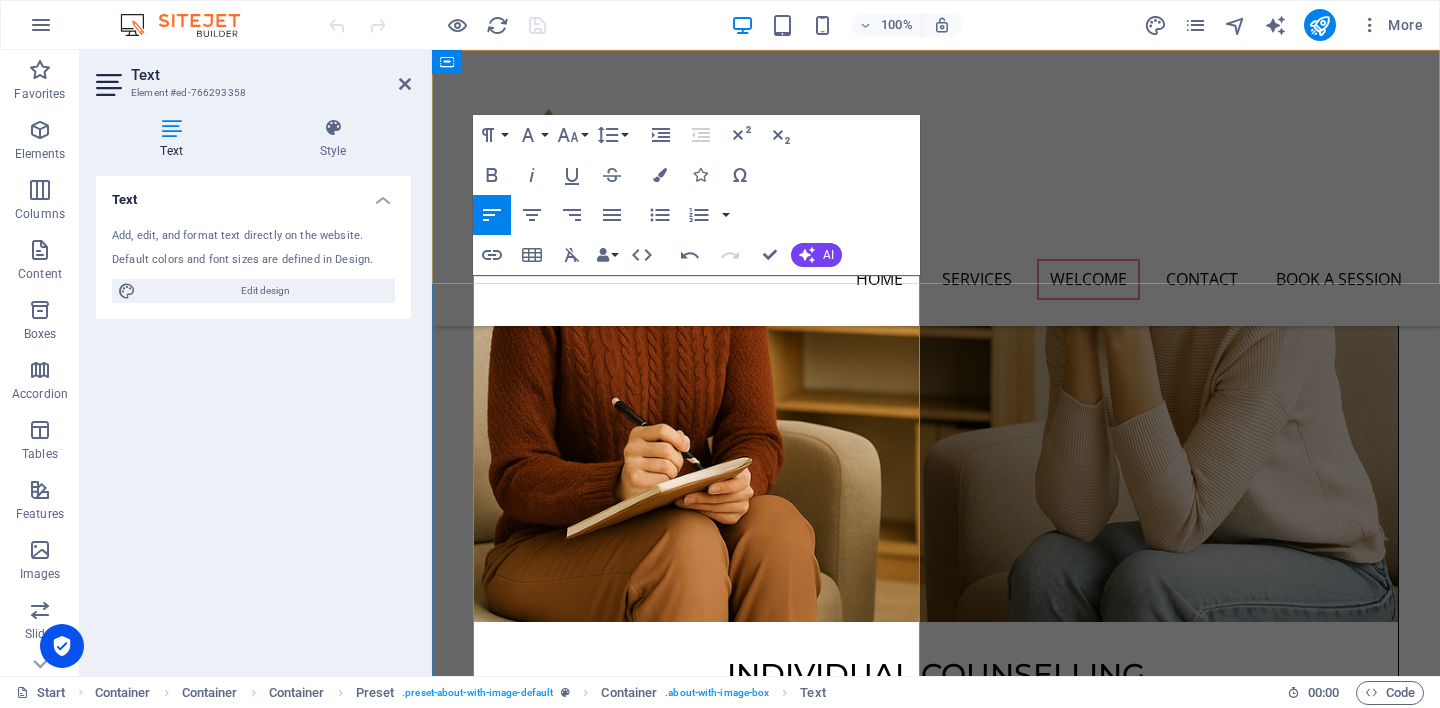 click on "Home Services Welcome Contact Book a Session" at bounding box center [936, 188] 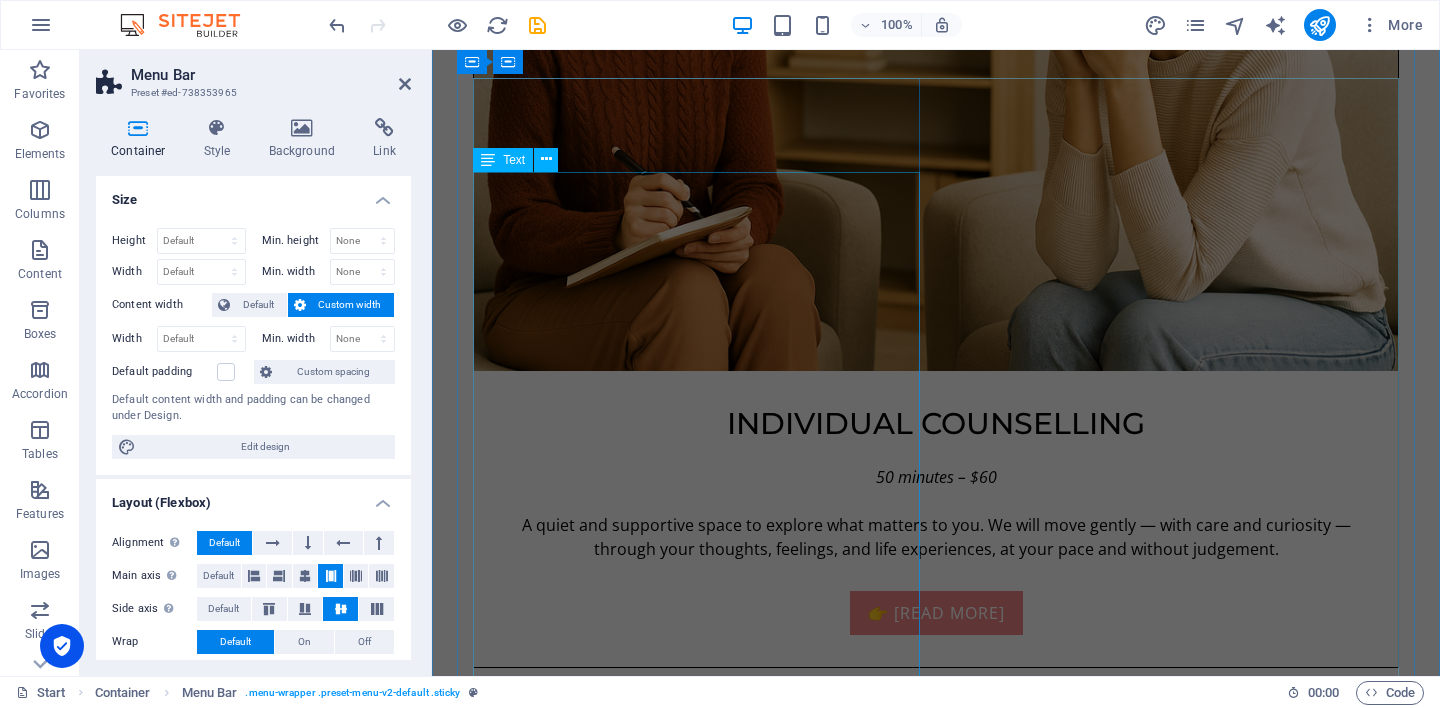 scroll, scrollTop: 2136, scrollLeft: 0, axis: vertical 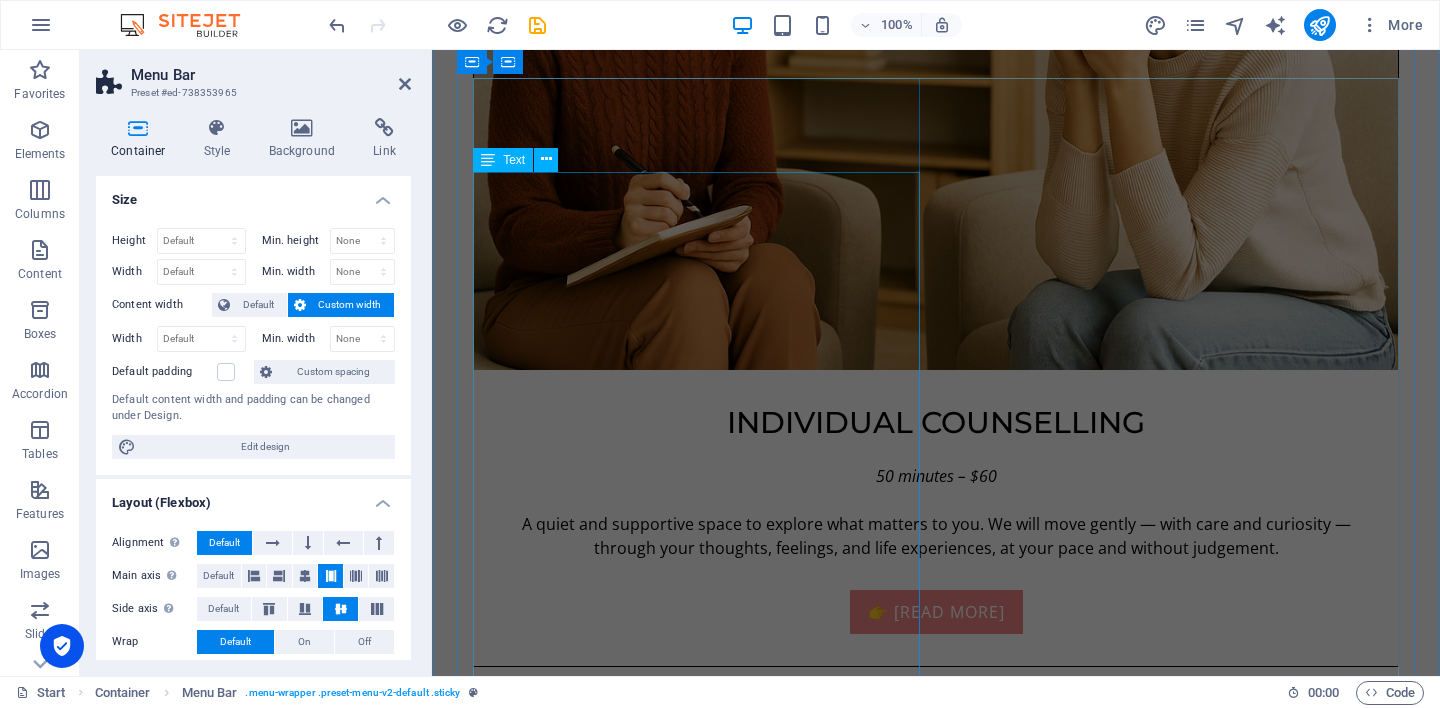click on "👤 Welcome to My Page Hello, I am Bohdi. This is not a business page — it is a personal one. I am just another human being who has lived through grief, change, and the quiet work of healing. I was born in India and have lived in many places — England, Denmark, China, New Zealand, and now Australia. I have worked across several industries before becoming a counsellor, and those experiences shaped how I see people: not as roles, problems, or diagnoses — but as stories still unfolding. Years ago, I lost my first partner, who had Chinese ancestry, to cancer. At that time, I was emotionally unwell and unable to care for our daughter in the way I had hoped. Life has moved forward since then. Today, I share life with my Thai wife and our two children — including a young son who lives with developmental challenges. These relationships continue to shape how I show up: with care, humility, and a willingness to listen." at bounding box center [936, 3153] 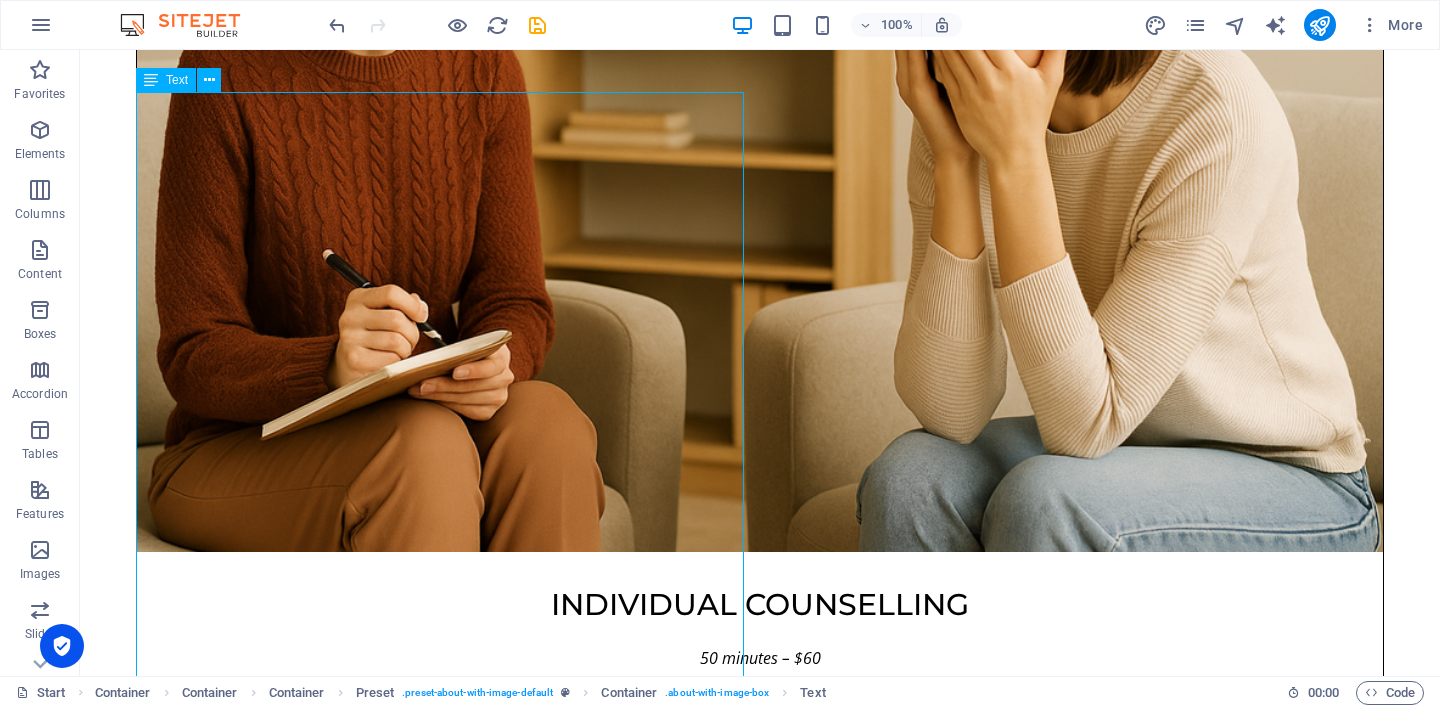 click on "👤 Welcome to My Page Hello, I am Bohdi. This is not a business page — it is a personal one. I am just another human being who has lived through grief, change, and the quiet work of healing. I was born in India and have lived in many places — England, Denmark, China, New Zealand, and now Australia. I have worked across several industries before becoming a counsellor, and those experiences shaped how I see people: not as roles, problems, or diagnoses — but as stories still unfolding. Years ago, I lost my first partner, who had Chinese ancestry, to cancer. At that time, I was emotionally unwell and unable to care for our daughter in the way I had hoped. Life has moved forward since then. Today, I share life with my Thai wife and our two children — including a young son who lives with developmental challenges. These relationships continue to shape how I show up: with care, humility, and a willingness to listen." at bounding box center [760, 3693] 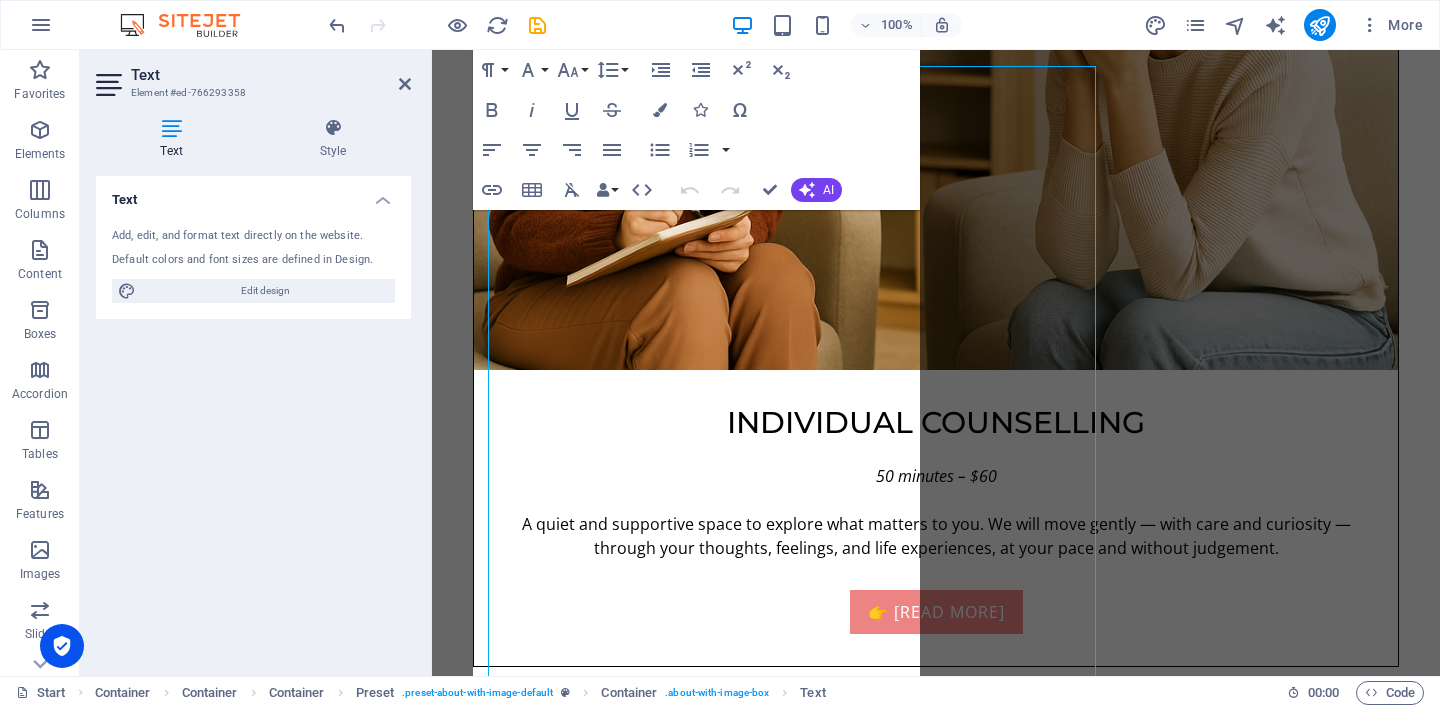 scroll, scrollTop: 2162, scrollLeft: 0, axis: vertical 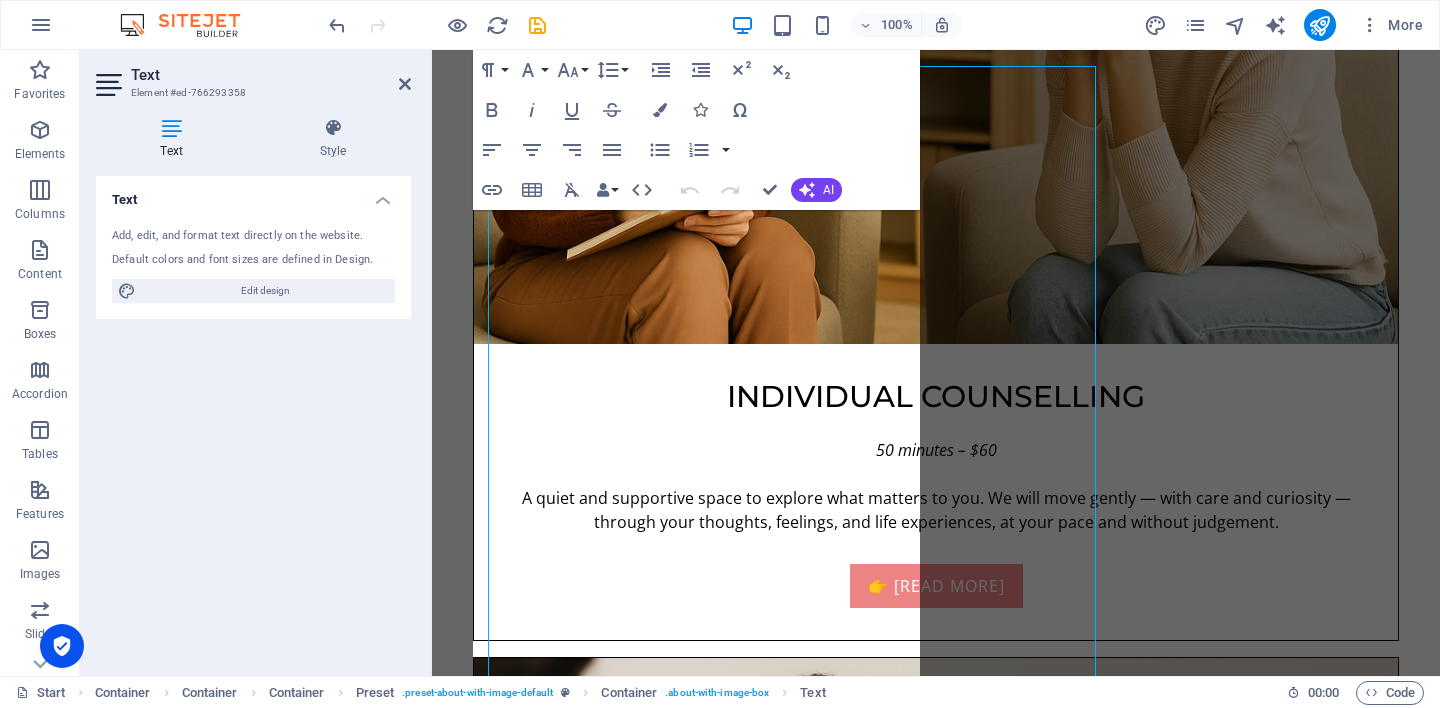 click on "Text" at bounding box center (175, 139) 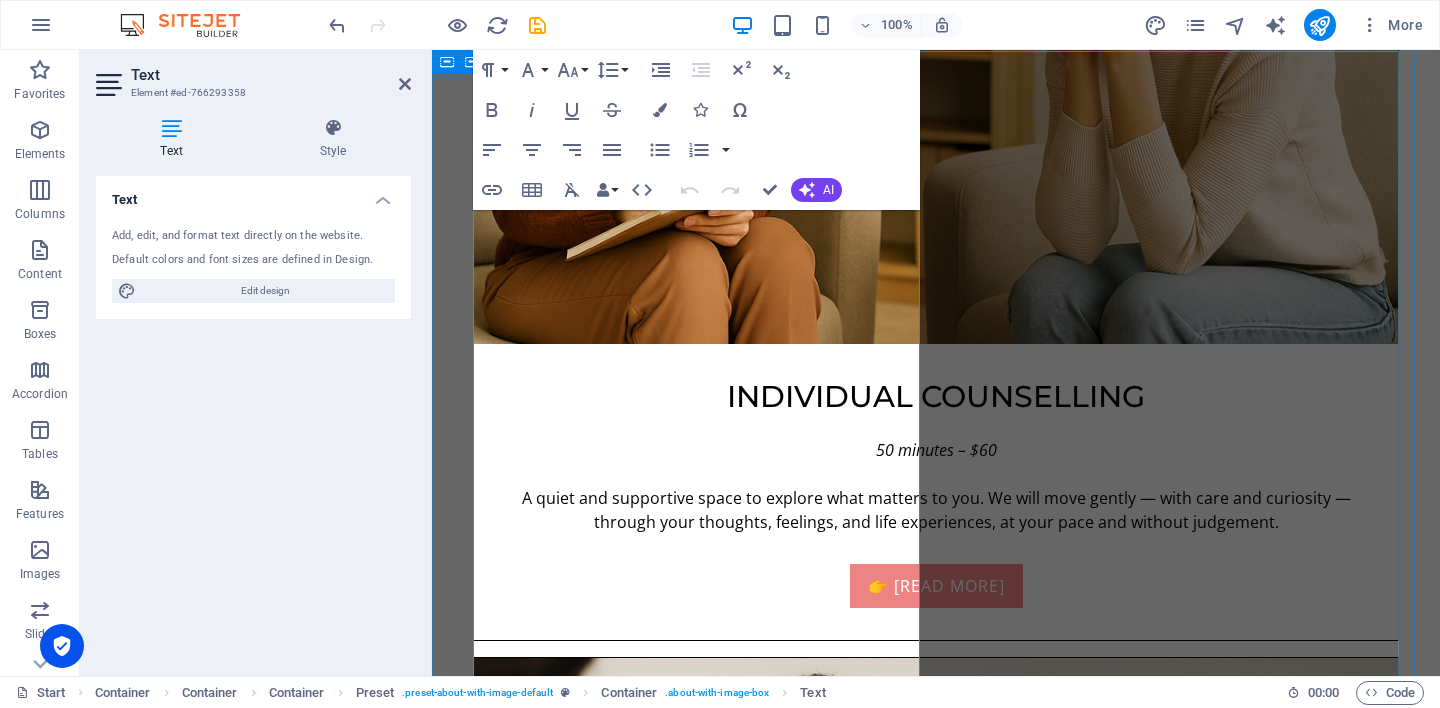 click on "👤 Welcome to My Page" at bounding box center [936, 2815] 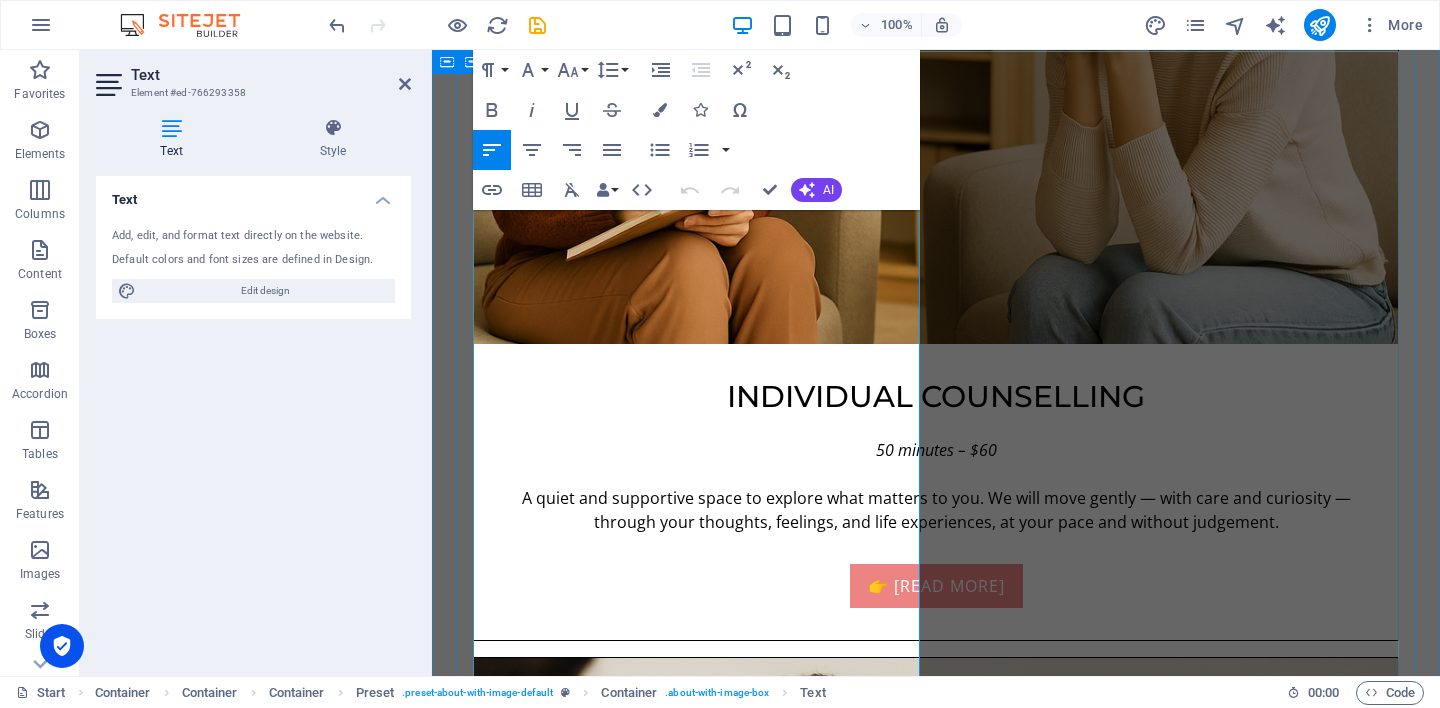 click on "👤 Welcome to My Page" at bounding box center (936, 2815) 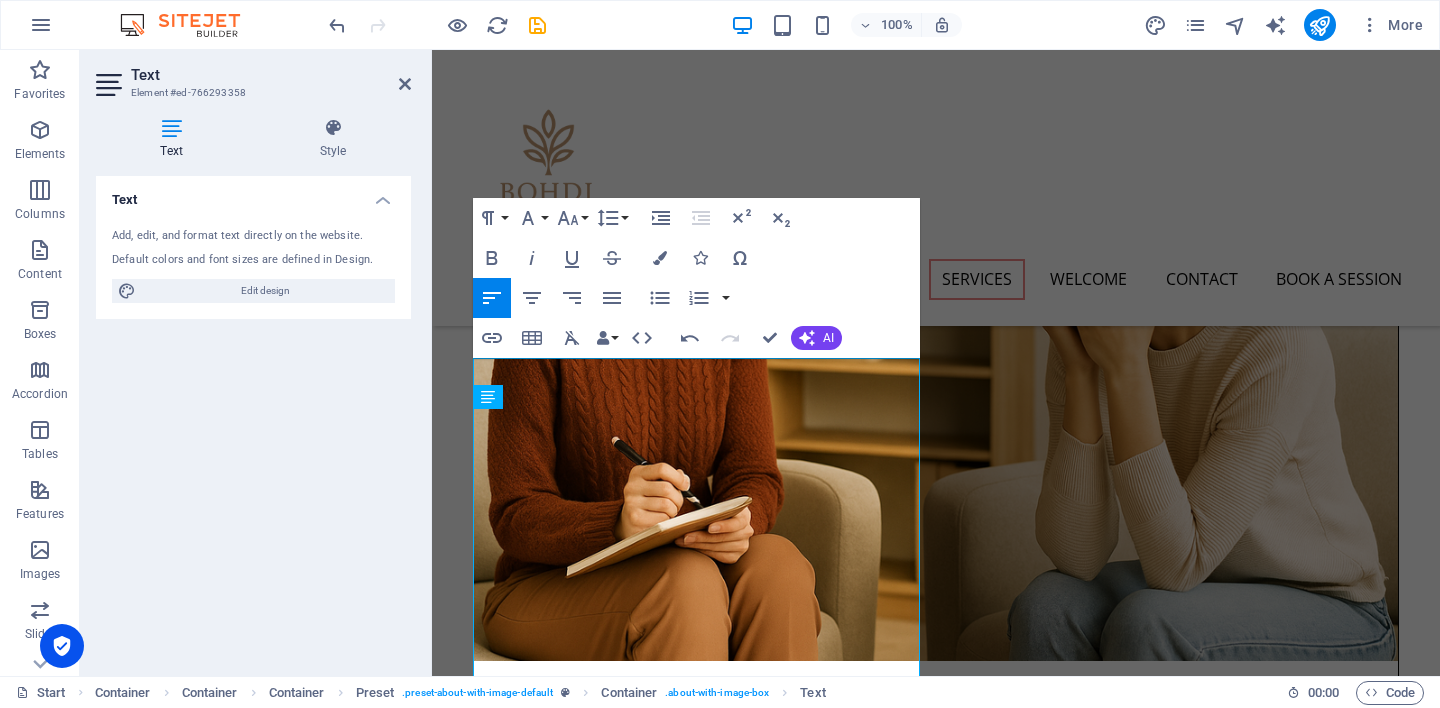 scroll, scrollTop: 1800, scrollLeft: 0, axis: vertical 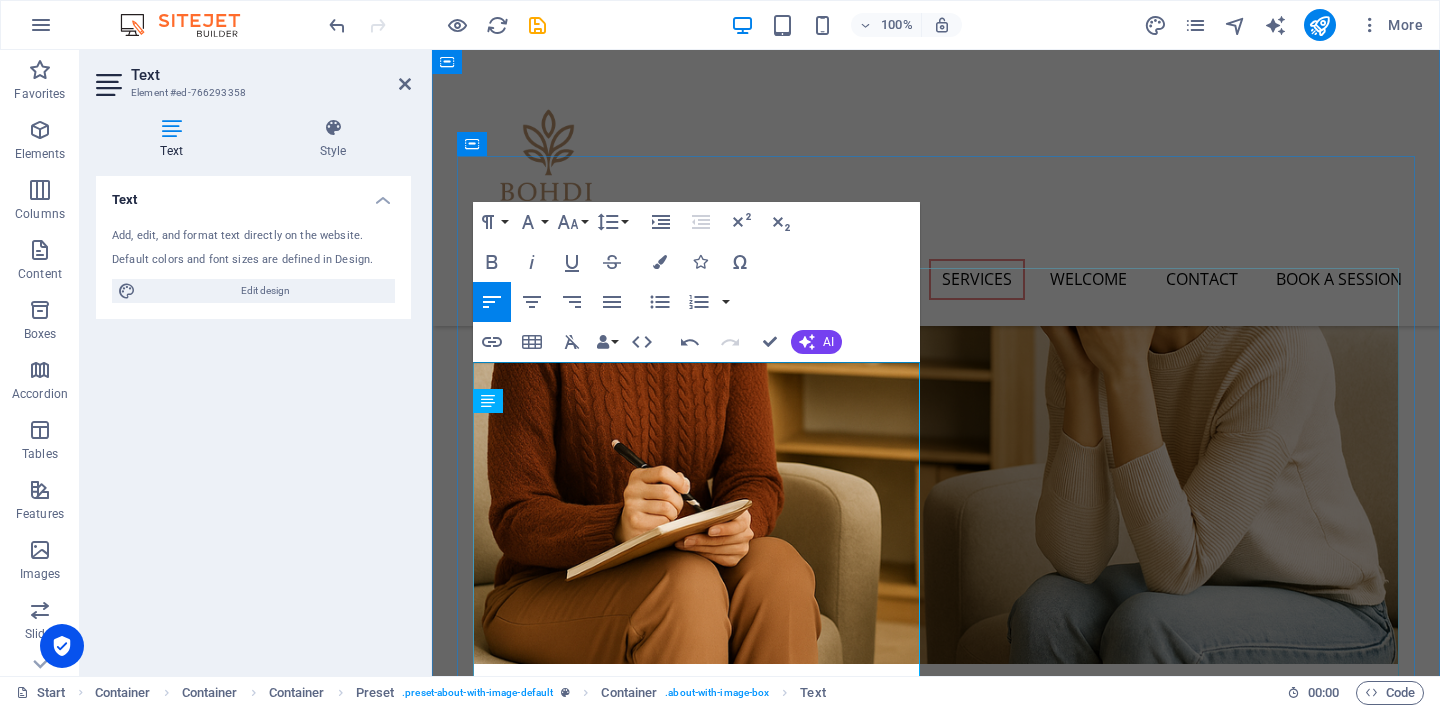 click on "👤 Welcome to My Page Hello, I am Bohdi. This is not a business page — it is a personal one. I am just another human being who has lived through grief, change, and the quiet work of healing. I was born in India and have lived in many places — England, Denmark, China, New Zealand, and now Australia. I have worked across several industries before becoming a counsellor, and those experiences shaped how I see people: not as roles, problems, or diagnoses — but as stories still unfolding. Years ago, I lost my first partner, who had Chinese ancestry, to cancer. At that time, I was emotionally unwell and unable to care for our daughter in the way I had hoped. Life has moved forward since then. Today, I share life with my Thai wife and our two children — including a young son who lives with developmental challenges. These relationships continue to shape how I show up: with care, humility, and a willingness to listen." at bounding box center [936, 3483] 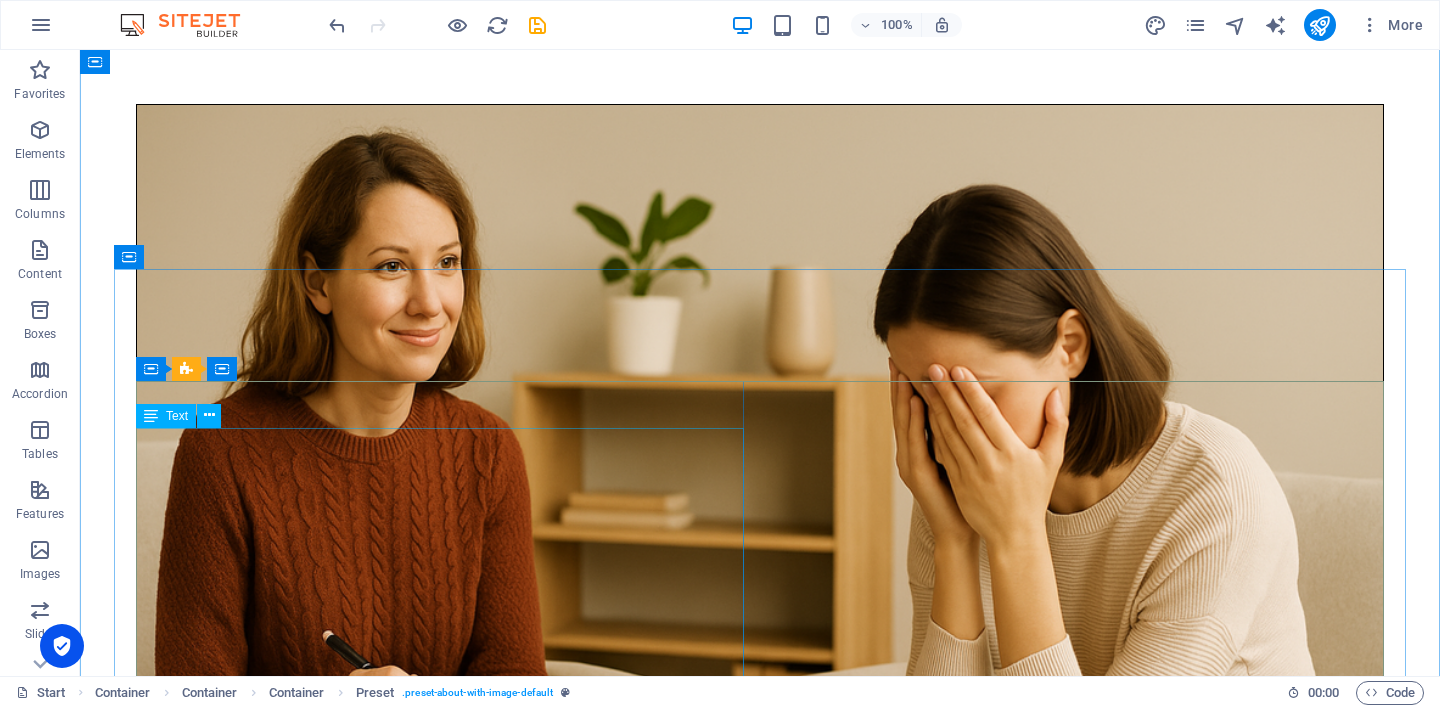 click on "Hello, I am Bohdi. This is not a business page — it is a personal one. I am just another human being who has lived through grief, change, and the quiet work of healing. I was born in India and have lived in many places — England, Denmark, China, New Zealand, and now Australia. I have worked across several industries before becoming a counsellor, and those experiences shaped how I see people: not as roles, problems, or diagnoses — but as stories still unfolding. Years ago, I lost my first partner, who had Chinese ancestry, to cancer. At that time, I was emotionally unwell and unable to care for our daughter in the way I had hoped. Life has moved forward since then. Today, I share life with my Thai wife and our two children — including a young son who lives with developmental challenges. These relationships continue to shape how I show up: with care, humility, and a willingness to listen." at bounding box center [760, 4074] 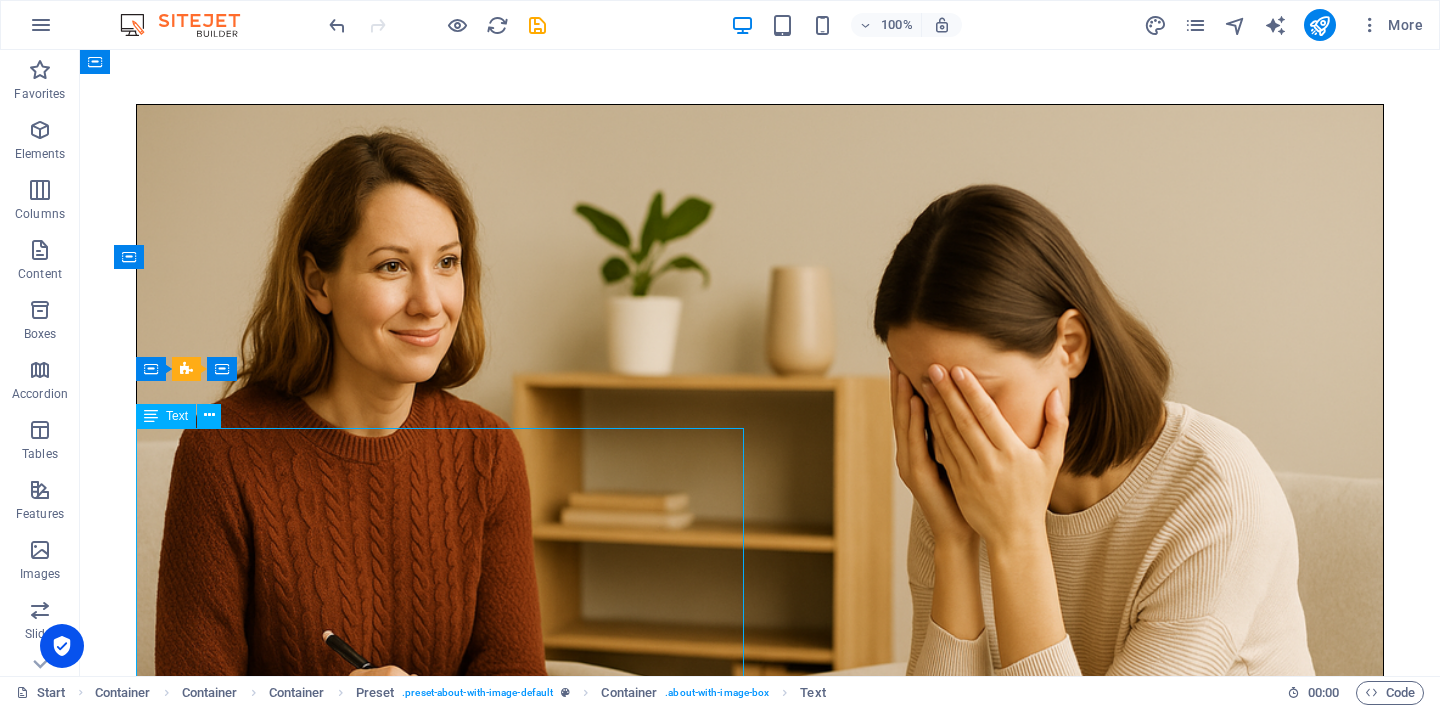 click on "Hello, I am Bohdi. This is not a business page — it is a personal one. I am just another human being who has lived through grief, change, and the quiet work of healing. I was born in India and have lived in many places — England, Denmark, China, New Zealand, and now Australia. I have worked across several industries before becoming a counsellor, and those experiences shaped how I see people: not as roles, problems, or diagnoses — but as stories still unfolding. Years ago, I lost my first partner, who had Chinese ancestry, to cancer. At that time, I was emotionally unwell and unable to care for our daughter in the way I had hoped. Life has moved forward since then. Today, I share life with my Thai wife and our two children — including a young son who lives with developmental challenges. These relationships continue to shape how I show up: with care, humility, and a willingness to listen." at bounding box center [760, 4074] 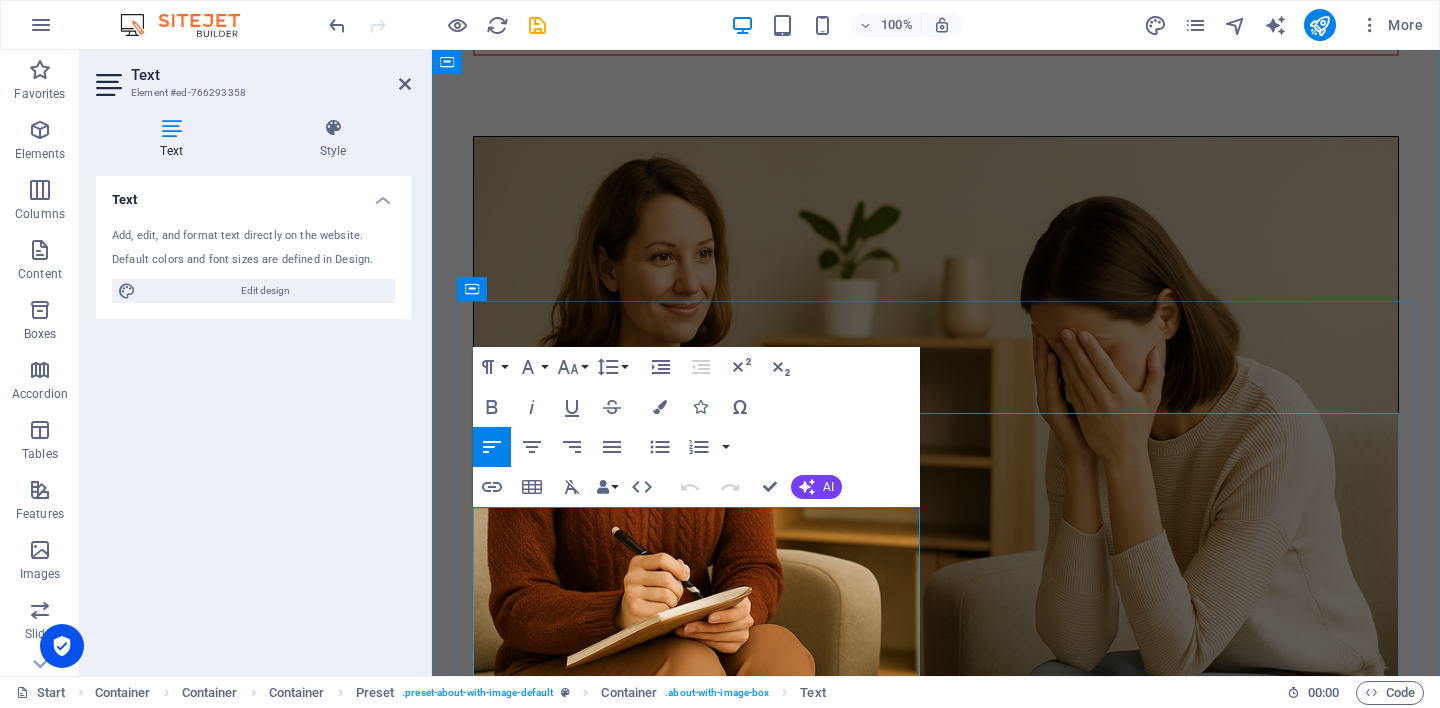 click at bounding box center (936, 3222) 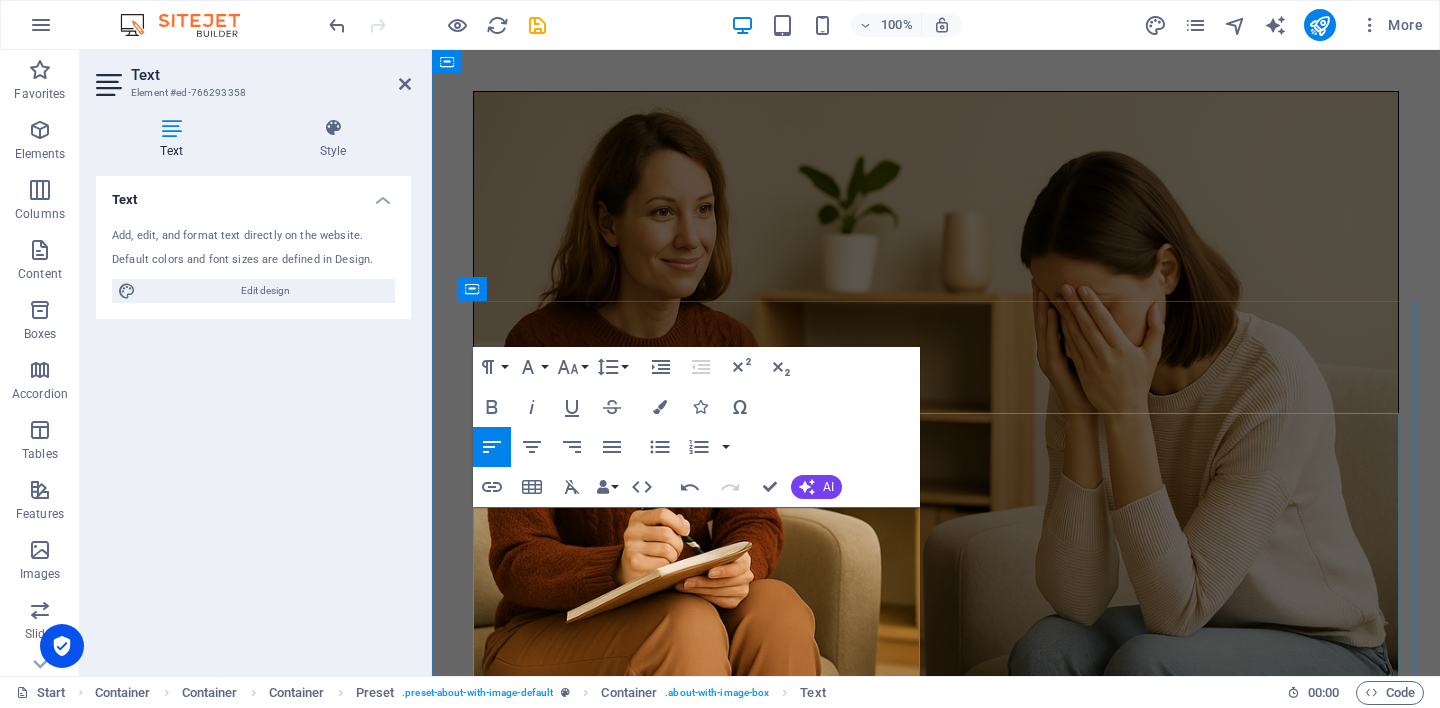 click at bounding box center [936, 3153] 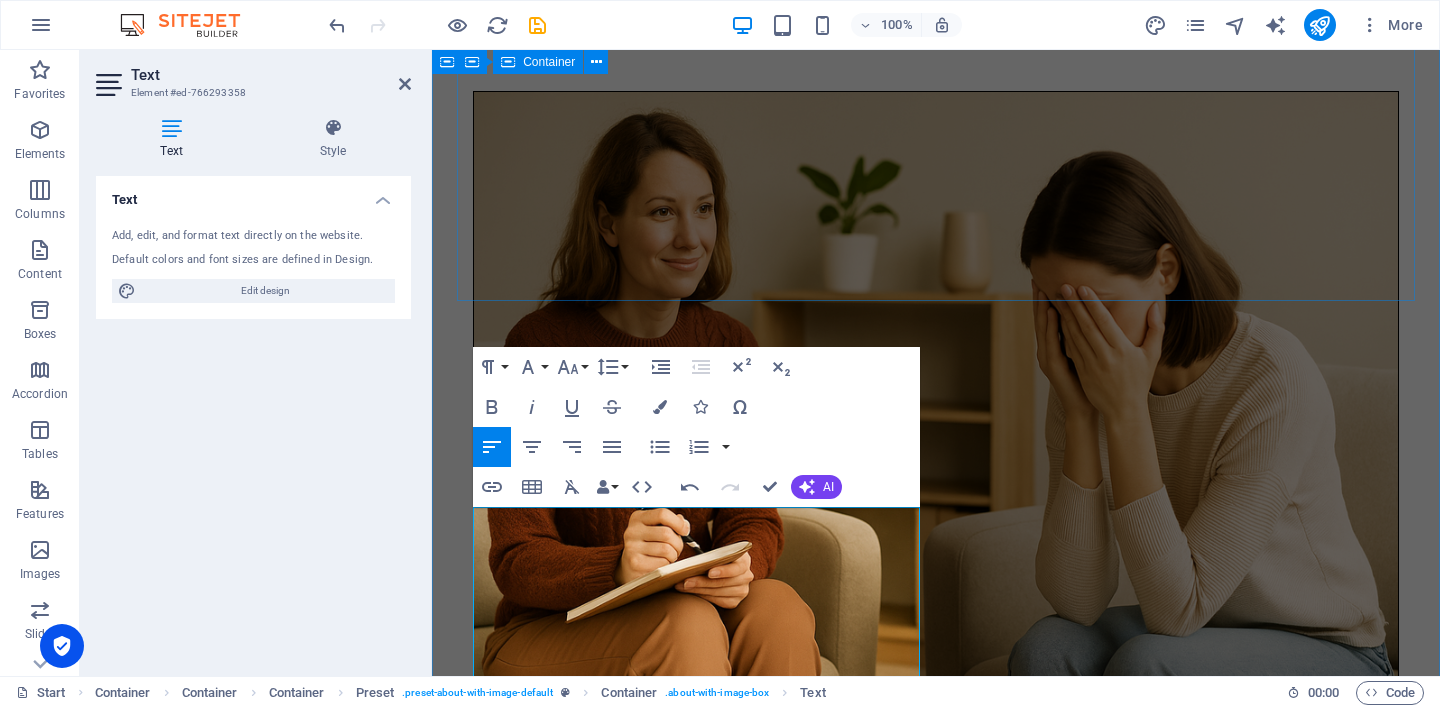 click on "Our services 🌿  Not sure where to begin? Let us start with a free 15-minute chat — no pressure, no expectations. Just time to connect and see if this feels right for you. 👉 [Book a free 15-minute chat] Individual Counselling 50 minutes – $60 A quiet and supportive space to explore what matters to you. We will move gently — with care and curiosity — through your thoughts, feelings, and life experiences, at your pace and without judgement. 👉 [Read more] Couples Counselling 75 minutes – $90 A space to reconnect, rebuild trust, and communicate more openly. Whether you're navigating conflict, parenting pressures, or emotional distance — you do not need to face it alone. 👉 [Read more] Group Therapy 90 minutes – $45 per person Share, listen, and grow in a safe group environment. Themes may include grief, identity, belonging, or emotional resilience. There is strength in being heard — and in hearing others. 👉 [Read more]" at bounding box center (936, 1309) 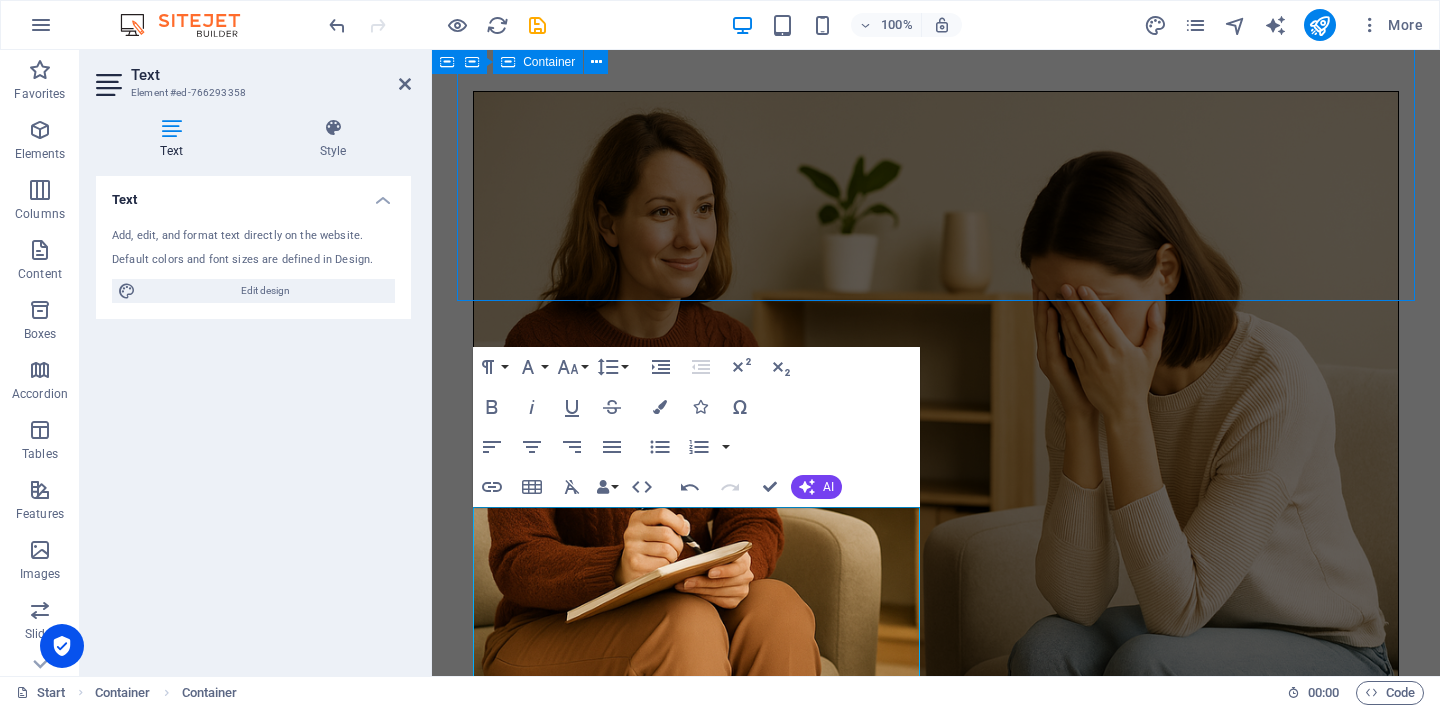 click on "Our services 🌿  Not sure where to begin? Let us start with a free 15-minute chat — no pressure, no expectations. Just time to connect and see if this feels right for you. 👉 [Book a free 15-minute chat] Individual Counselling 50 minutes – $60 A quiet and supportive space to explore what matters to you. We will move gently — with care and curiosity — through your thoughts, feelings, and life experiences, at your pace and without judgement. 👉 [Read more] Couples Counselling 75 minutes – $90 A space to reconnect, rebuild trust, and communicate more openly. Whether you're navigating conflict, parenting pressures, or emotional distance — you do not need to face it alone. 👉 [Read more] Group Therapy 90 minutes – $45 per person Share, listen, and grow in a safe group environment. Themes may include grief, identity, belonging, or emotional resilience. There is strength in being heard — and in hearing others. 👉 [Read more]" at bounding box center (936, 1309) 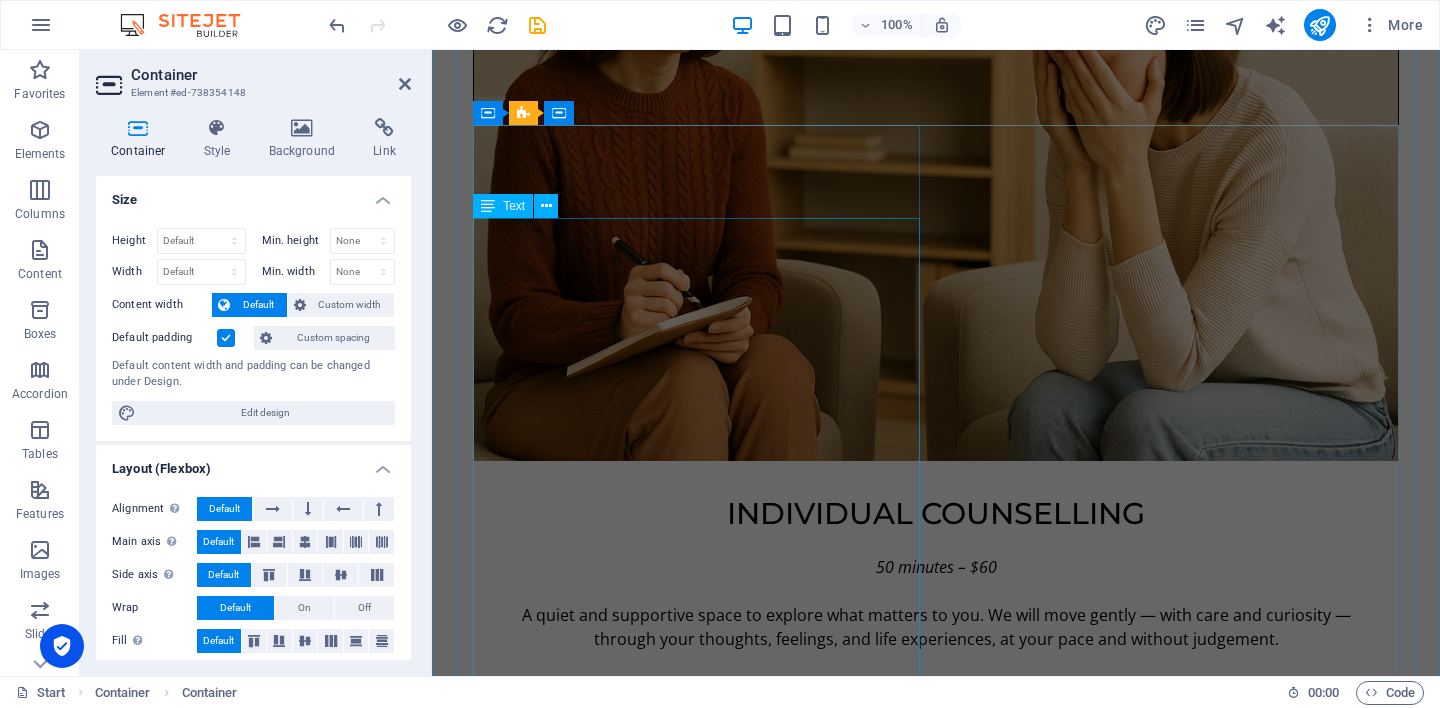 scroll, scrollTop: 2091, scrollLeft: 0, axis: vertical 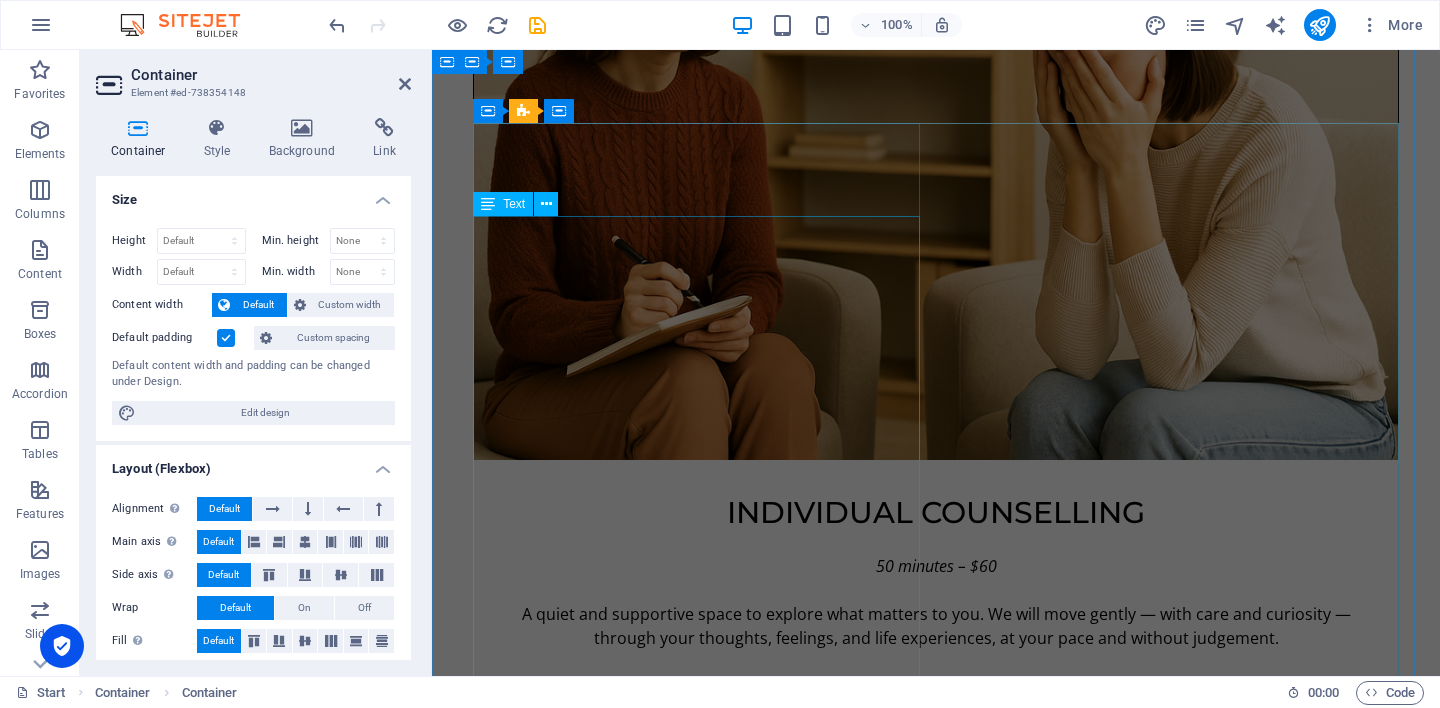 click on "Hello, I am Bohdi. This is not a business page — it is a personal one. I am just another human being who has lived through grief, change, and the quiet work of healing. I was born in India and have lived in many places — England, Denmark, China, New Zealand, and now Australia. I have worked across several industries before becoming a counsellor, and those experiences shaped how I see people: not as roles, problems, or diagnoses — but as stories still unfolding. Years ago, I lost my first partner, who had Chinese ancestry, to cancer. At that time, I was emotionally unwell and unable to care for our daughter in the way I had hoped. Life has moved forward since then. Today, I share life with my Thai wife and our two children — including a young son who lives with developmental challenges. These relationships continue to shape how I show up: with care, humility, and a willingness to listen." at bounding box center (936, 3231) 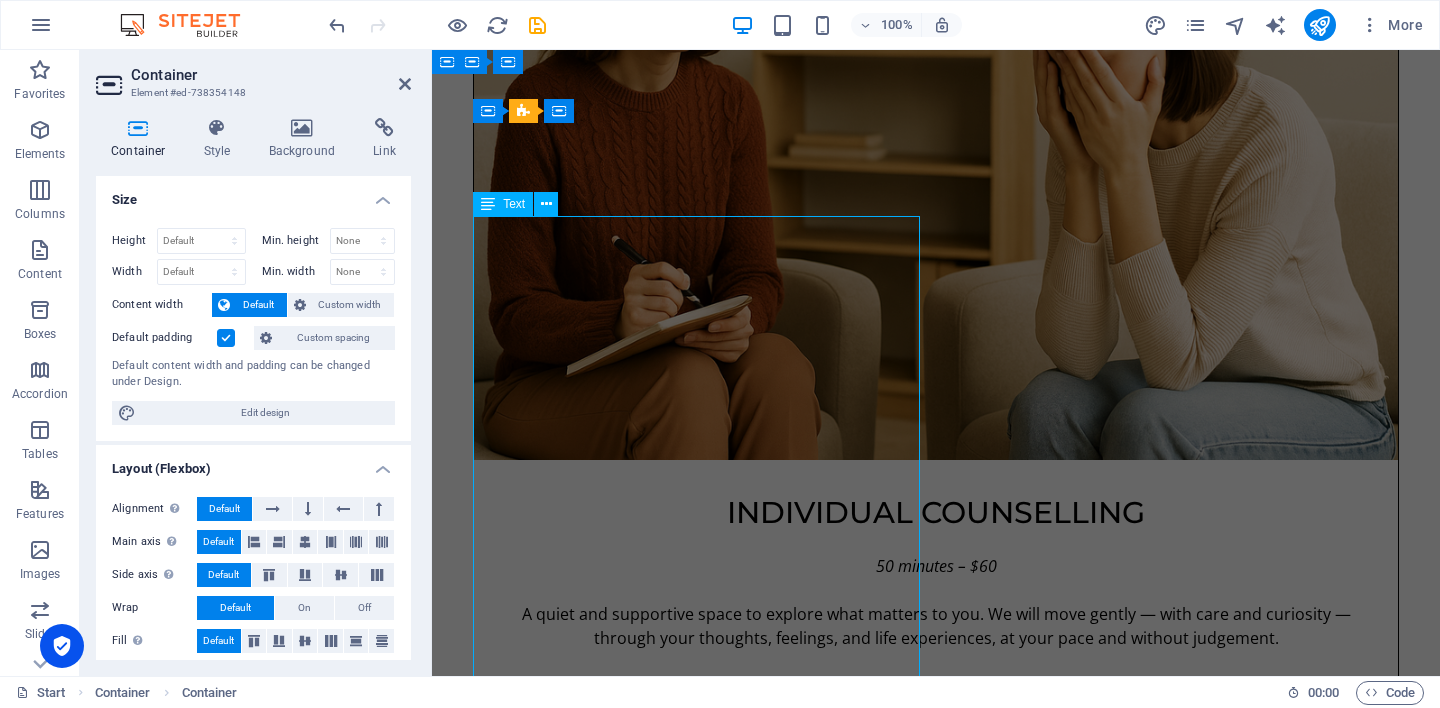 click on "Hello, I am Bohdi. This is not a business page — it is a personal one. I am just another human being who has lived through grief, change, and the quiet work of healing. I was born in India and have lived in many places — England, Denmark, China, New Zealand, and now Australia. I have worked across several industries before becoming a counsellor, and those experiences shaped how I see people: not as roles, problems, or diagnoses — but as stories still unfolding. Years ago, I lost my first partner, who had Chinese ancestry, to cancer. At that time, I was emotionally unwell and unable to care for our daughter in the way I had hoped. Life has moved forward since then. Today, I share life with my Thai wife and our two children — including a young son who lives with developmental challenges. These relationships continue to shape how I show up: with care, humility, and a willingness to listen." at bounding box center (936, 3231) 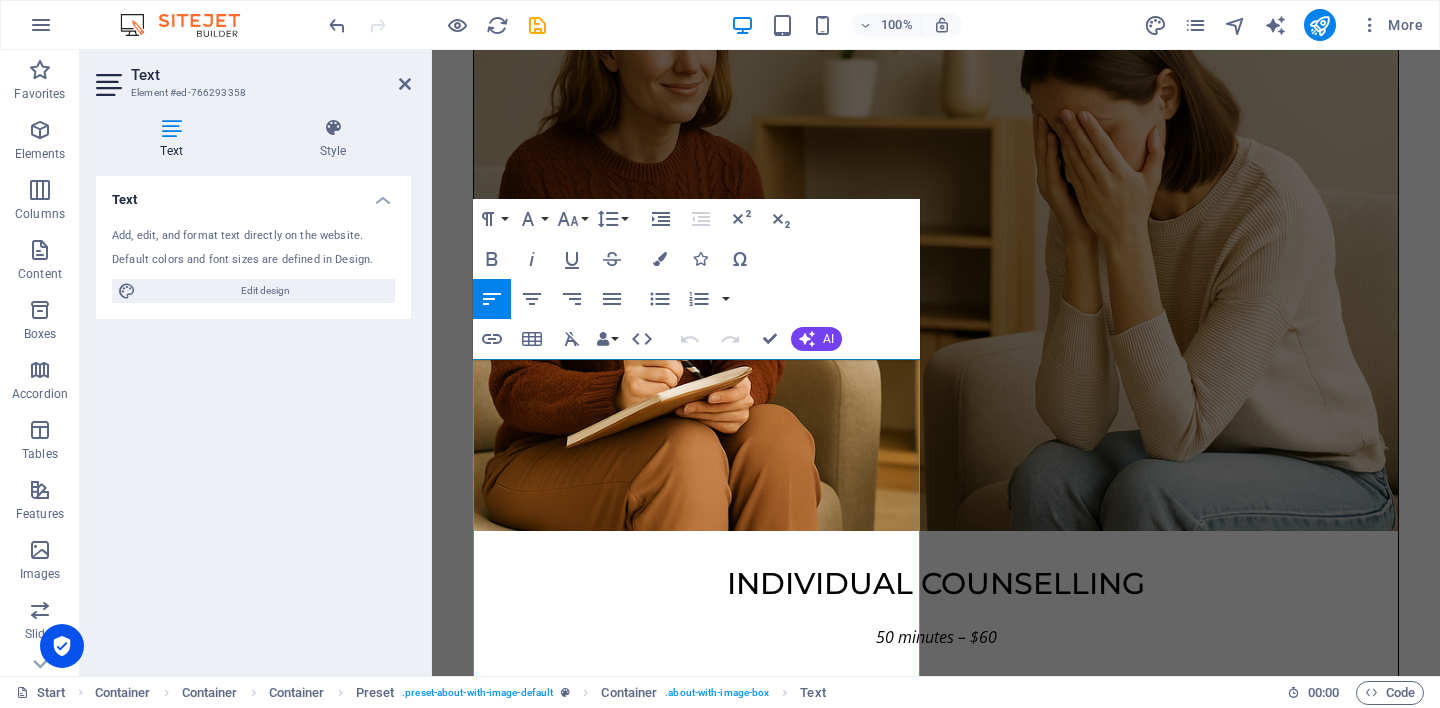 scroll, scrollTop: 2003, scrollLeft: 0, axis: vertical 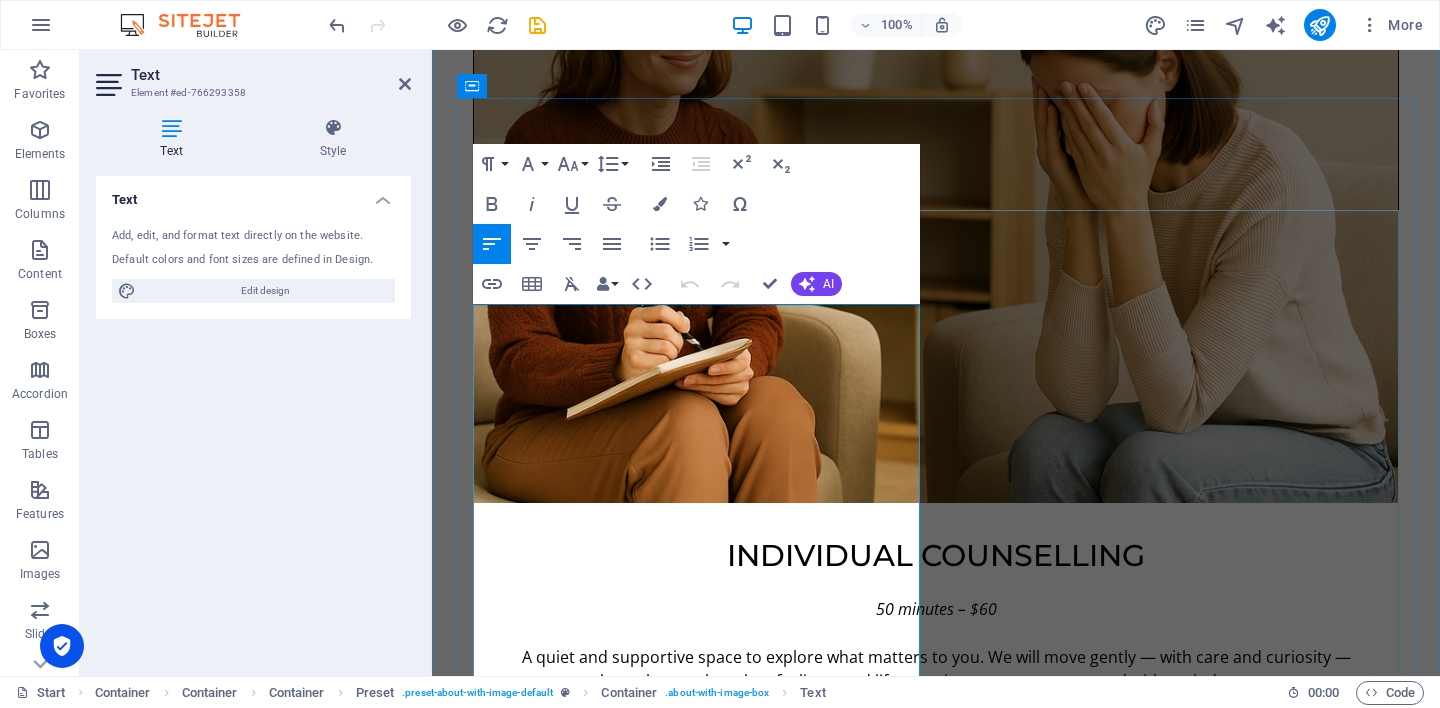 click at bounding box center [936, 2950] 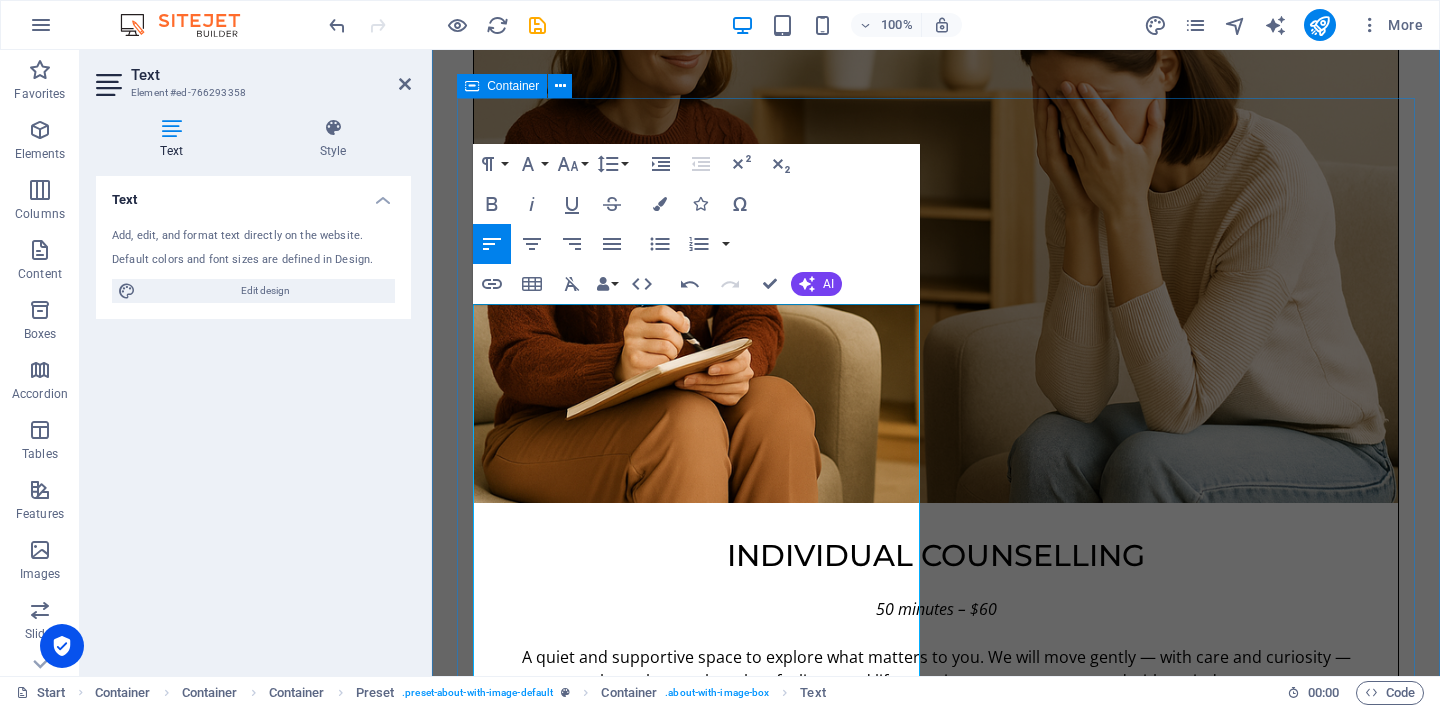 click on "👤 Welcome to My Page Hello, I am Bohdi. This is not a business page — it is a personal one. I am just another human being who has lived through grief, change, and the quiet work of healing. I was born in India and have lived in many places — England, Denmark, China, New Zealand, and now Australia. I have worked across several industries before becoming a counsellor, and those experiences shaped how I see people: not as roles, problems, or diagnoses — but as stories still unfolding. Years ago, I lost my first partner, who had Chinese ancestry, to cancer. At that time, I was emotionally unwell and unable to care for our daughter in the way I had hoped. Life has moved forward since then. Today, I share life with my Thai wife and our two children — including a young son who lives with developmental challenges. These relationships continue to shape how I show up: with care, humility, and a willingness to listen." at bounding box center [936, 3298] 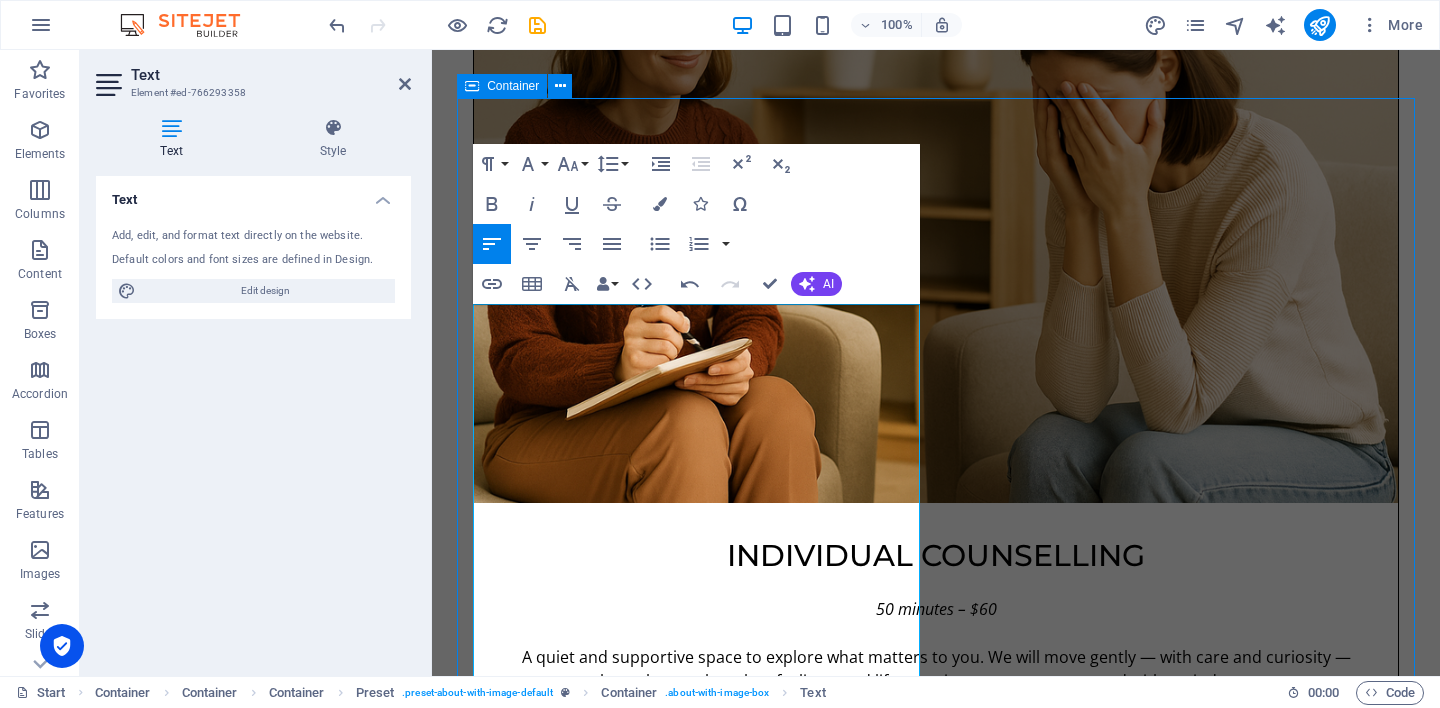 click on "👤 Welcome to My Page Hello, I am Bohdi. This is not a business page — it is a personal one. I am just another human being who has lived through grief, change, and the quiet work of healing. I was born in India and have lived in many places — England, Denmark, China, New Zealand, and now Australia. I have worked across several industries before becoming a counsellor, and those experiences shaped how I see people: not as roles, problems, or diagnoses — but as stories still unfolding. Years ago, I lost my first partner, who had Chinese ancestry, to cancer. At that time, I was emotionally unwell and unable to care for our daughter in the way I had hoped. Life has moved forward since then. Today, I share life with my Thai wife and our two children — including a young son who lives with developmental challenges. These relationships continue to shape how I show up: with care, humility, and a willingness to listen." at bounding box center [936, 3298] 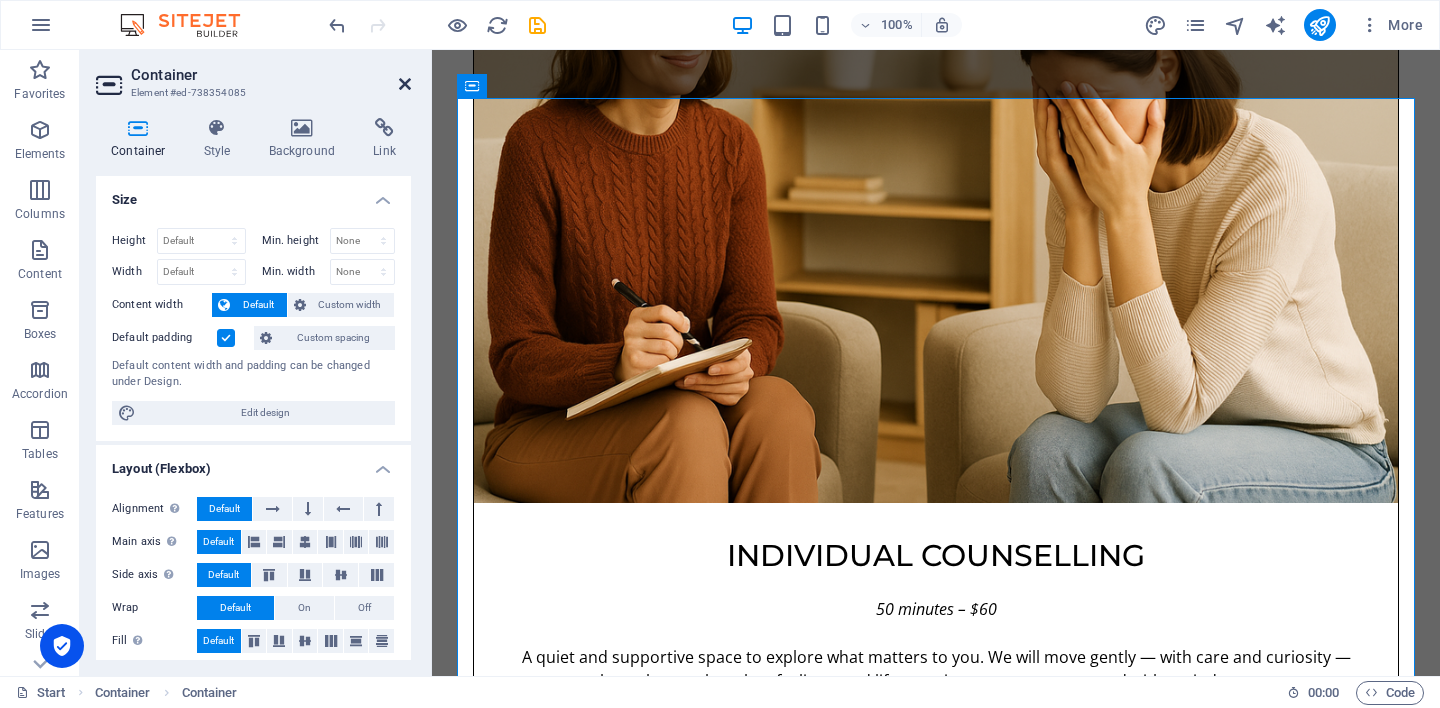 click at bounding box center [405, 84] 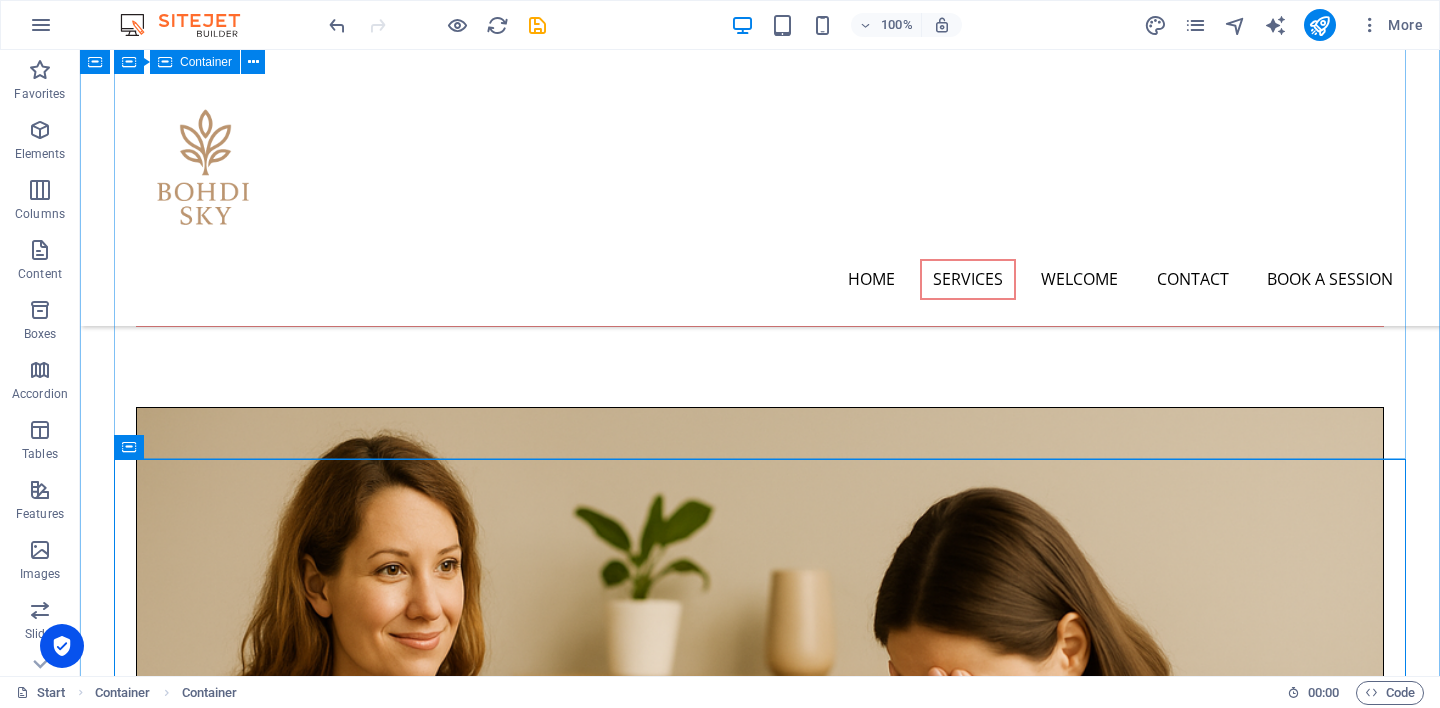 scroll, scrollTop: 1405, scrollLeft: 0, axis: vertical 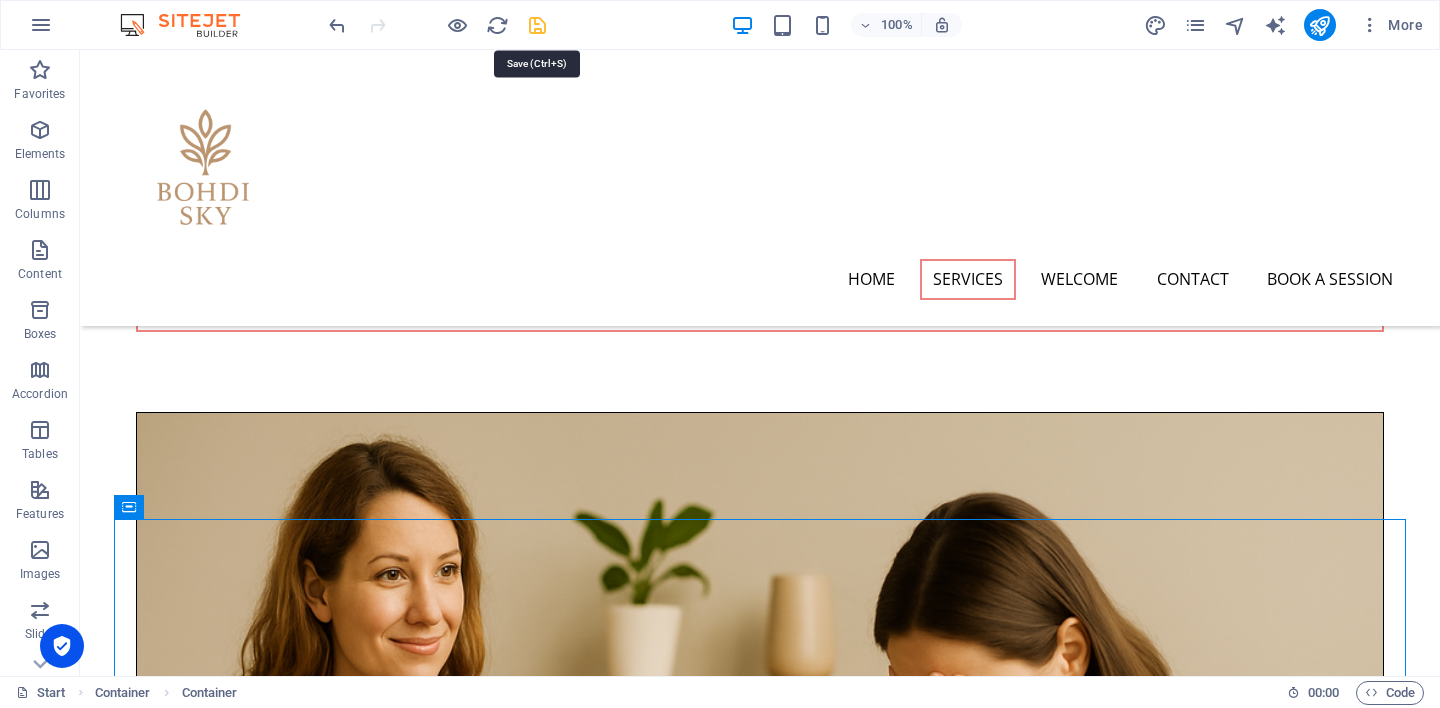 click at bounding box center (537, 25) 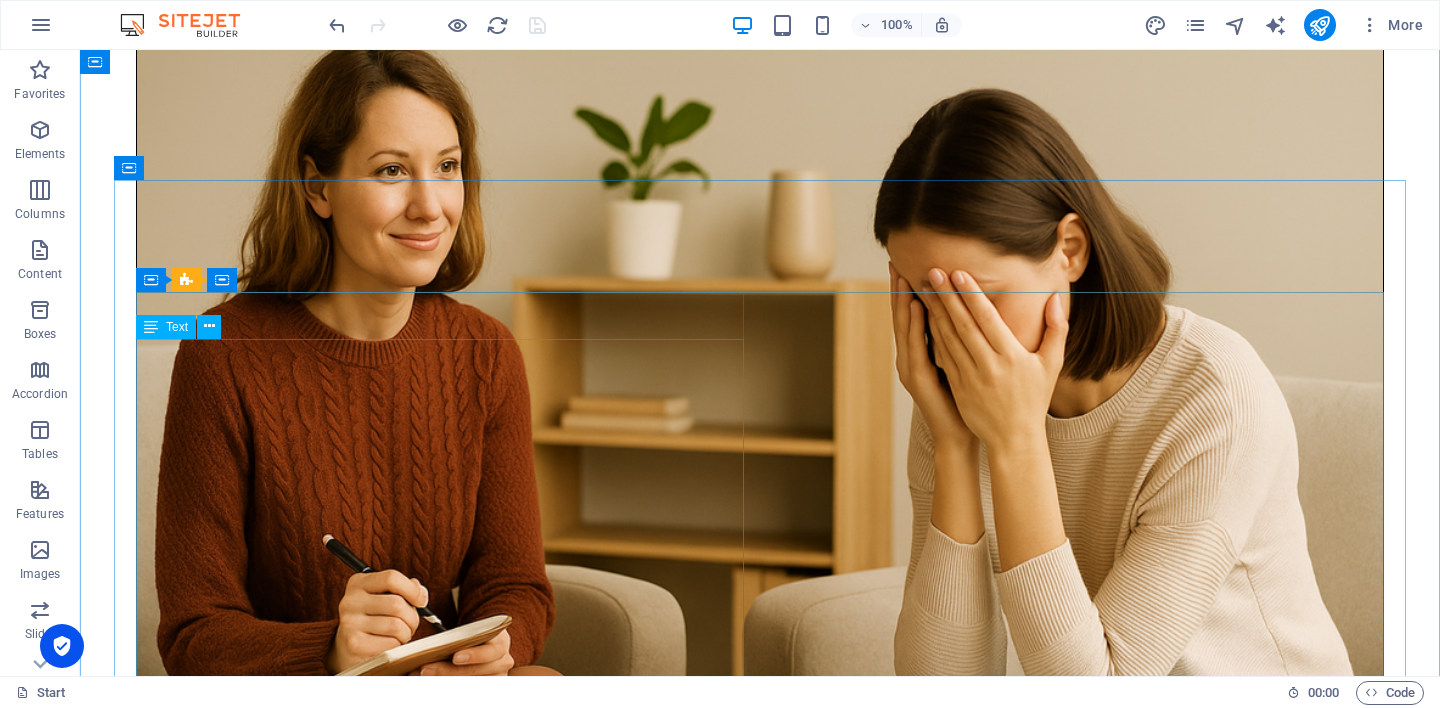 scroll, scrollTop: 1905, scrollLeft: 0, axis: vertical 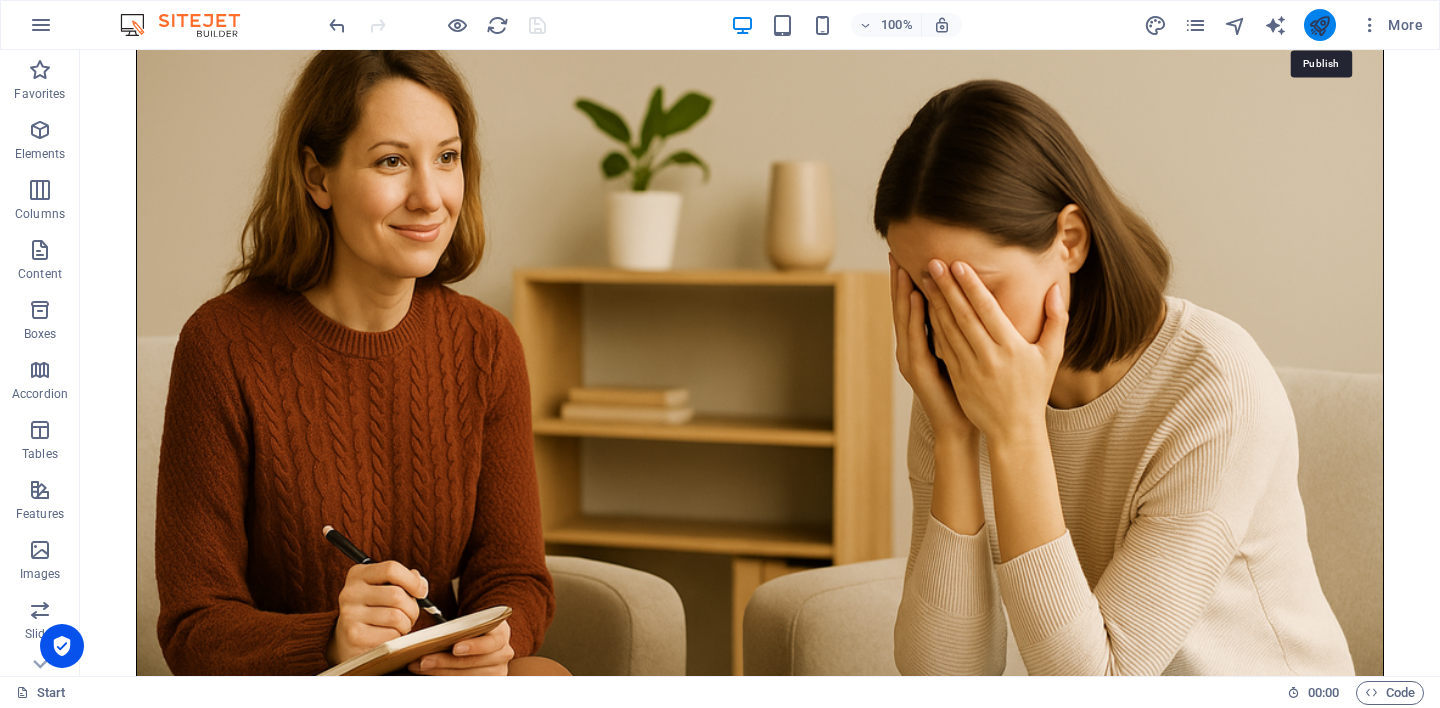 click at bounding box center (1319, 25) 